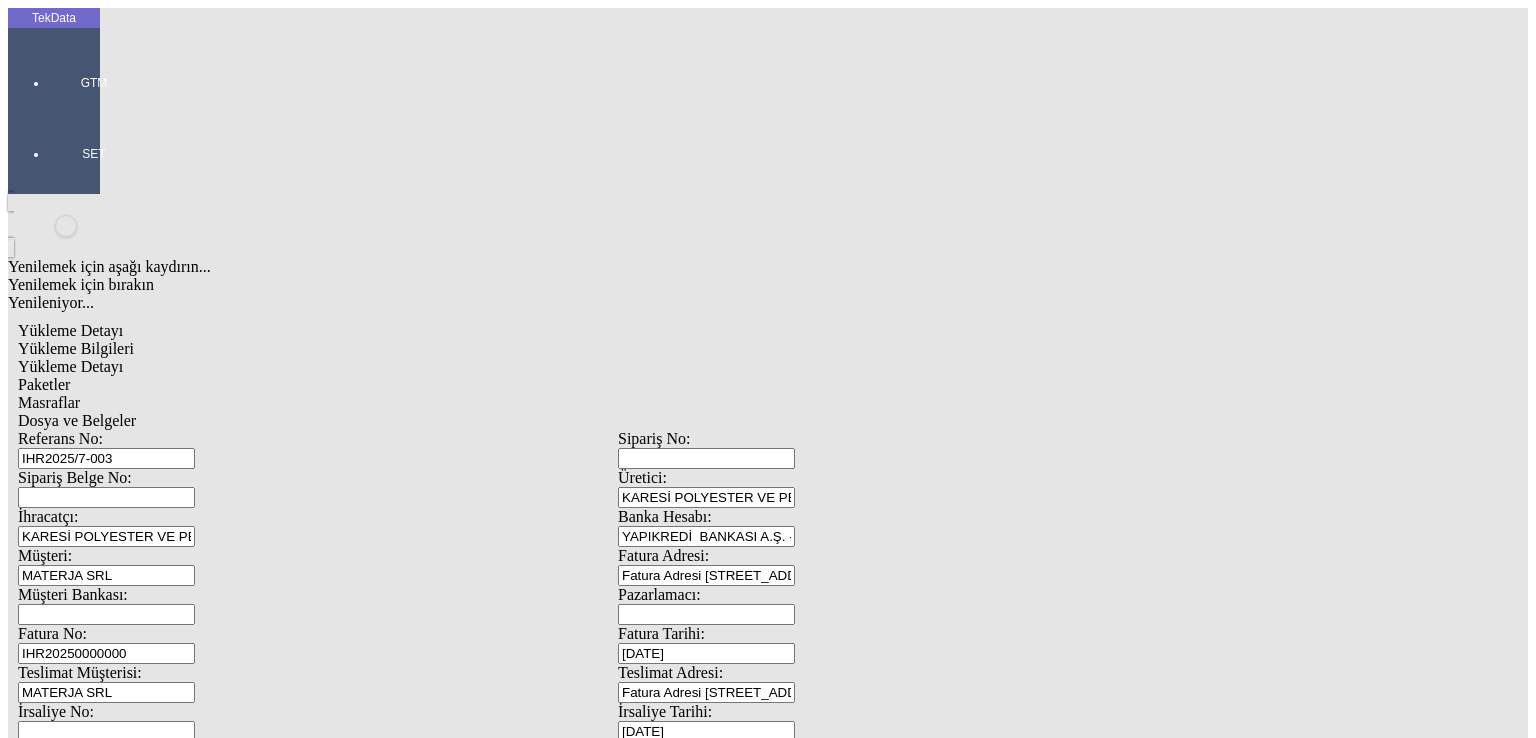 scroll, scrollTop: 0, scrollLeft: 0, axis: both 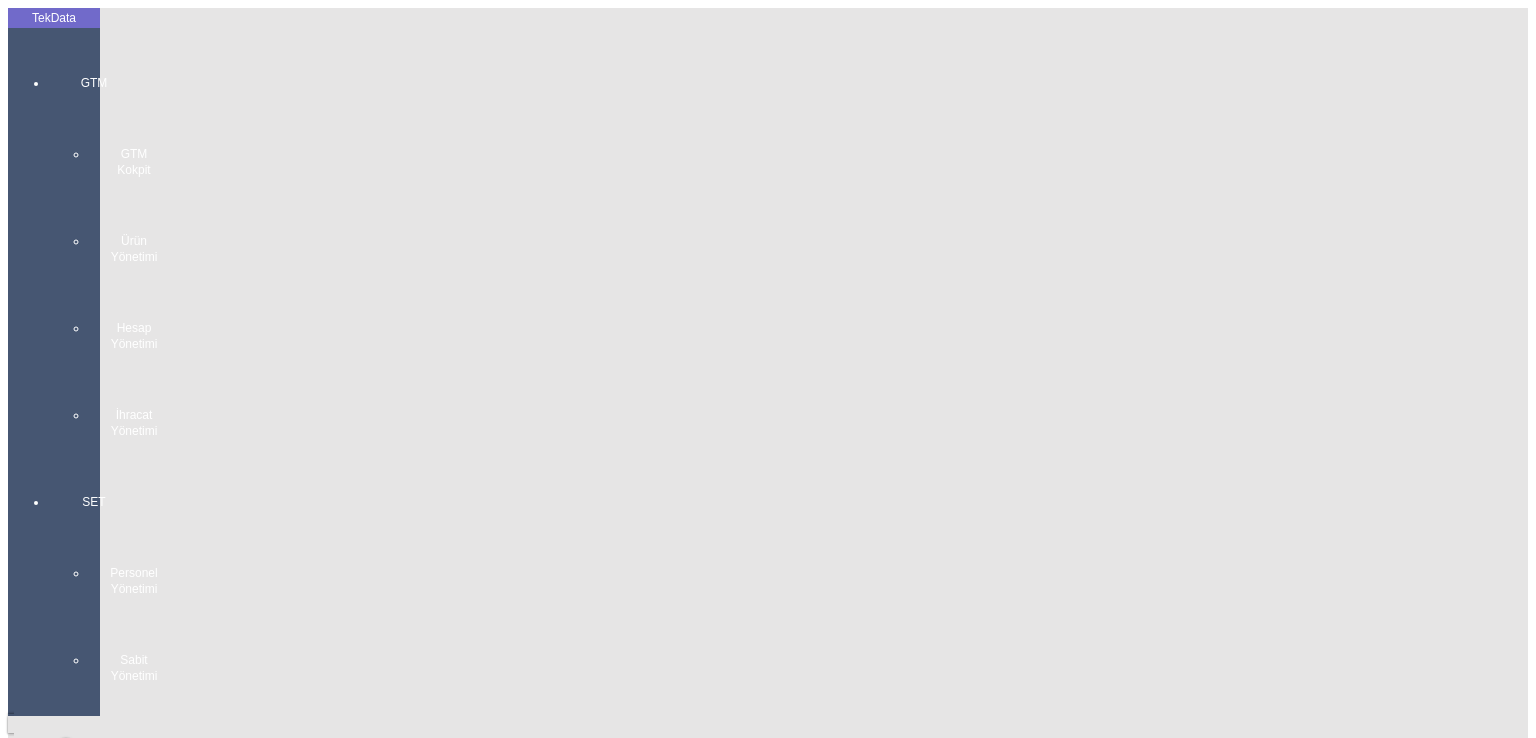 drag, startPoint x: 18, startPoint y: 71, endPoint x: 53, endPoint y: 83, distance: 37 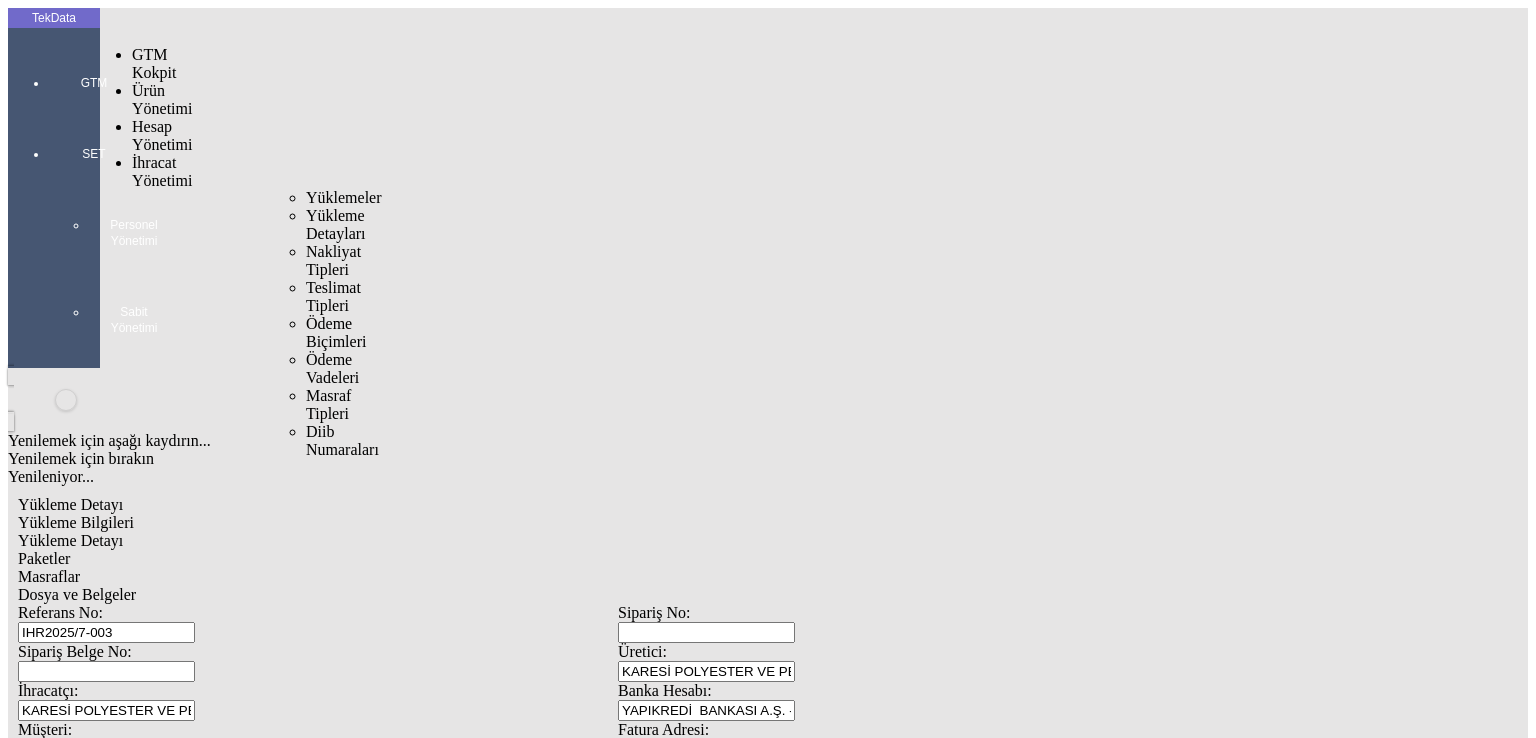 click on "İhracat Yönetimi" at bounding box center (162, 171) 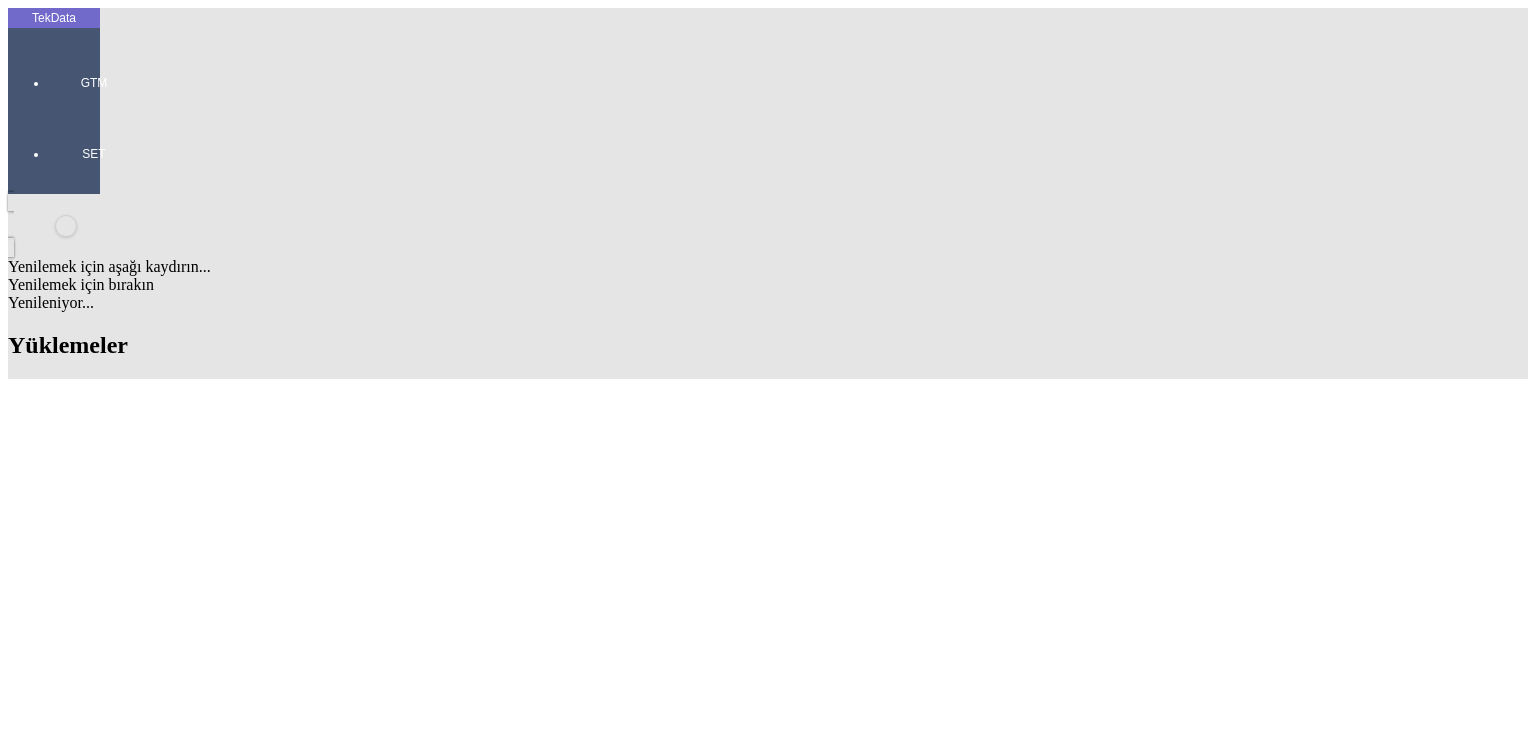 scroll, scrollTop: 600, scrollLeft: 0, axis: vertical 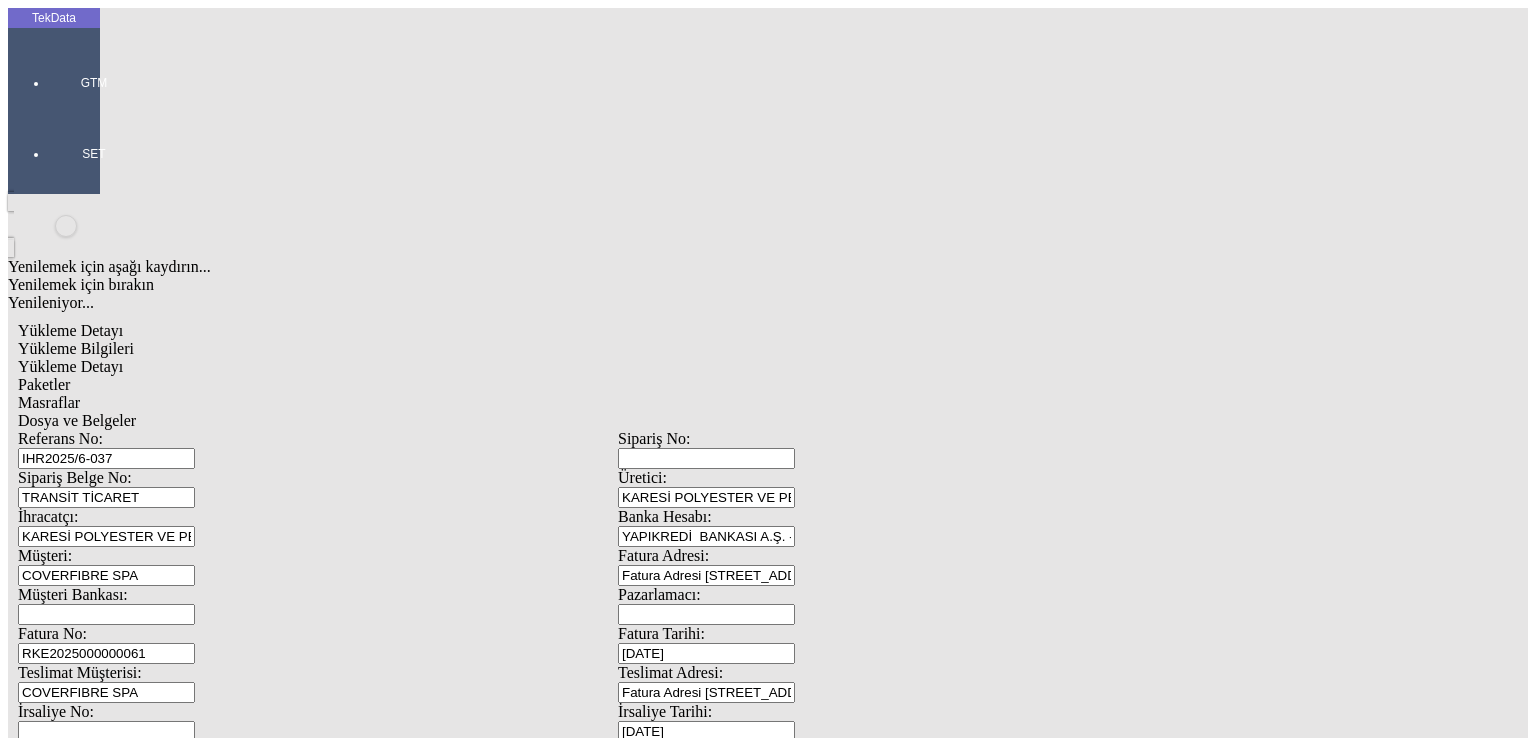click on "Yükleme Detayı" at bounding box center (70, 366) 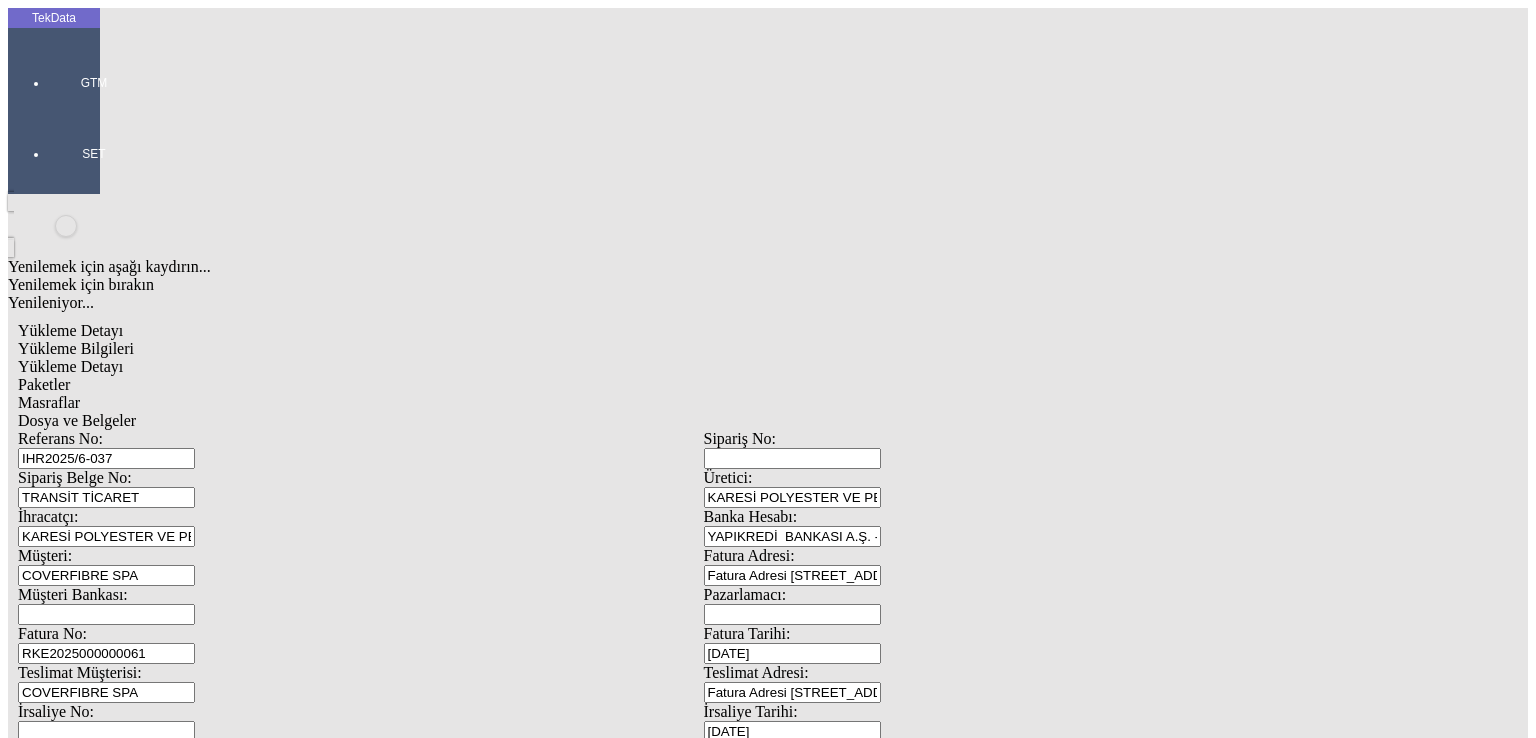 click on "Dosya ve Belgeler" 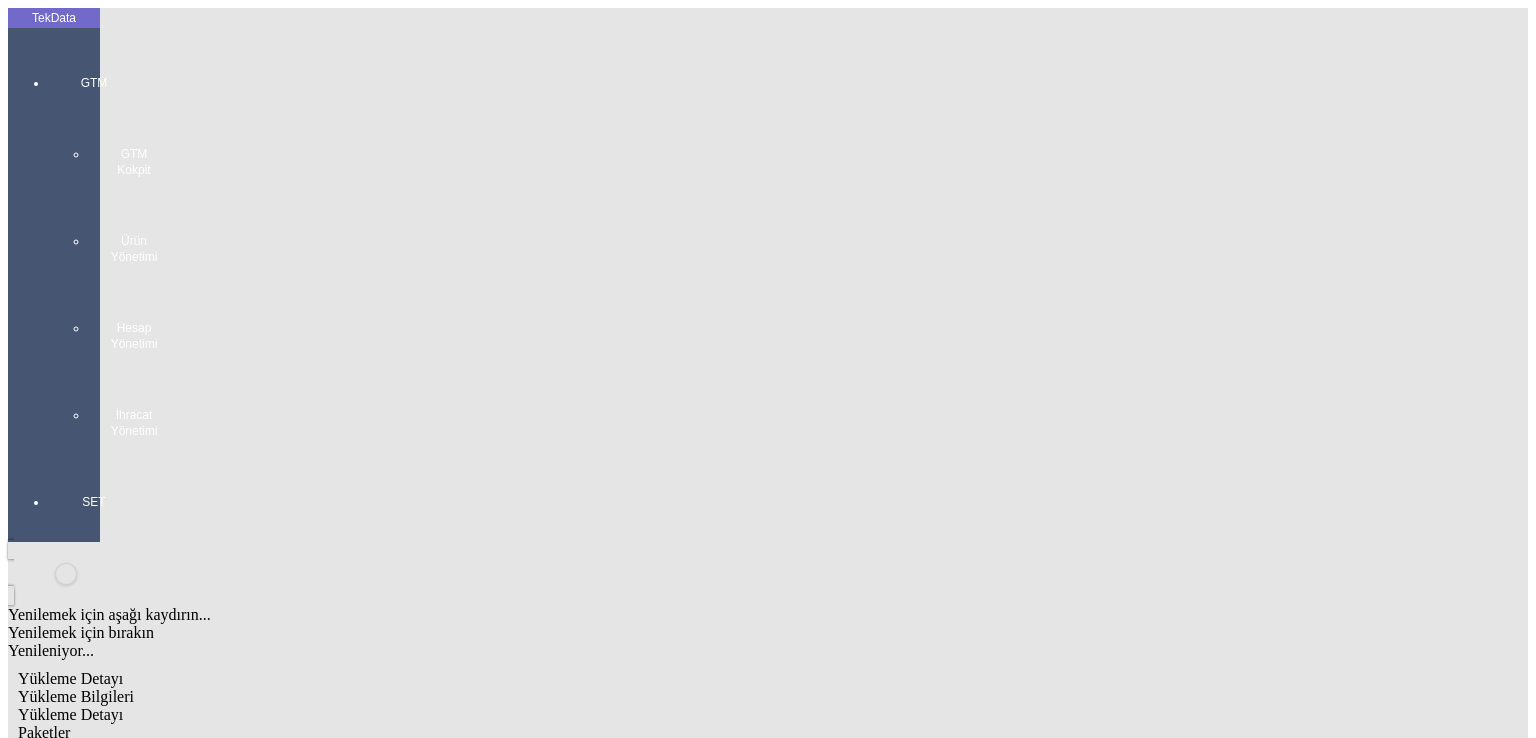 click on "Yükleme Bilgileri" 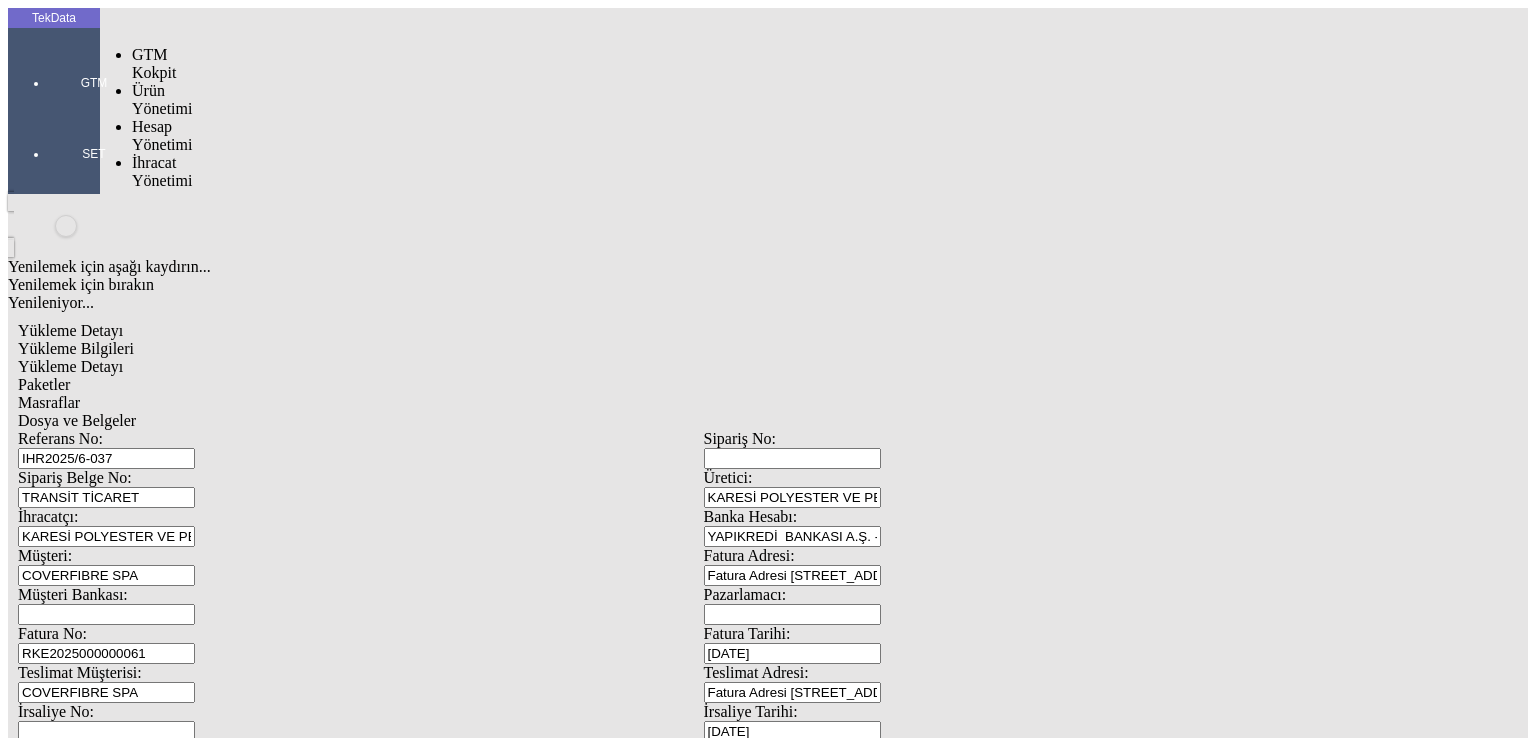 click at bounding box center [94, 111] 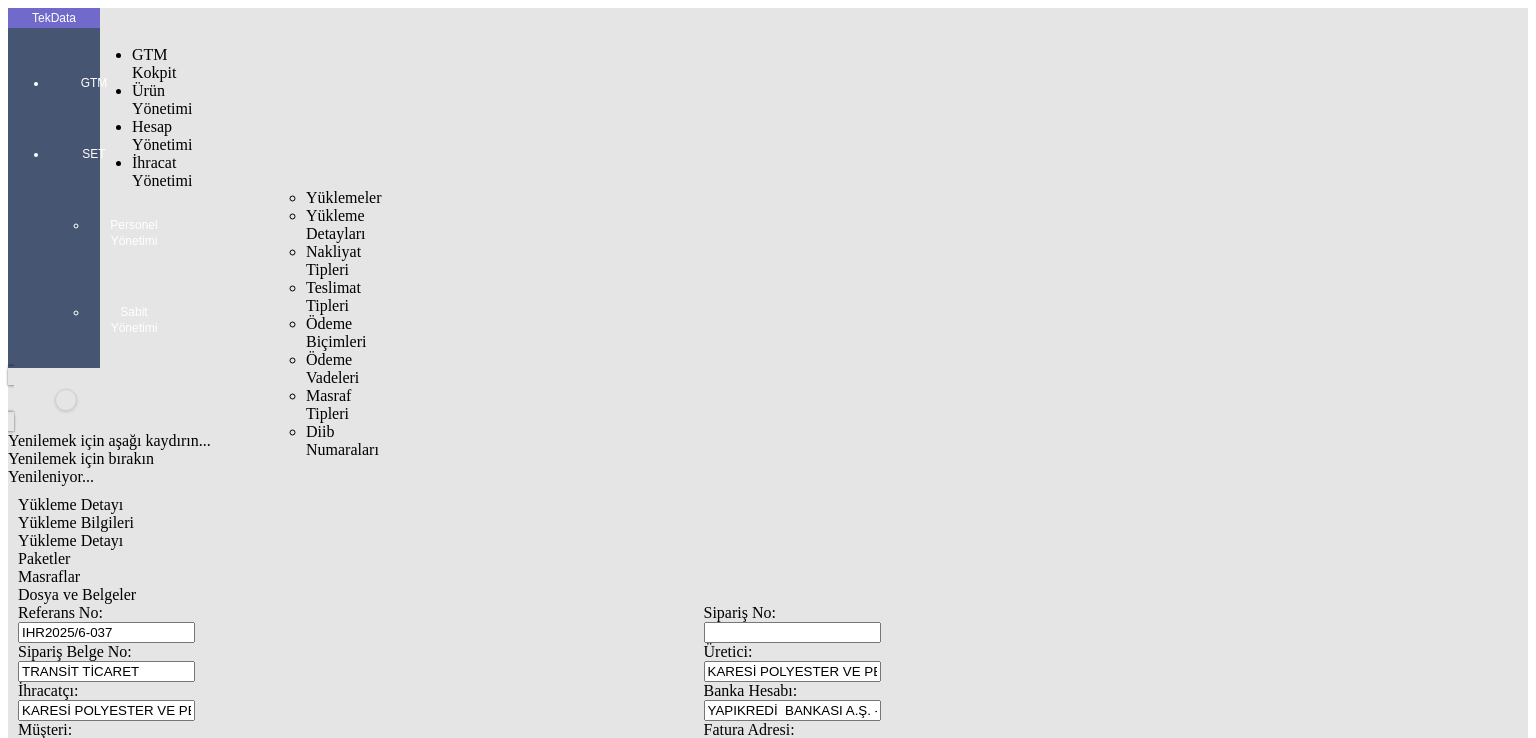 drag, startPoint x: 128, startPoint y: 115, endPoint x: 223, endPoint y: 110, distance: 95.131485 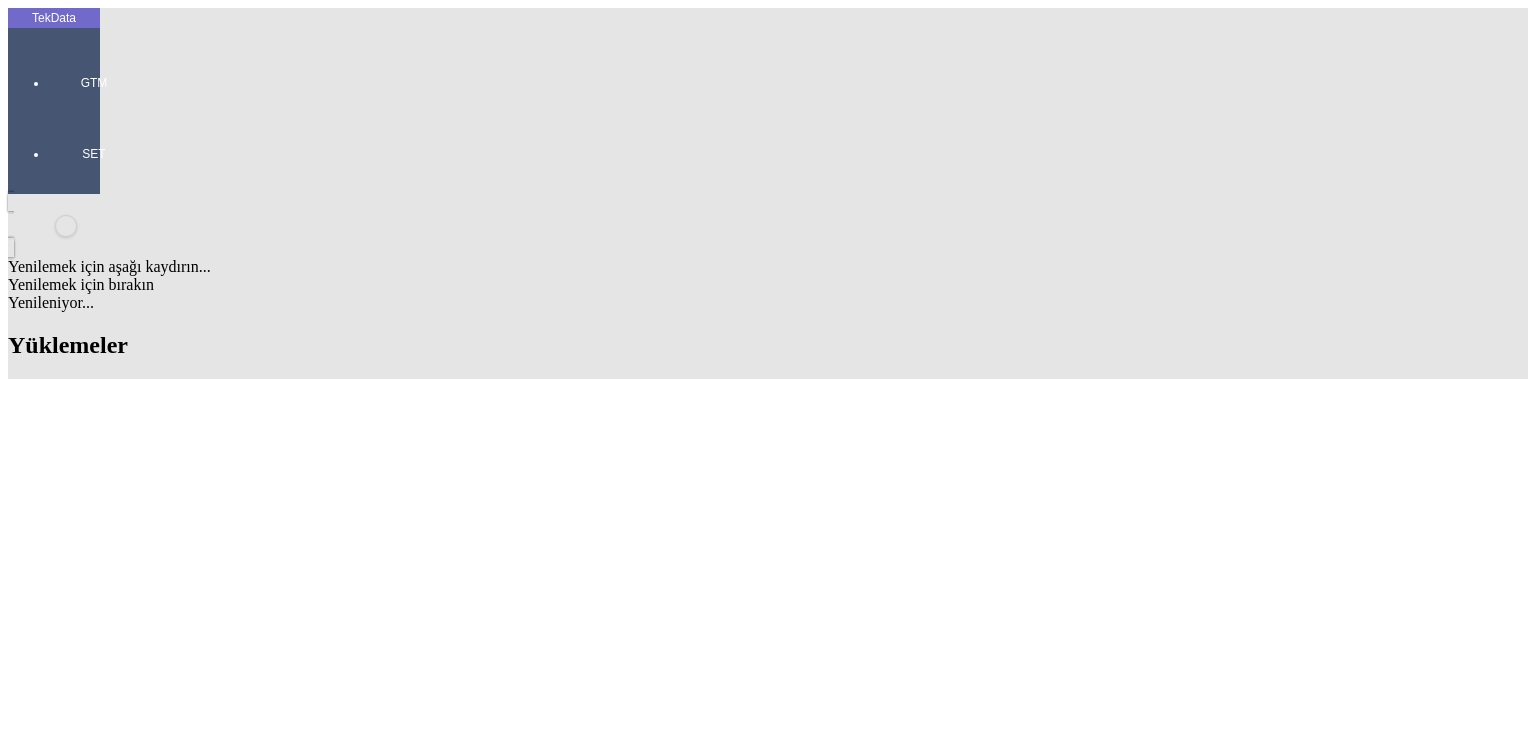 scroll, scrollTop: 1100, scrollLeft: 0, axis: vertical 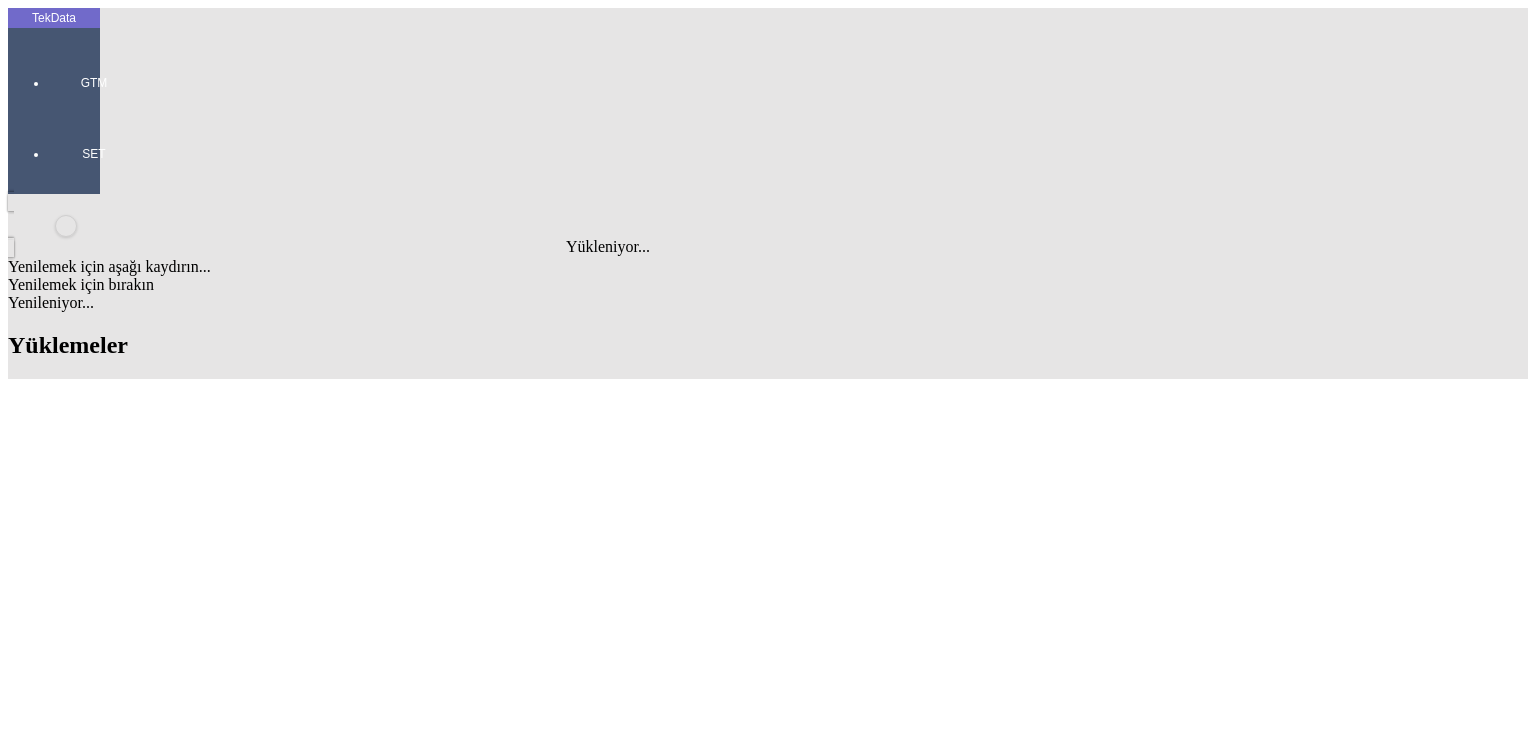 type on "CANET" 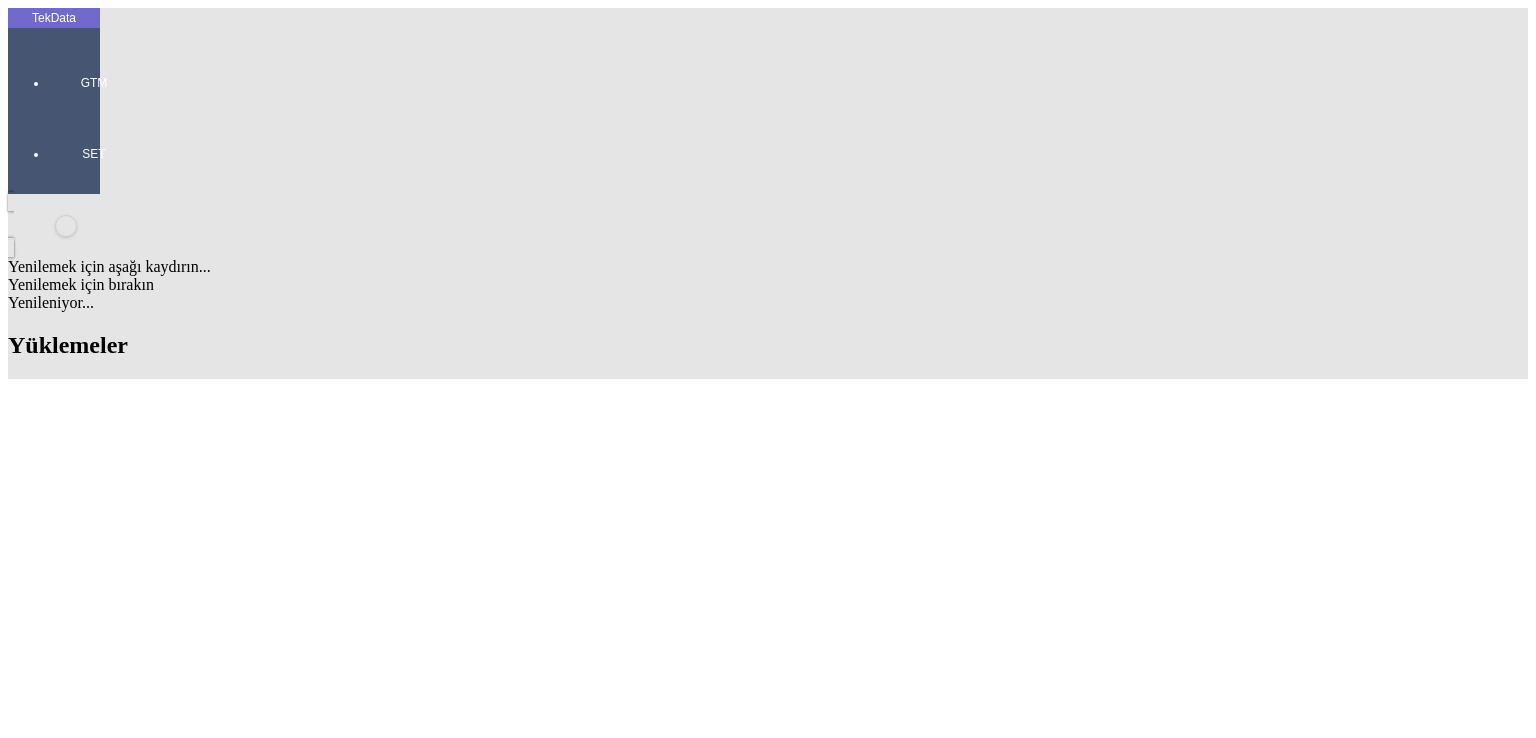 click 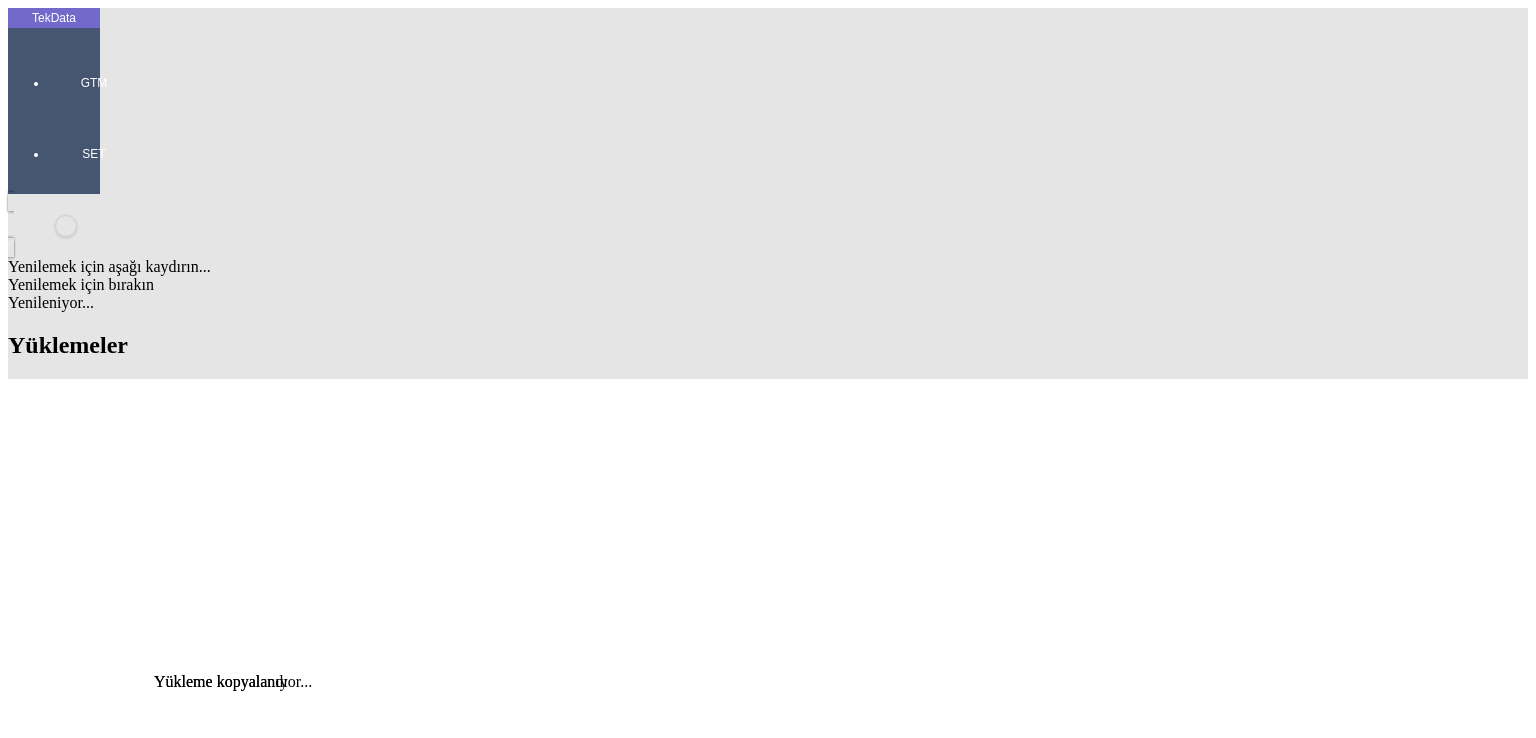 click on "Detay" 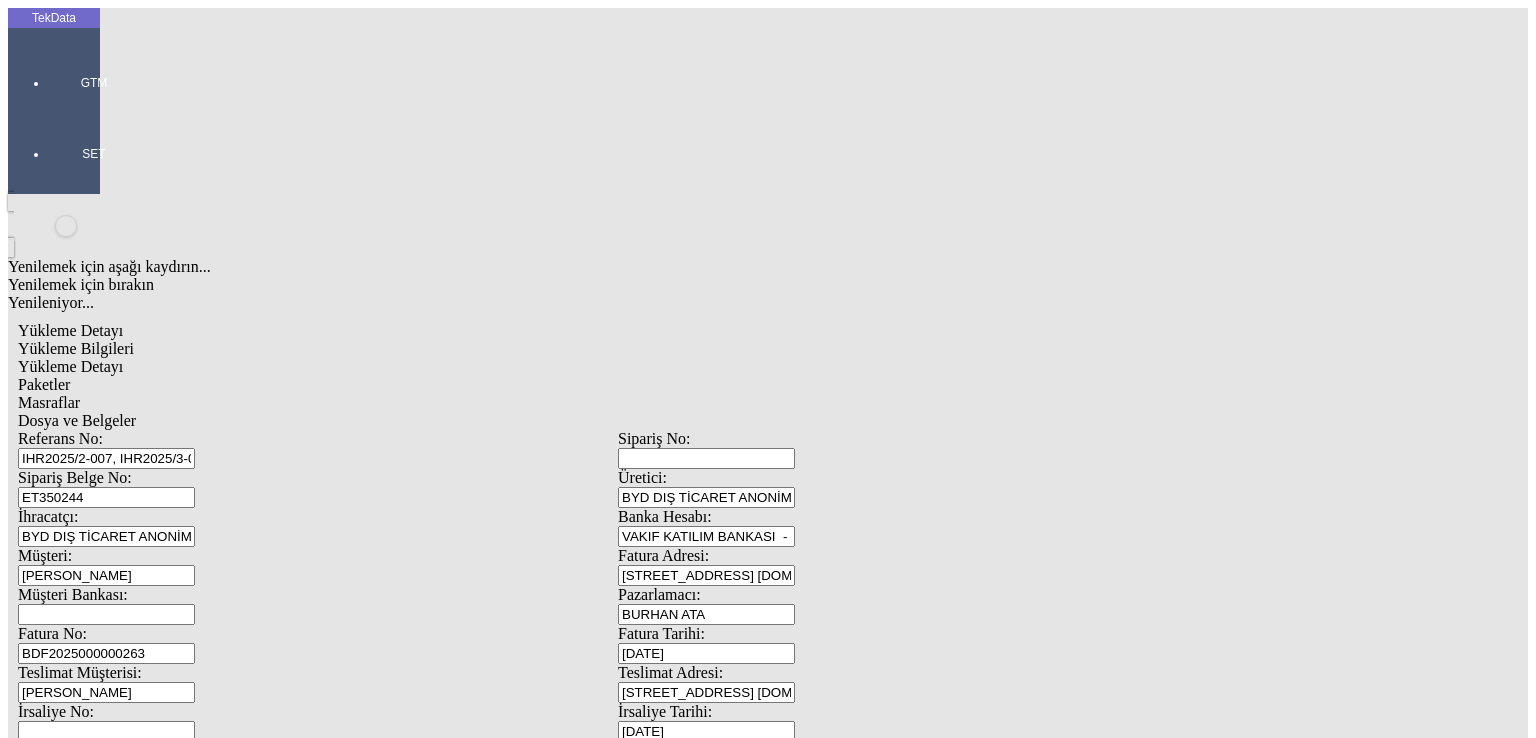 scroll, scrollTop: 0, scrollLeft: 0, axis: both 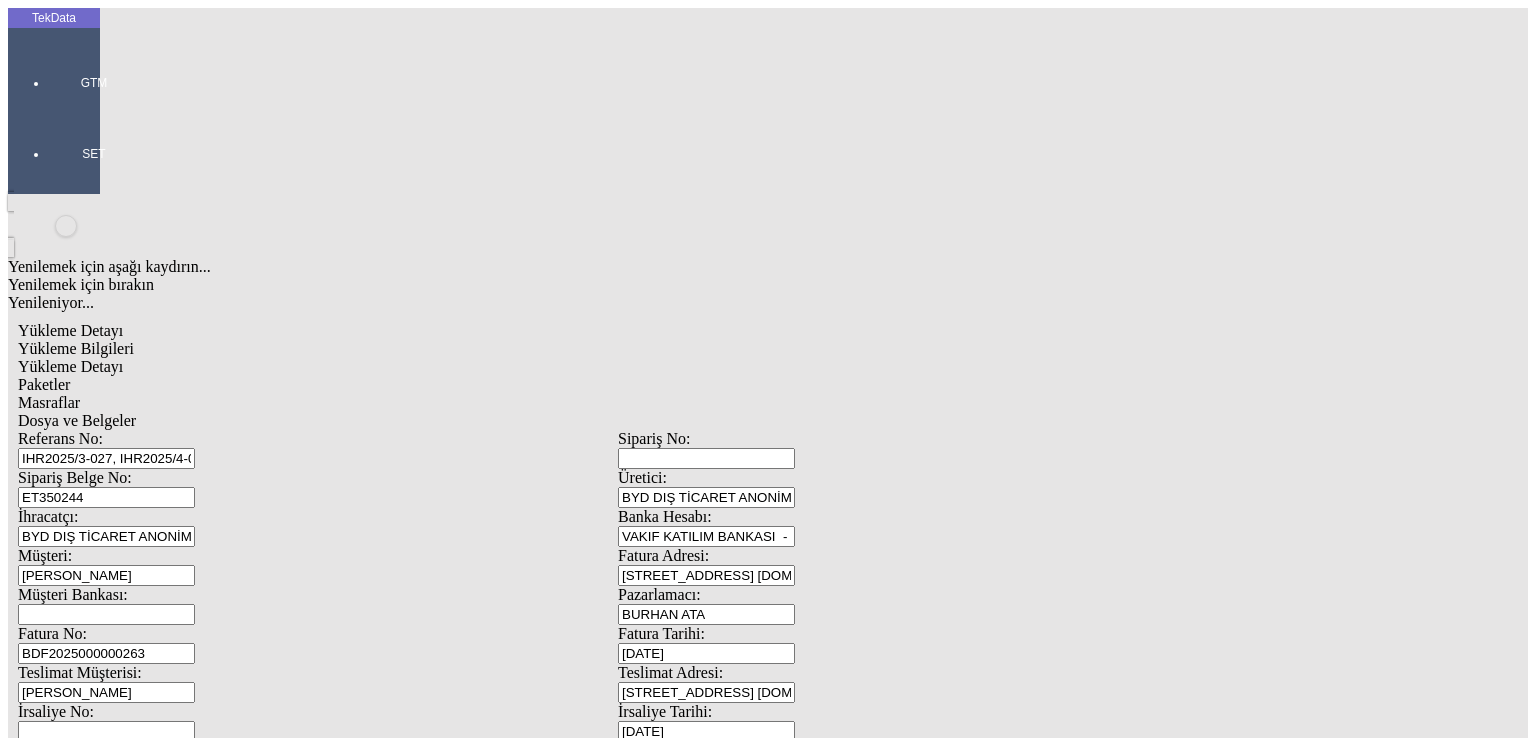 drag, startPoint x: 508, startPoint y: 140, endPoint x: 480, endPoint y: 149, distance: 29.410883 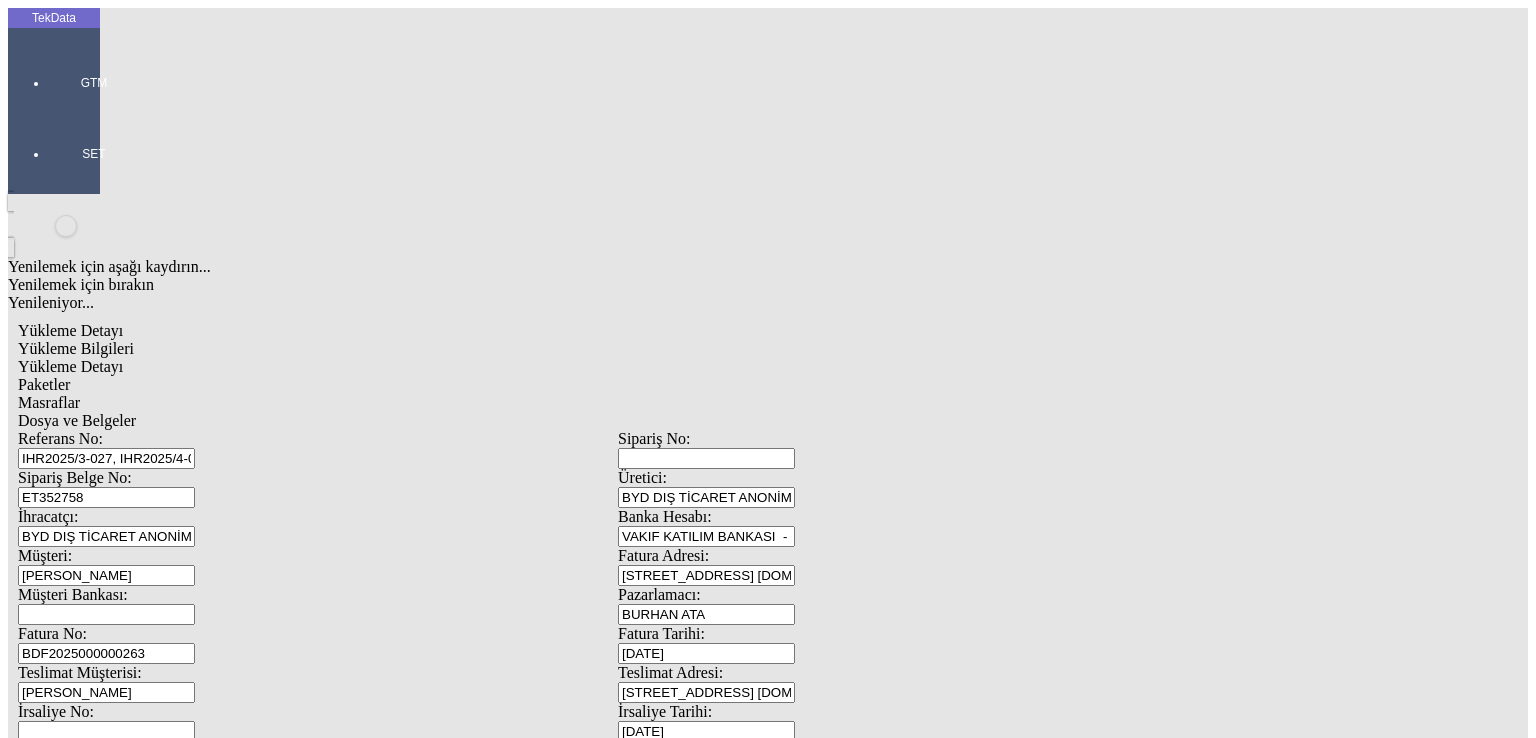 type on "ET352758" 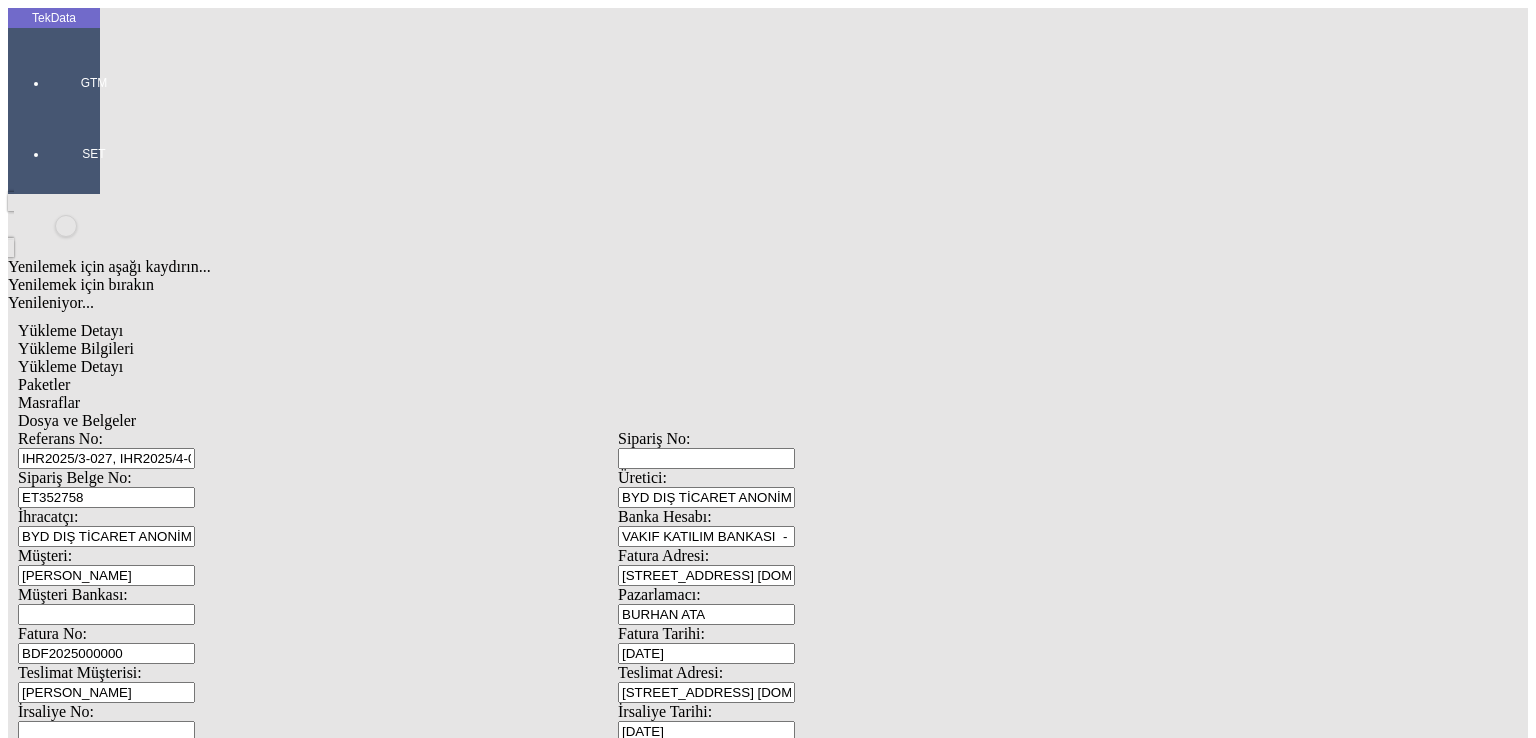 type on "BDF2025000000" 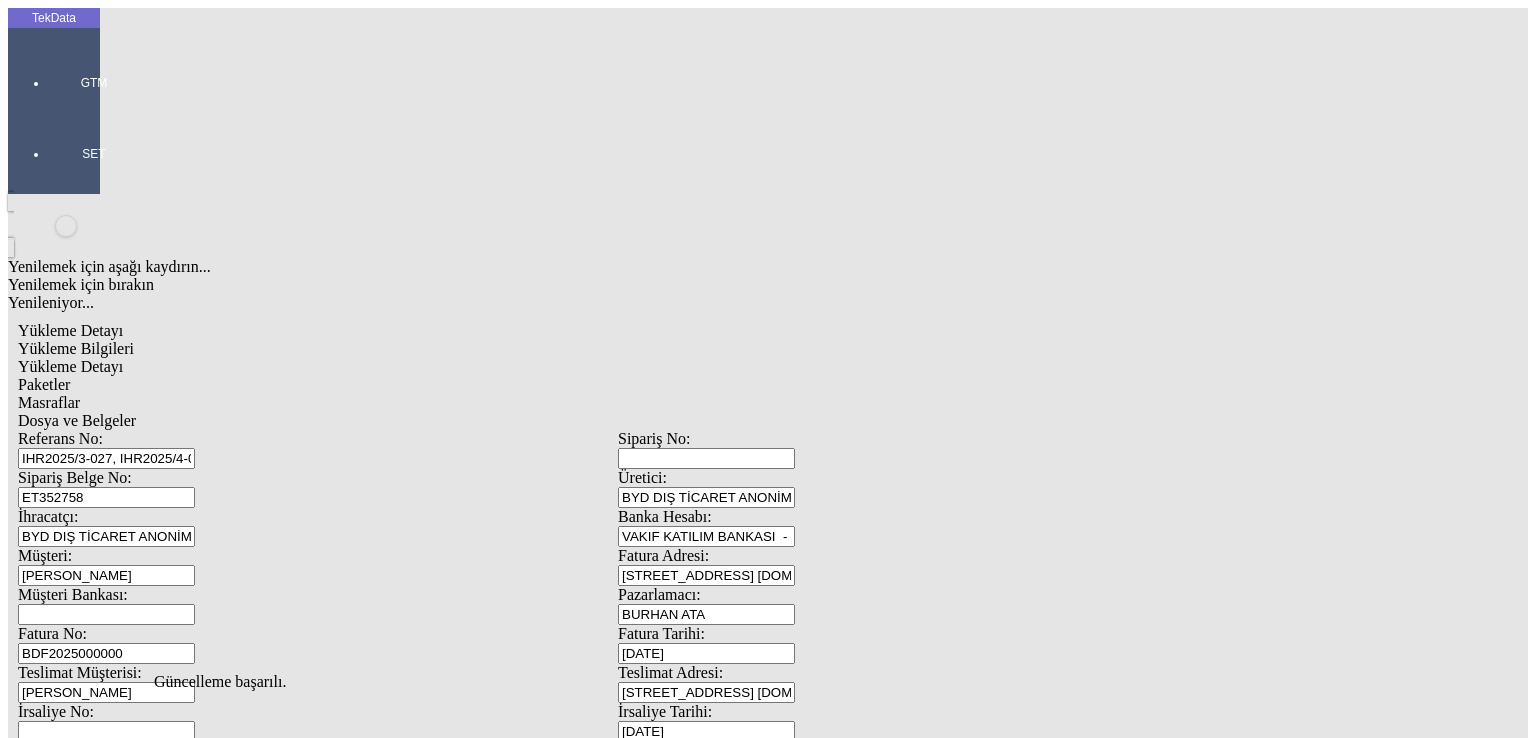 scroll, scrollTop: 0, scrollLeft: 0, axis: both 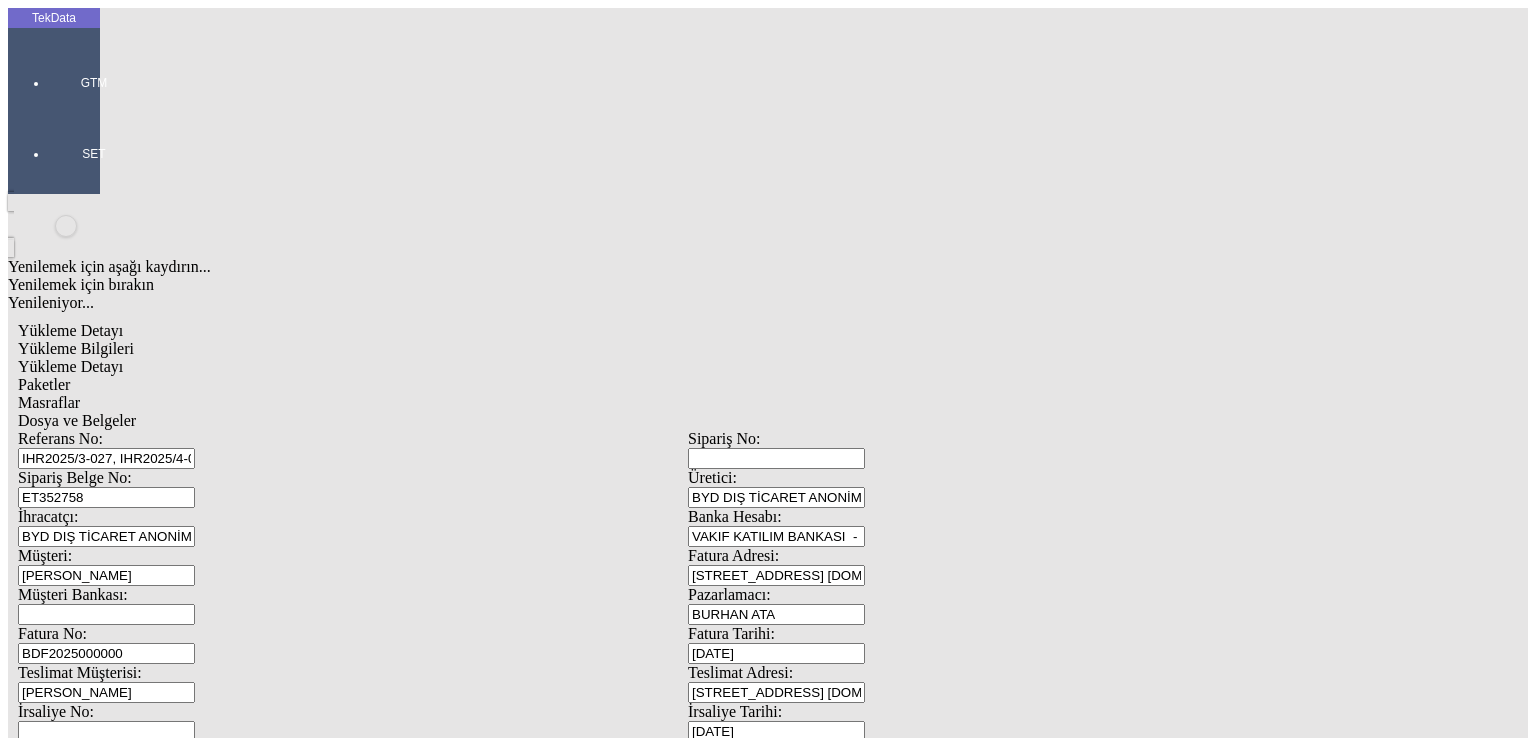 click on "Düzenle" at bounding box center [64, 1547] 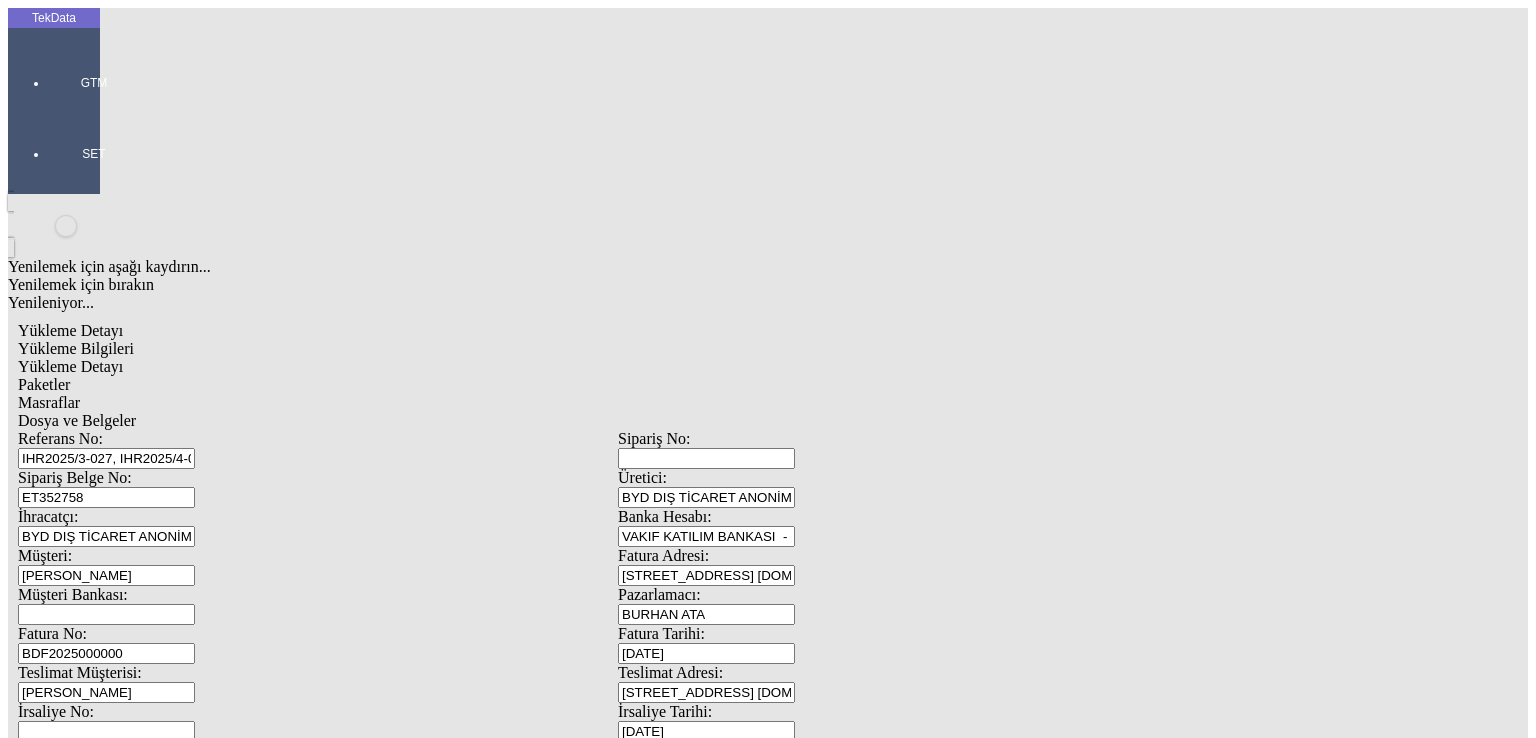 click on "Dosya ve Belgeler" at bounding box center (77, 420) 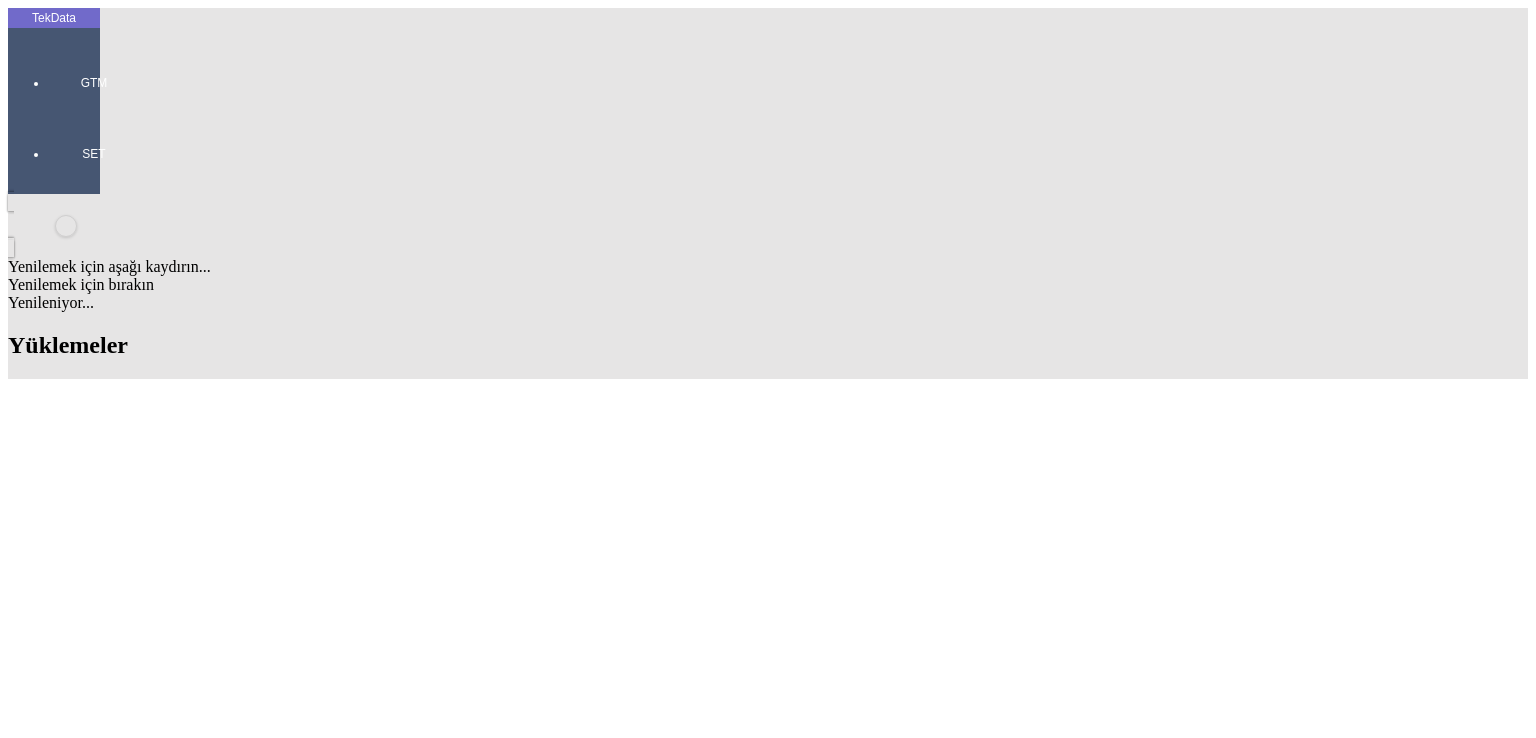 scroll, scrollTop: 334, scrollLeft: 0, axis: vertical 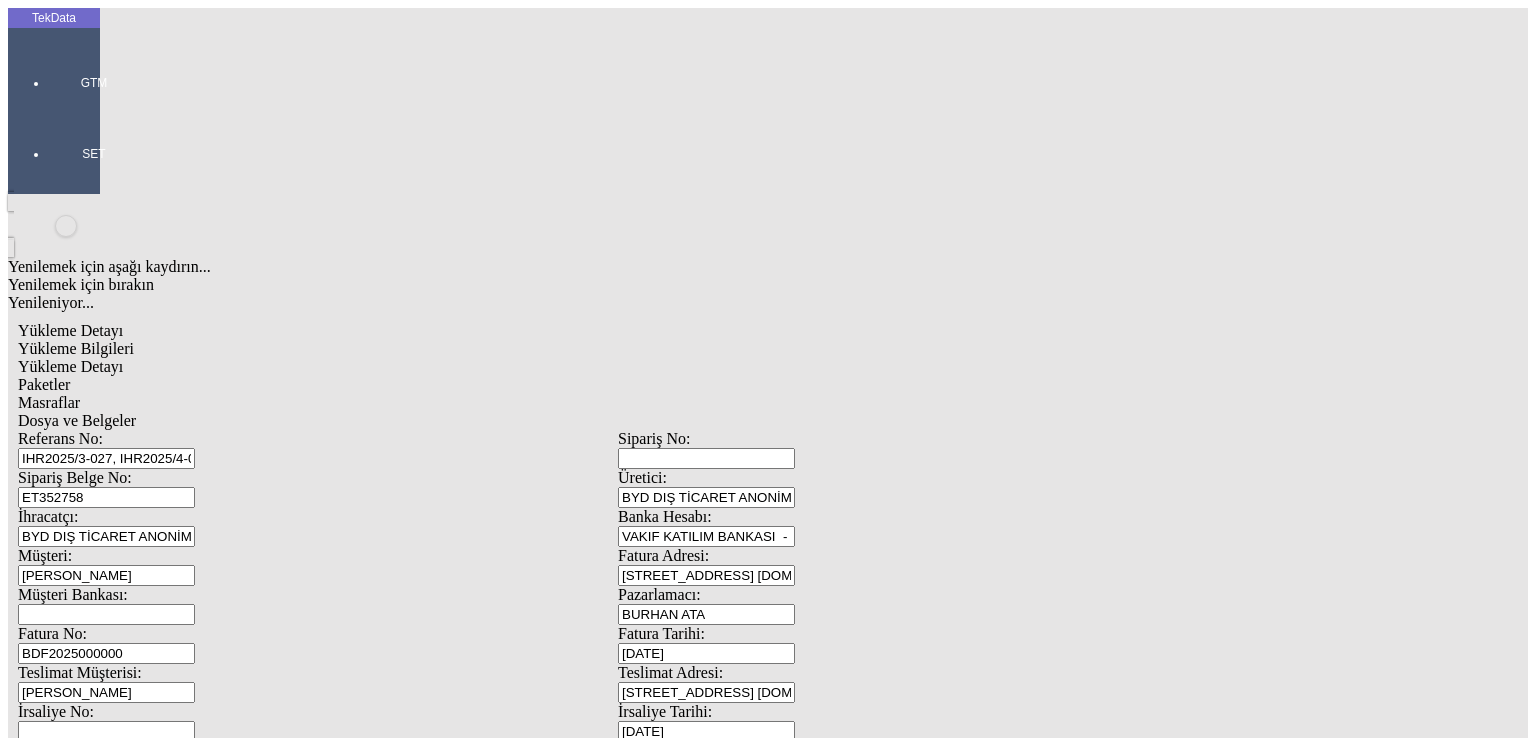 click on "IHR2025/3-027, IHR2025/4-004,031,5-027,6-064" at bounding box center (106, 458) 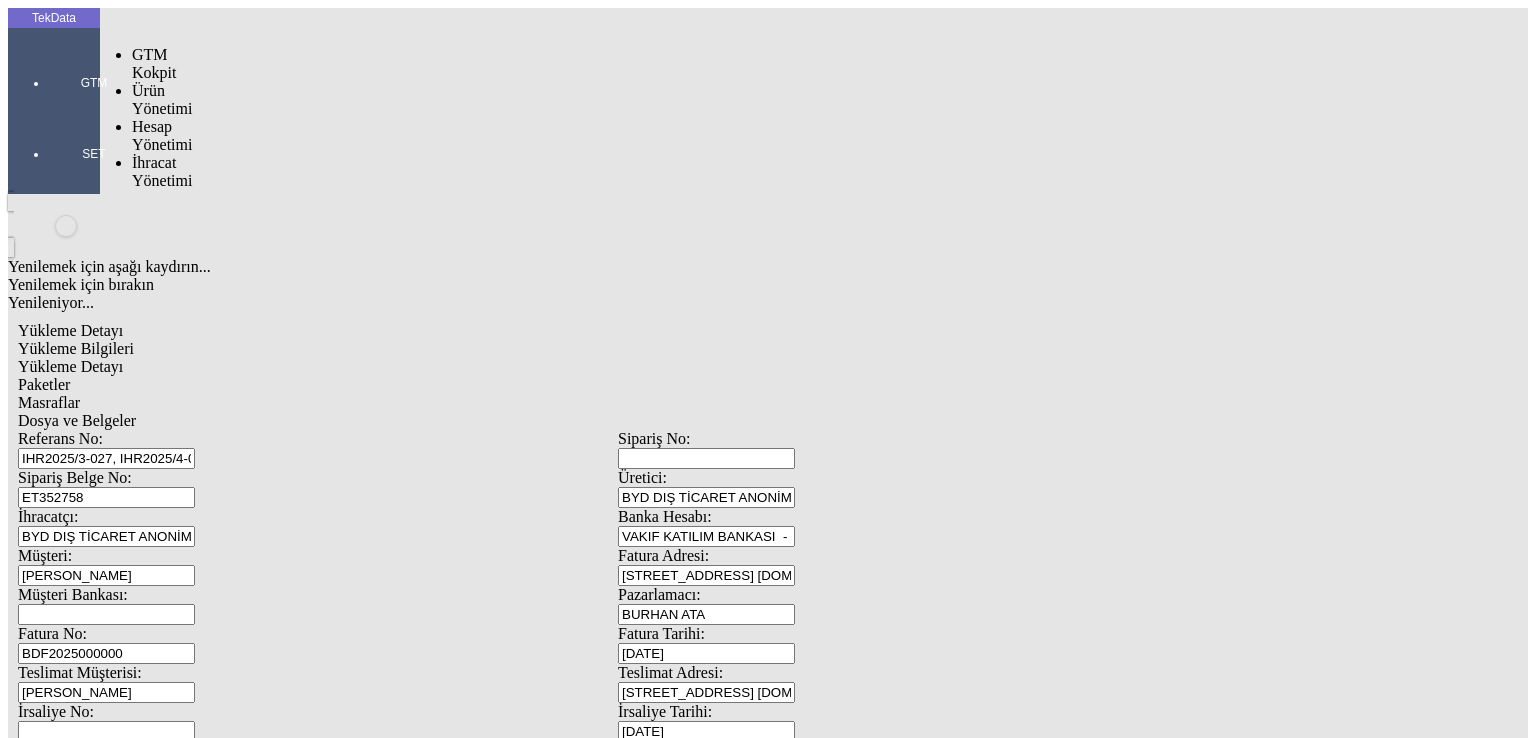 click at bounding box center [94, 111] 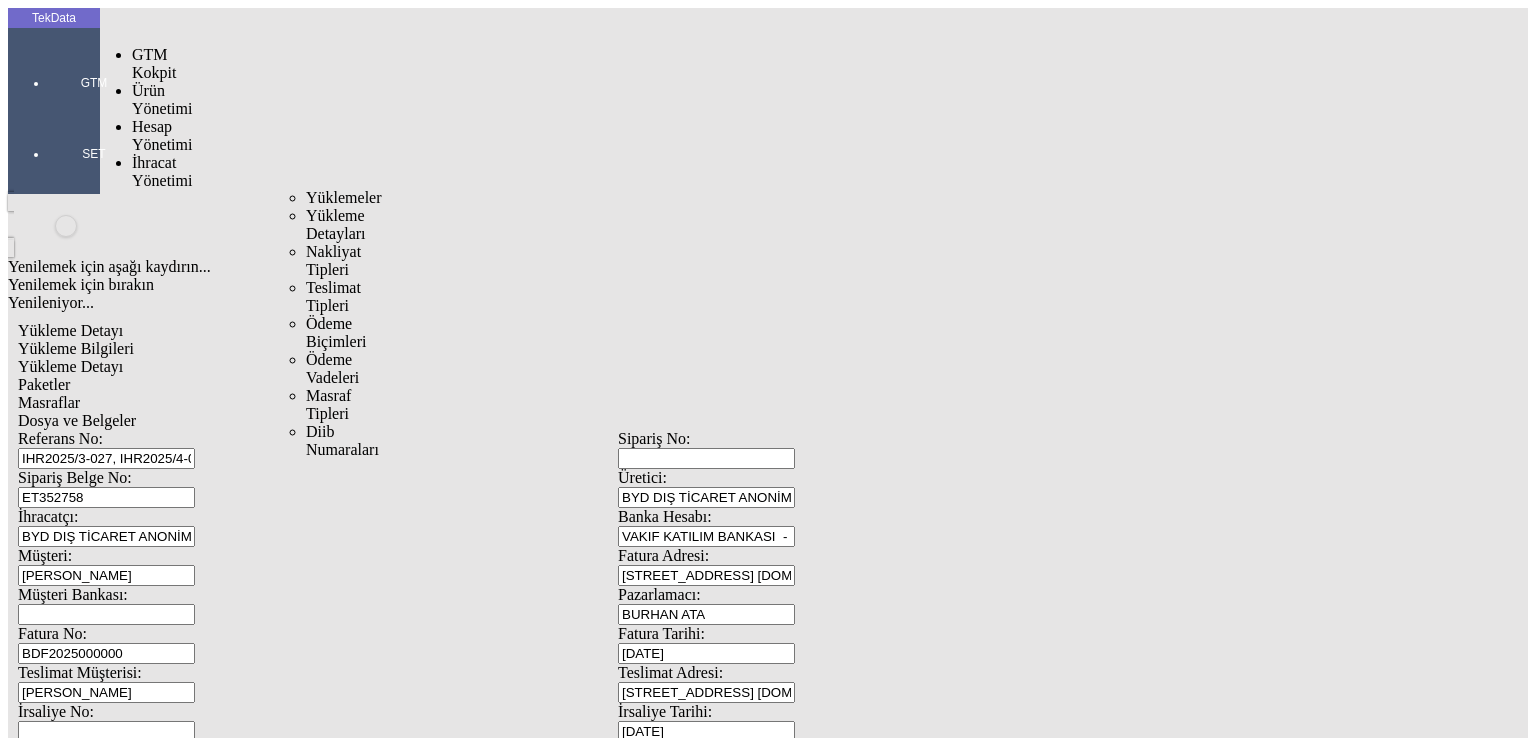 drag, startPoint x: 154, startPoint y: 117, endPoint x: 165, endPoint y: 117, distance: 11 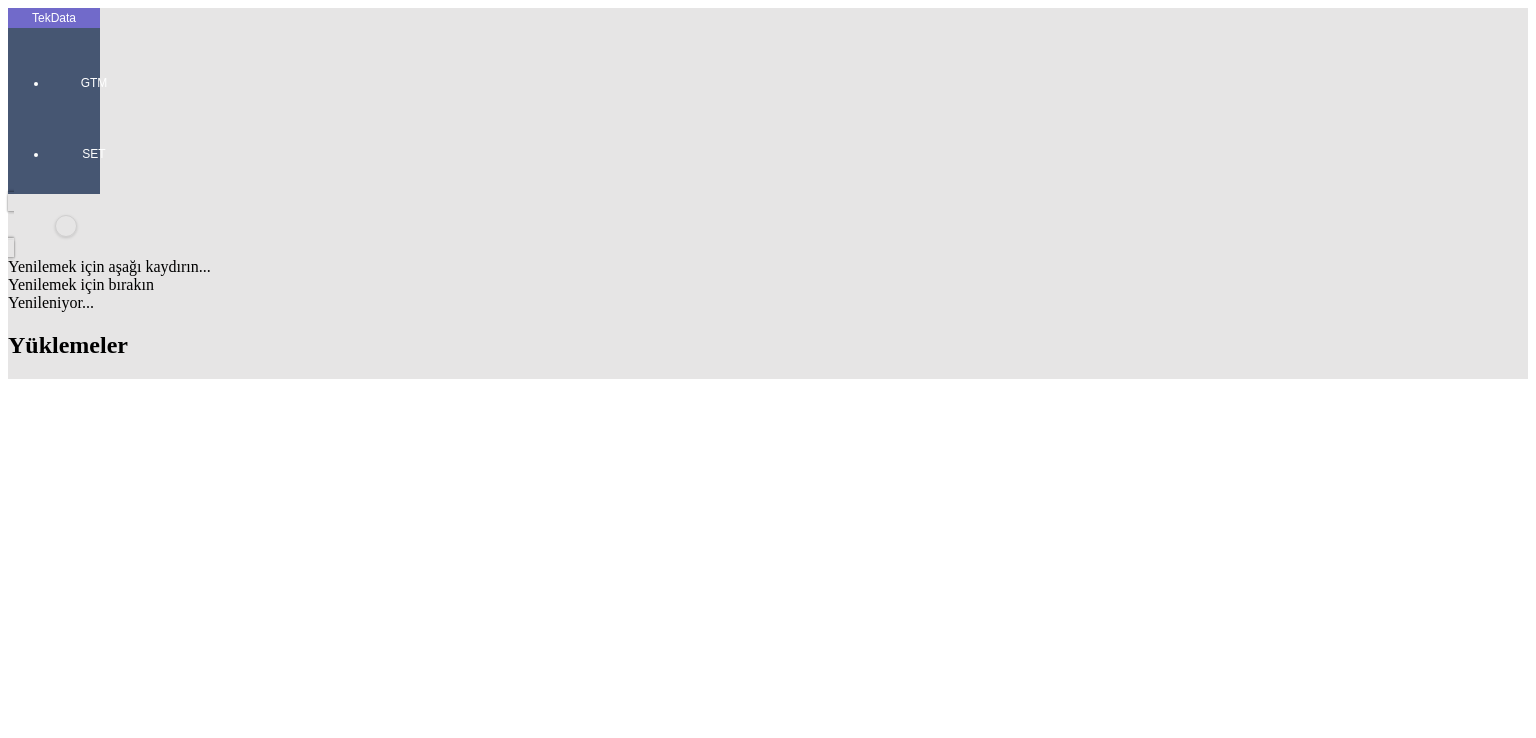 scroll, scrollTop: 334, scrollLeft: 0, axis: vertical 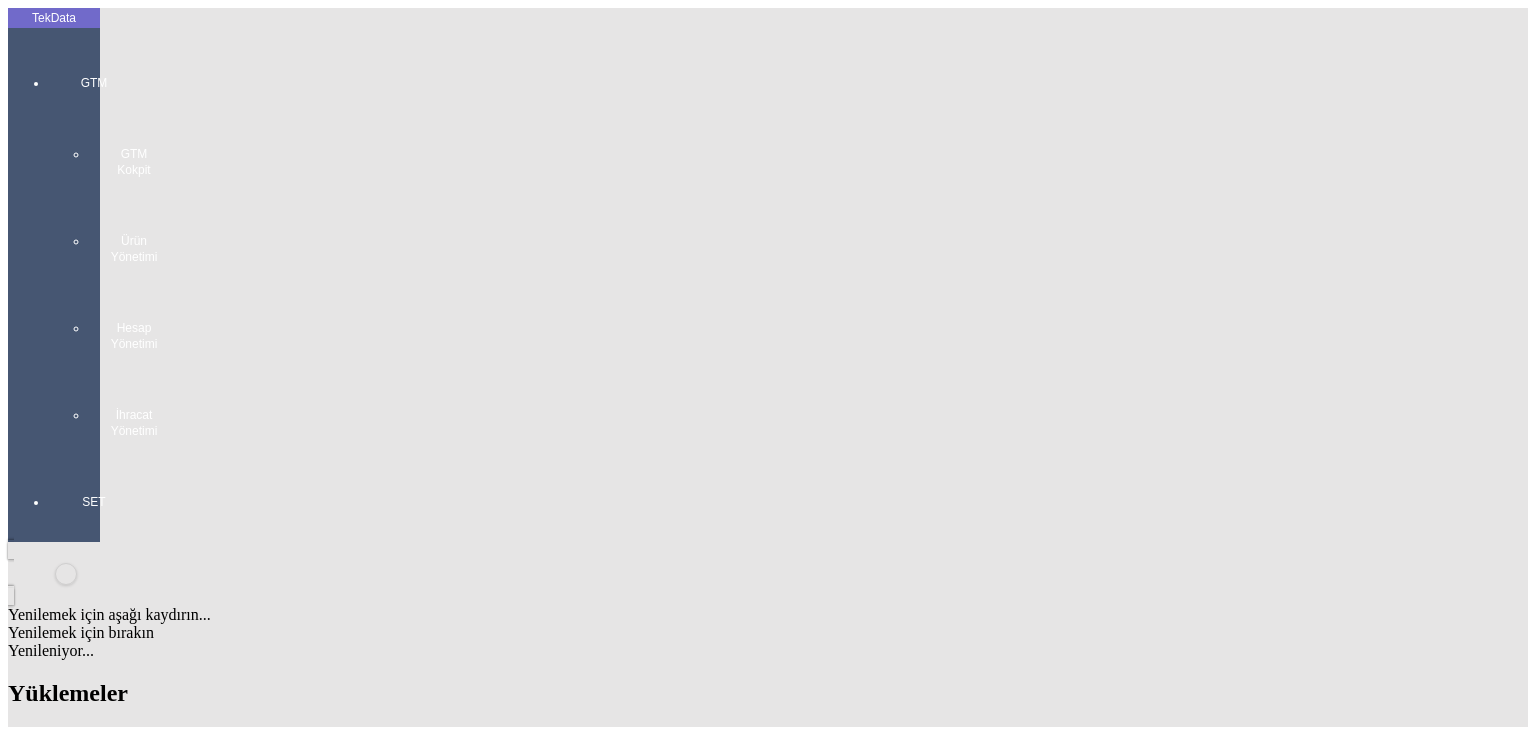 click on "GTM  GTM Kokpit  Ürün Yönetimi  Hesap Yönetimi  İhracat Yönetimi" at bounding box center [94, 249] 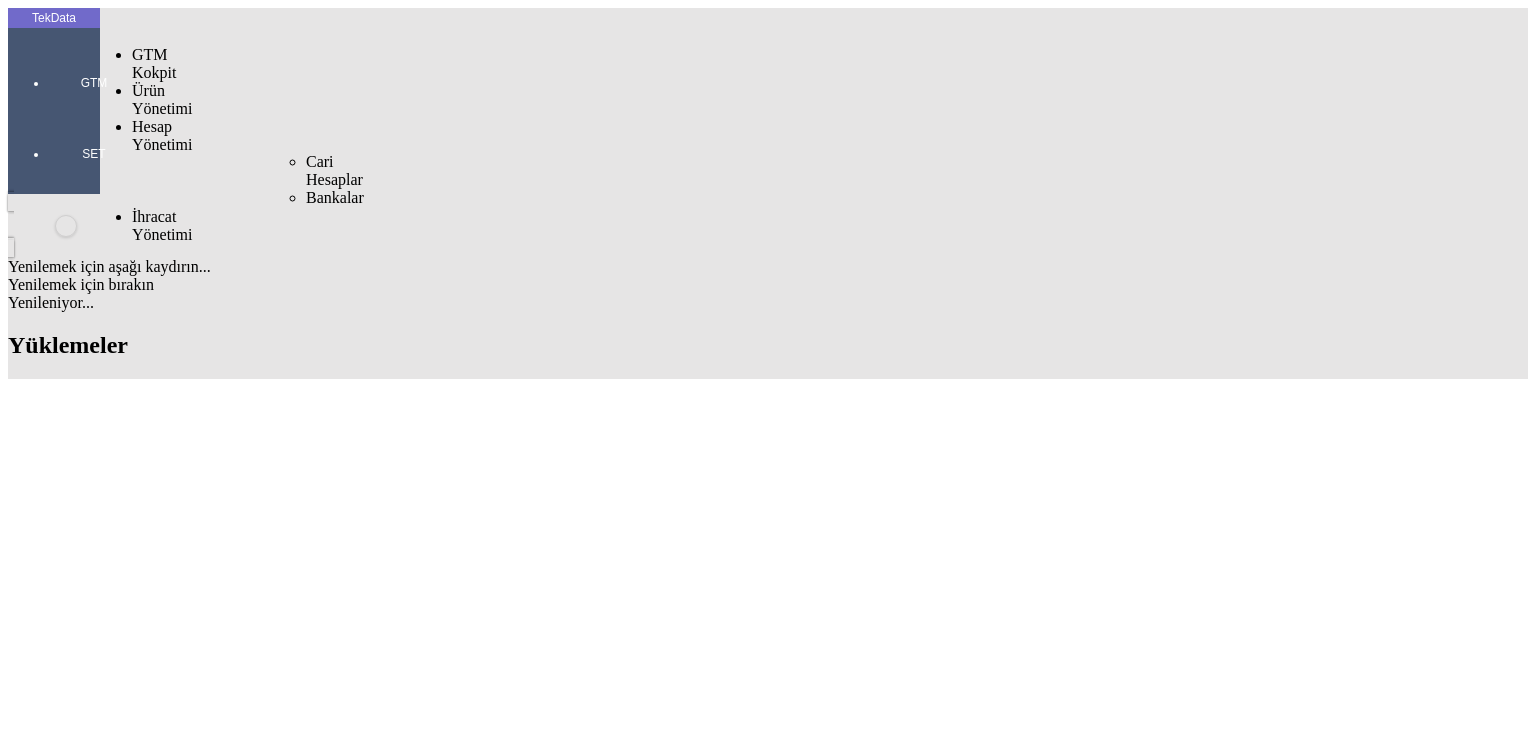 click on "Cari Hesaplar" at bounding box center [334, 170] 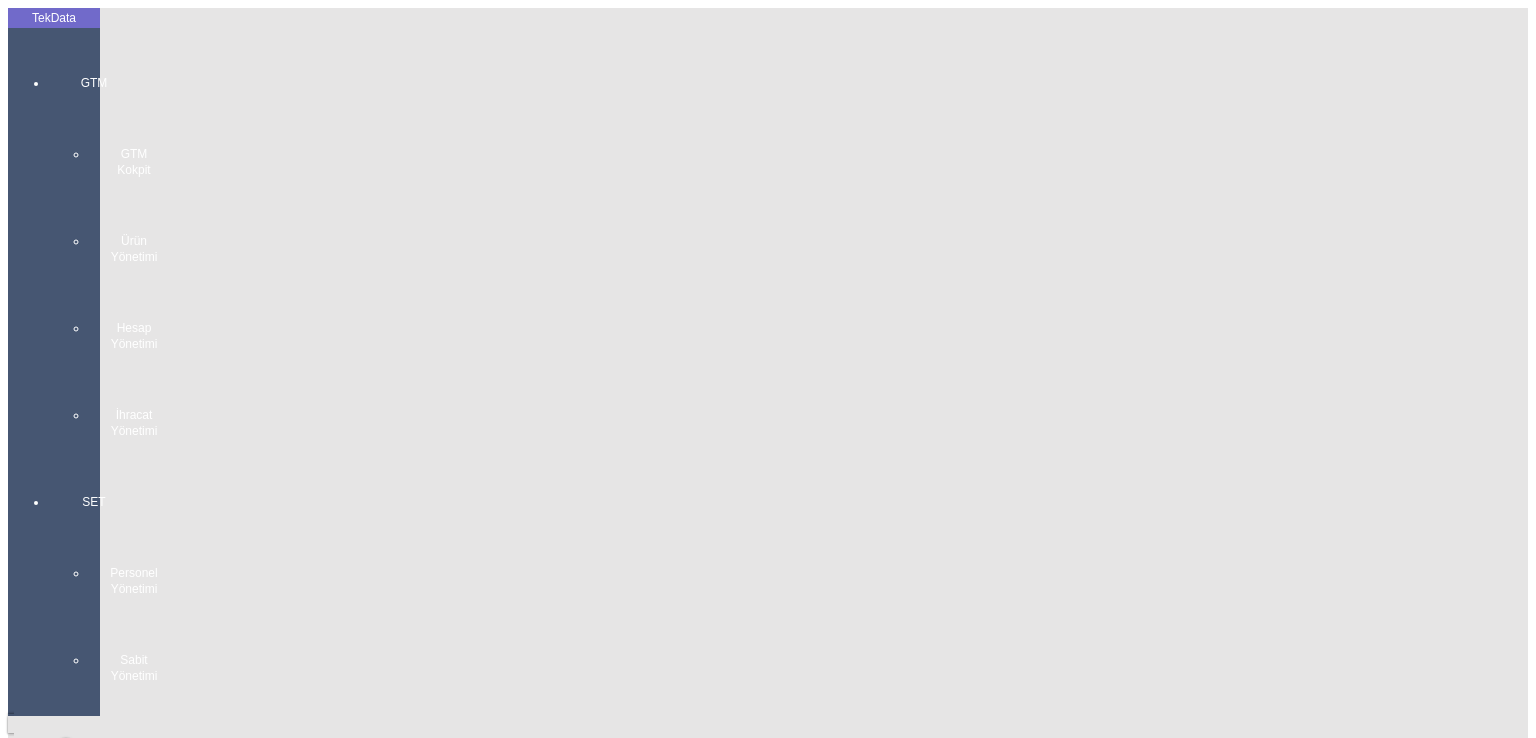 drag, startPoint x: 47, startPoint y: 77, endPoint x: 136, endPoint y: 96, distance: 91.00549 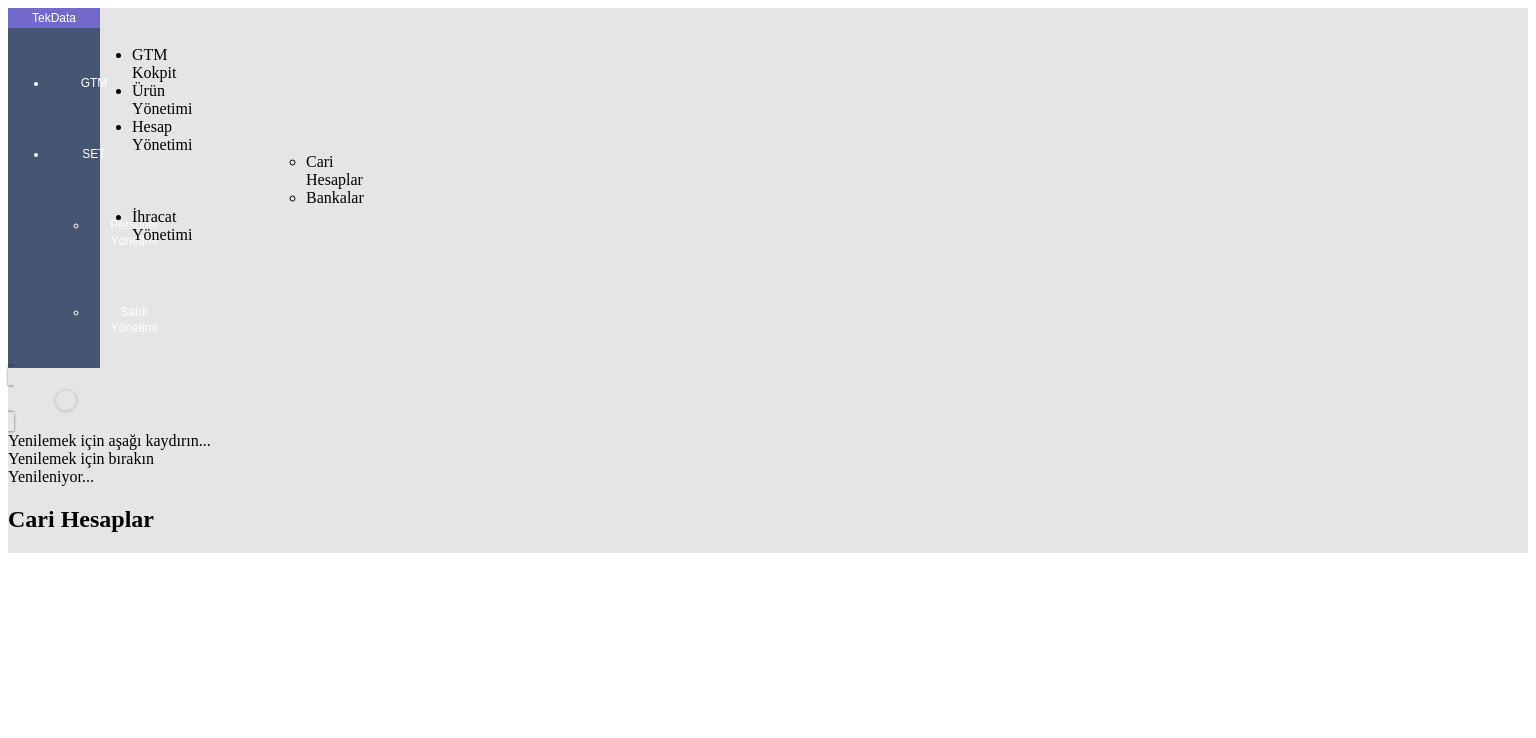 click on "Cari Hesaplar" at bounding box center (334, 170) 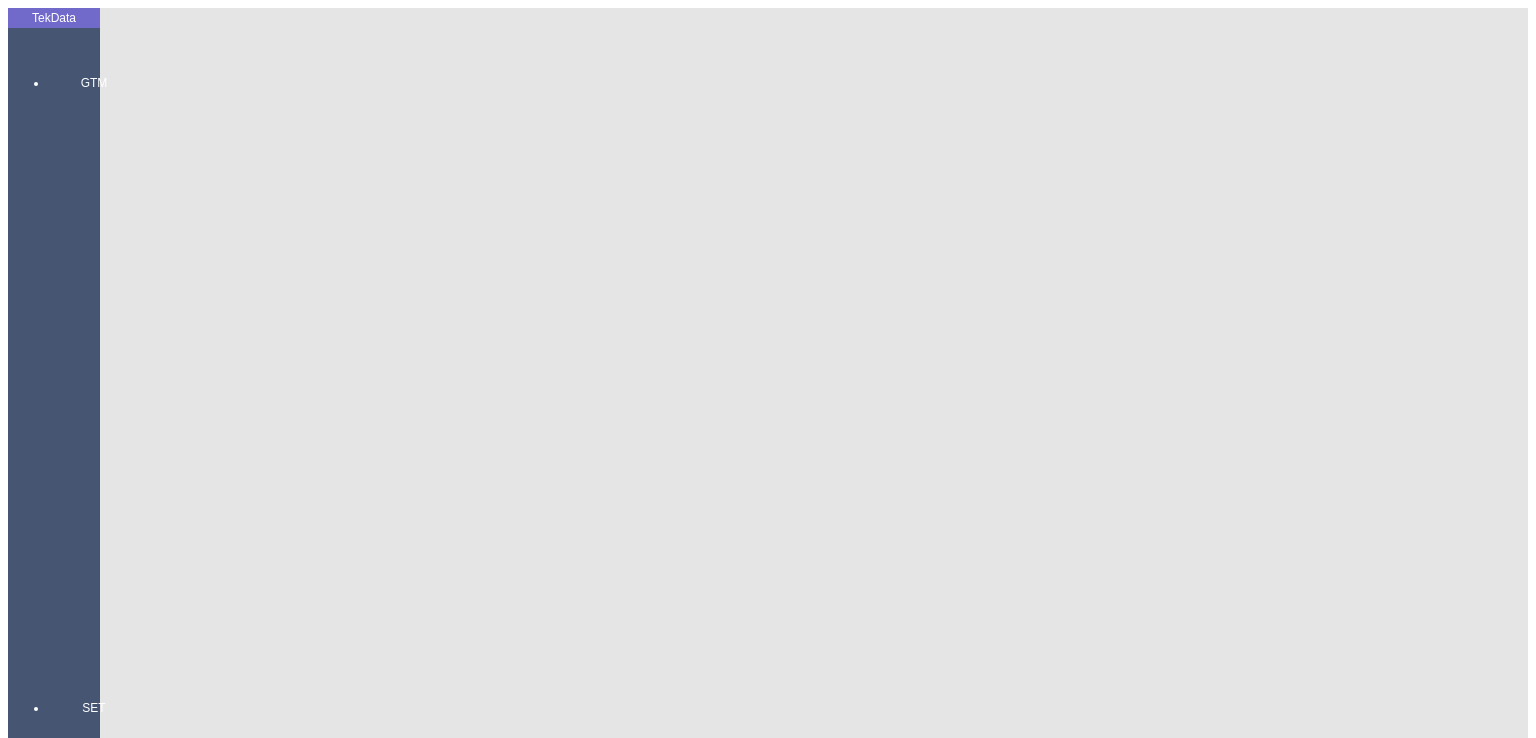 scroll, scrollTop: 0, scrollLeft: 0, axis: both 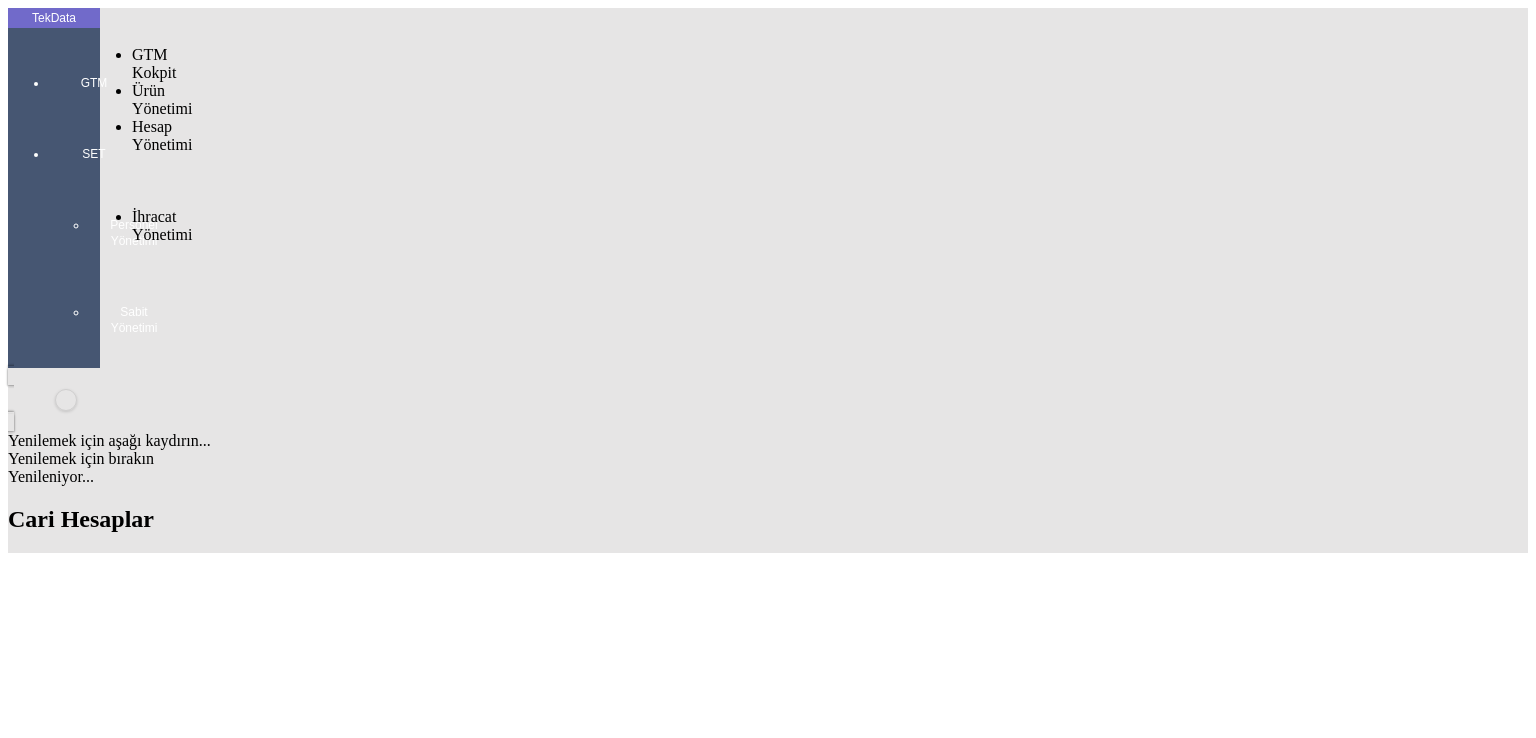click at bounding box center (94, 111) 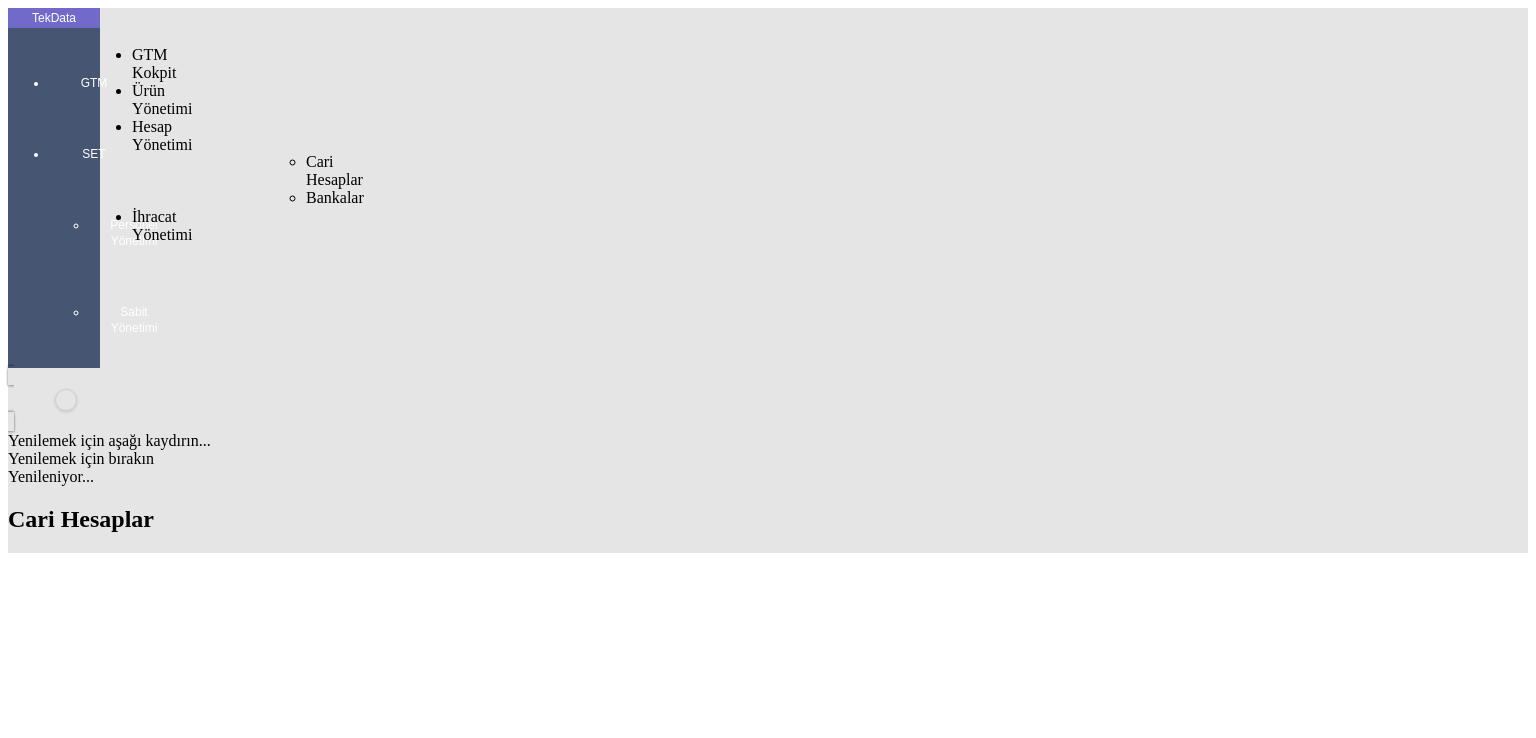 click on "Cari Hesaplar" at bounding box center [334, 170] 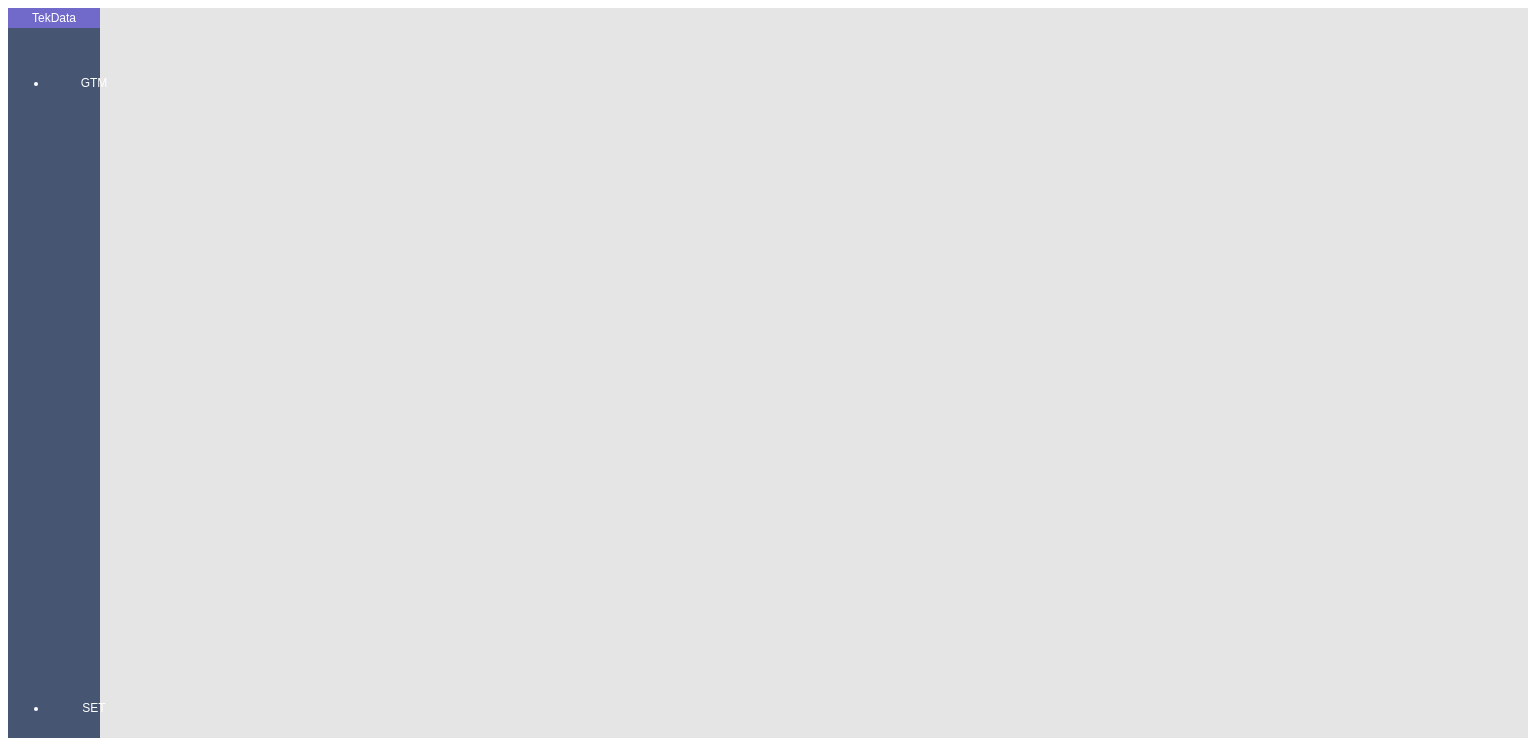 click at bounding box center [94, 665] 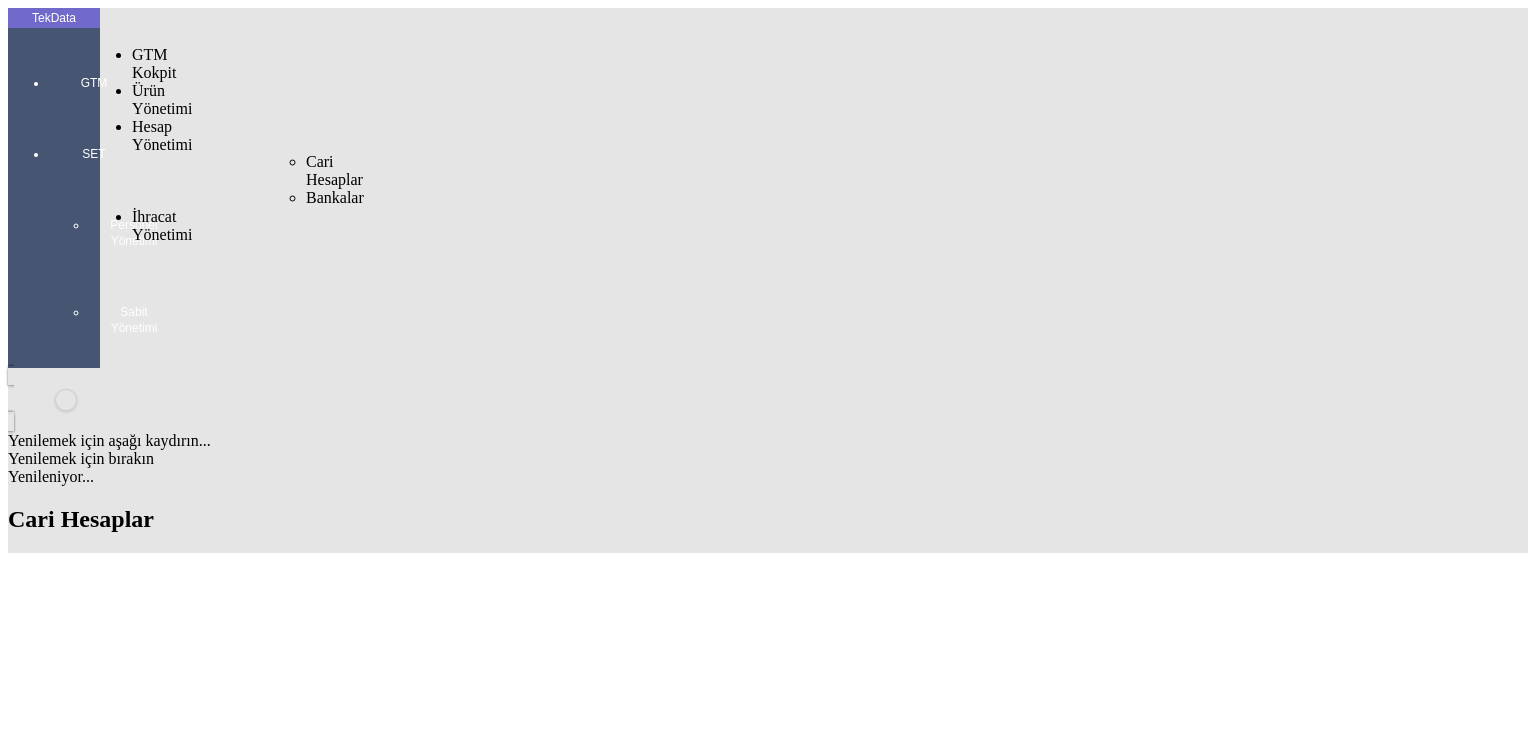 click on "Hesap Yönetimi" at bounding box center (162, 135) 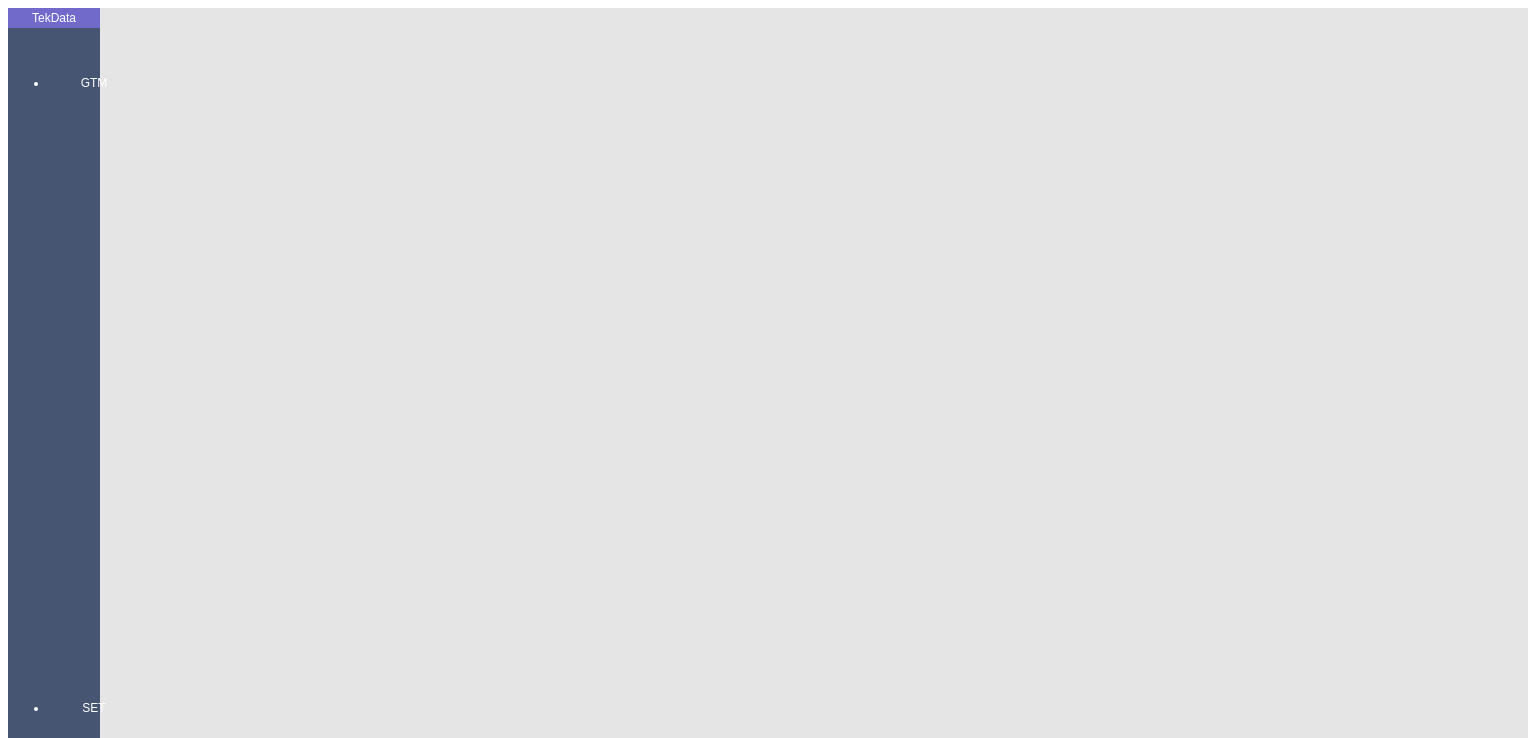 click 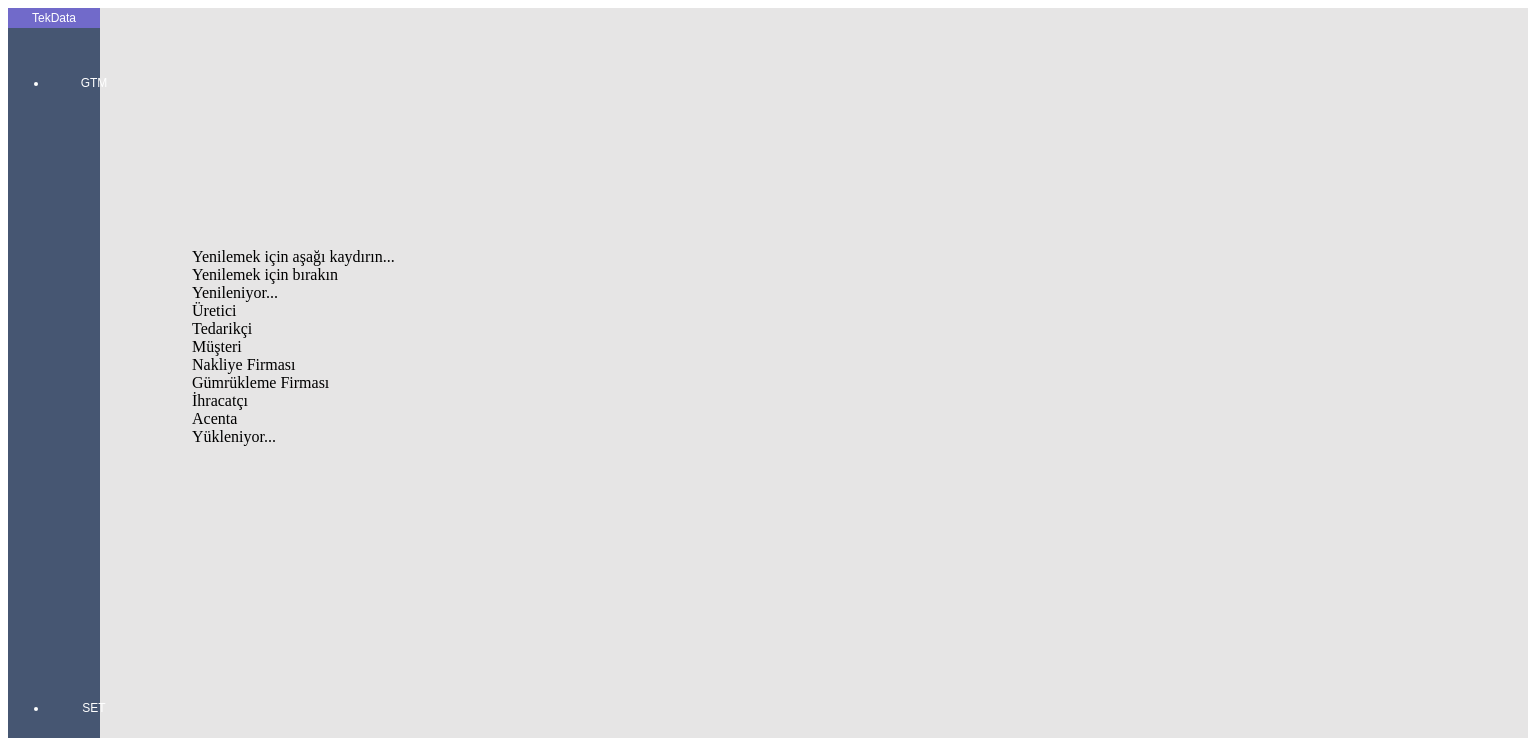 click on "Müşteri" at bounding box center (492, 347) 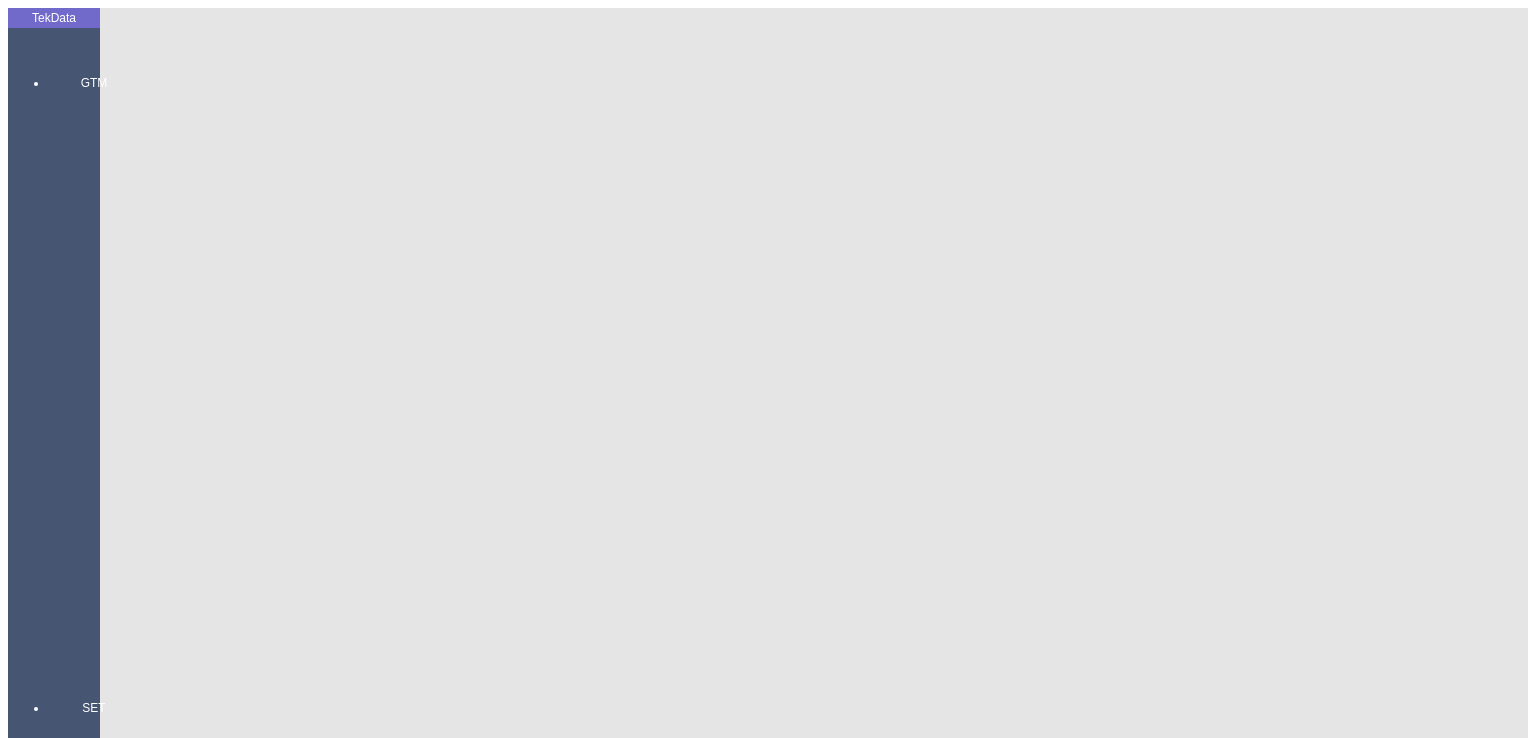 click on "Kaydet" 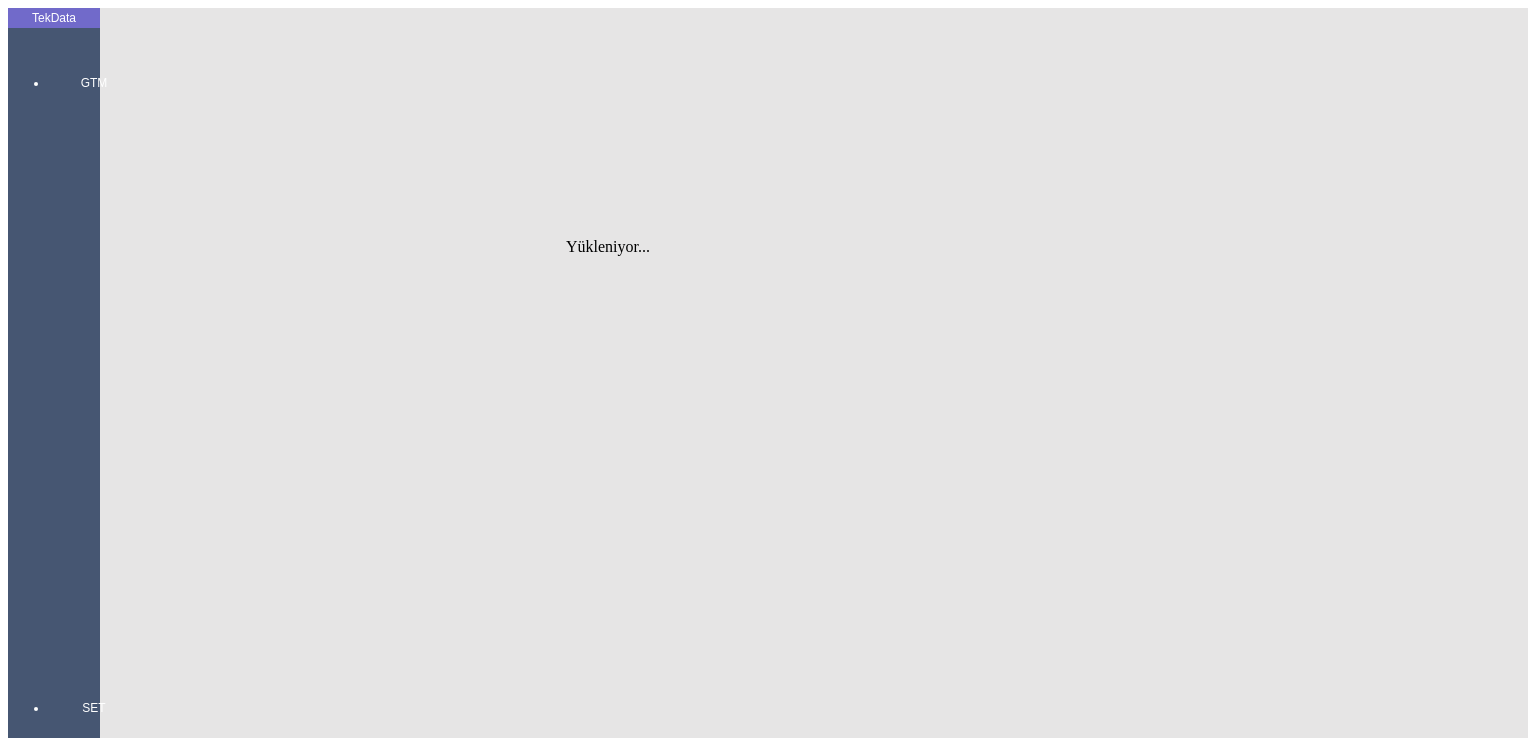 type on "[PERSON_NAME]" 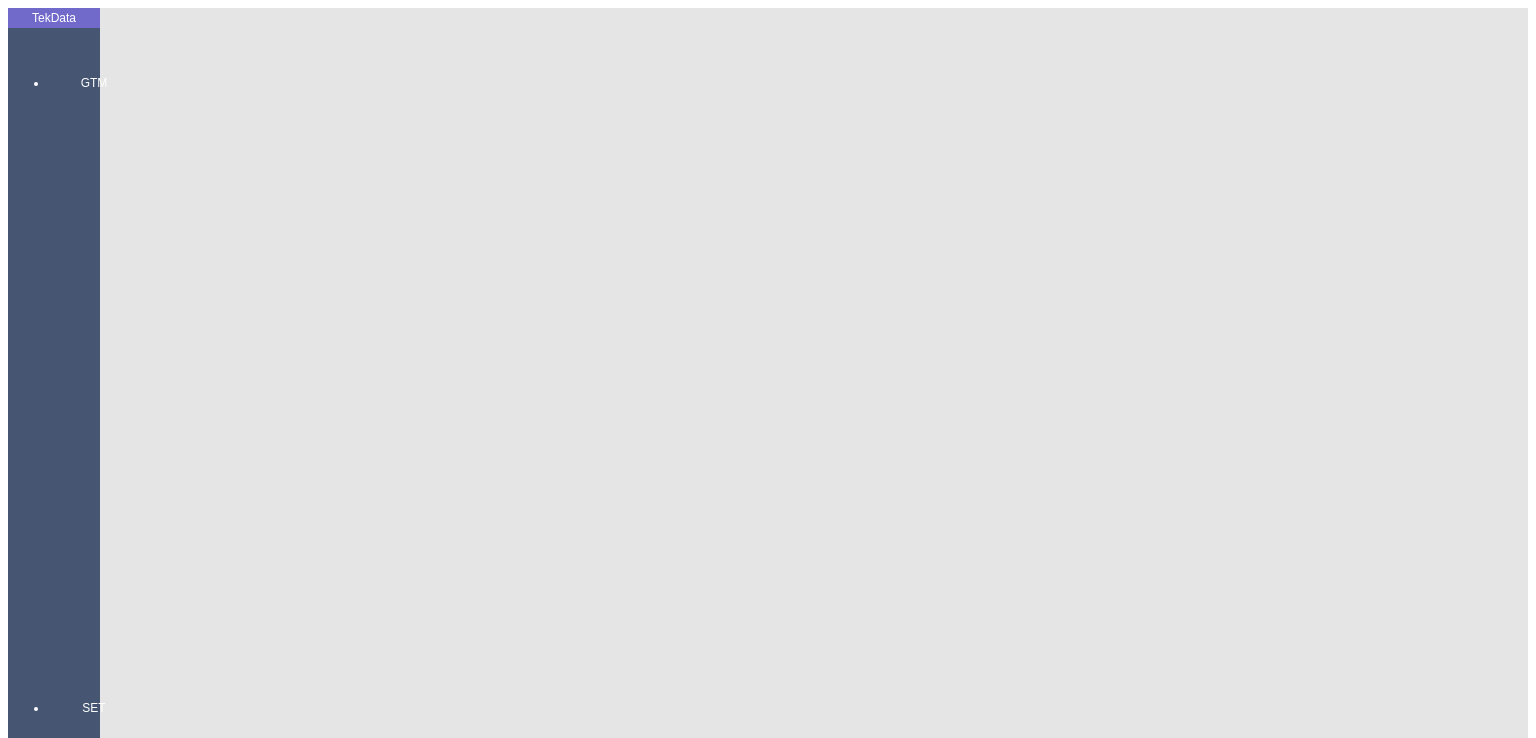 click on "Detay" 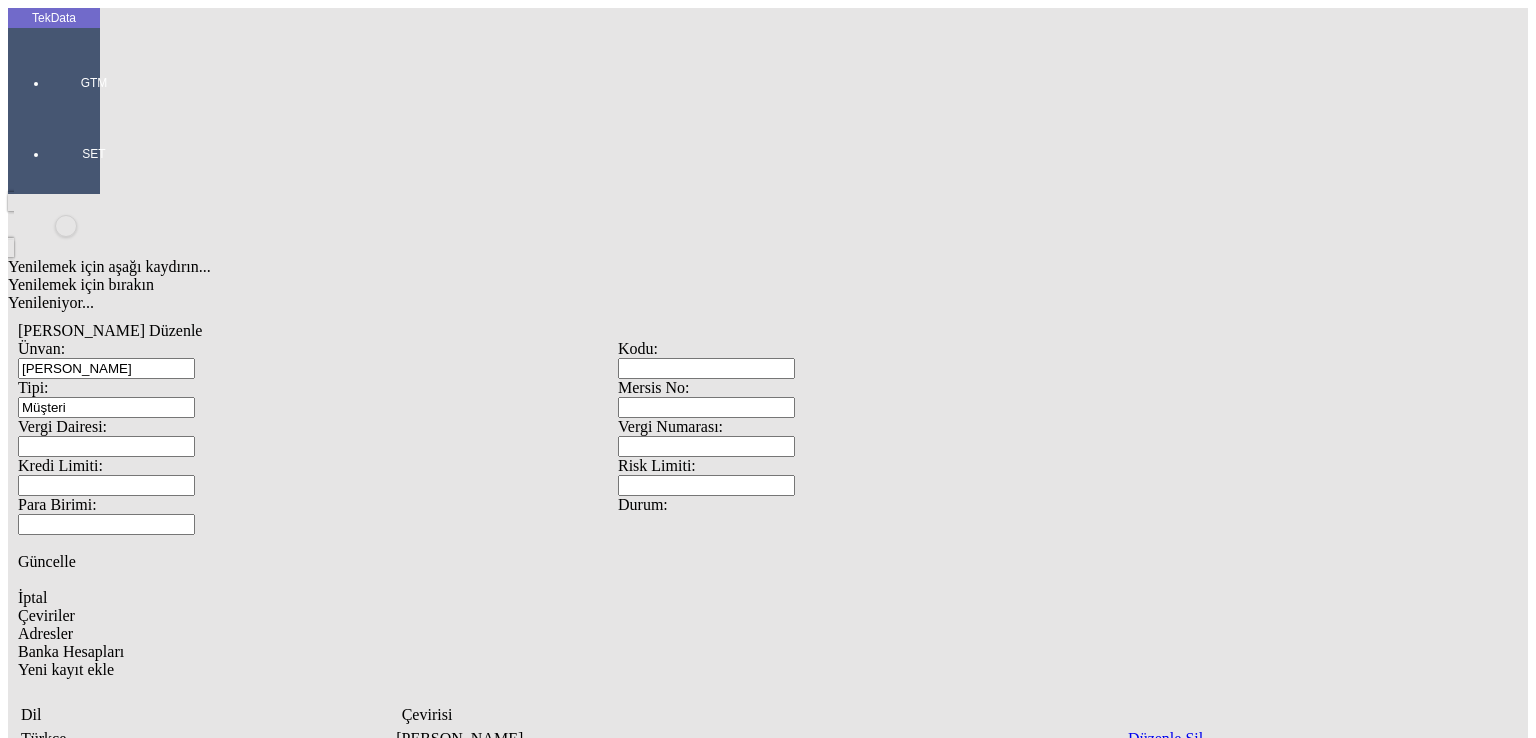 click on "Adresler" 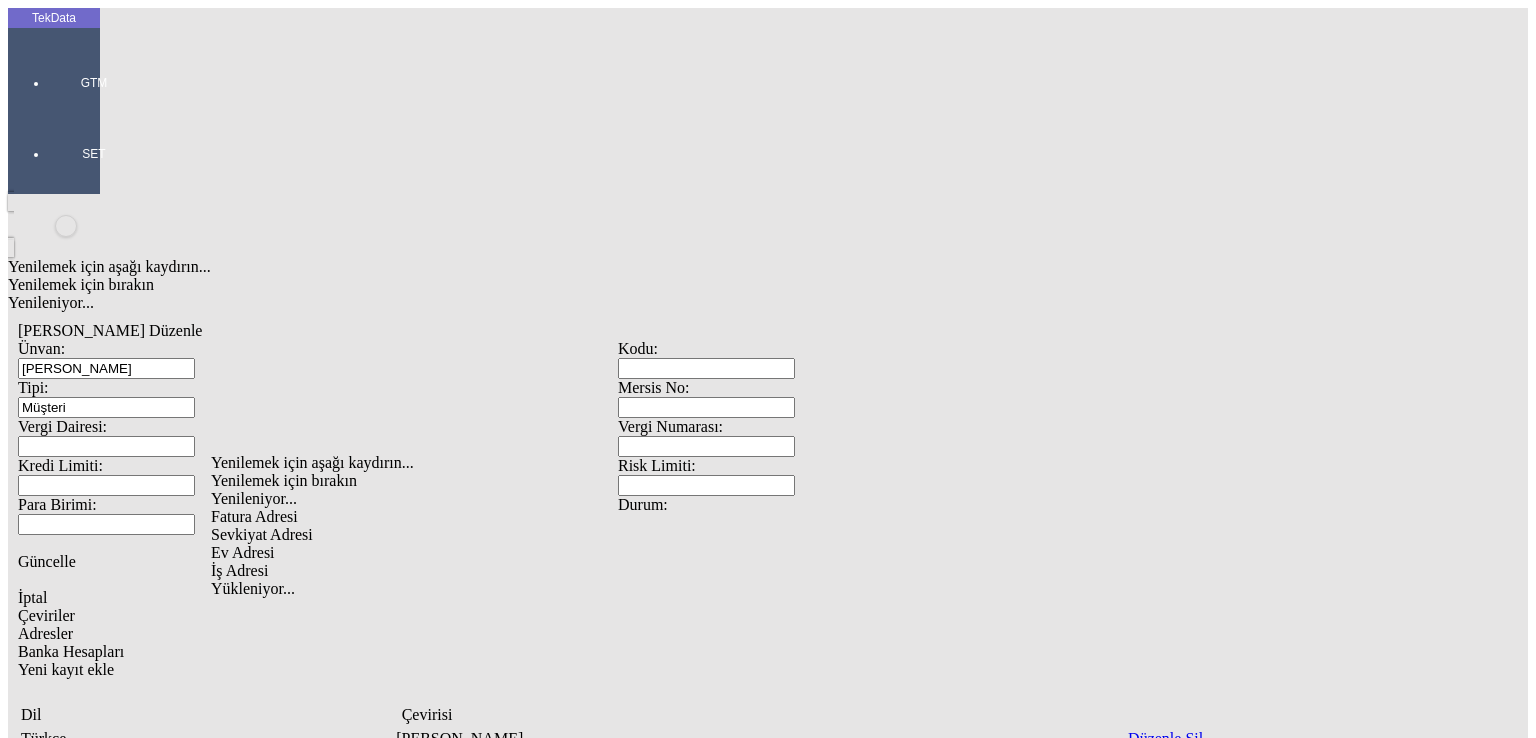 click on "Fatura Adresi" at bounding box center (505, 517) 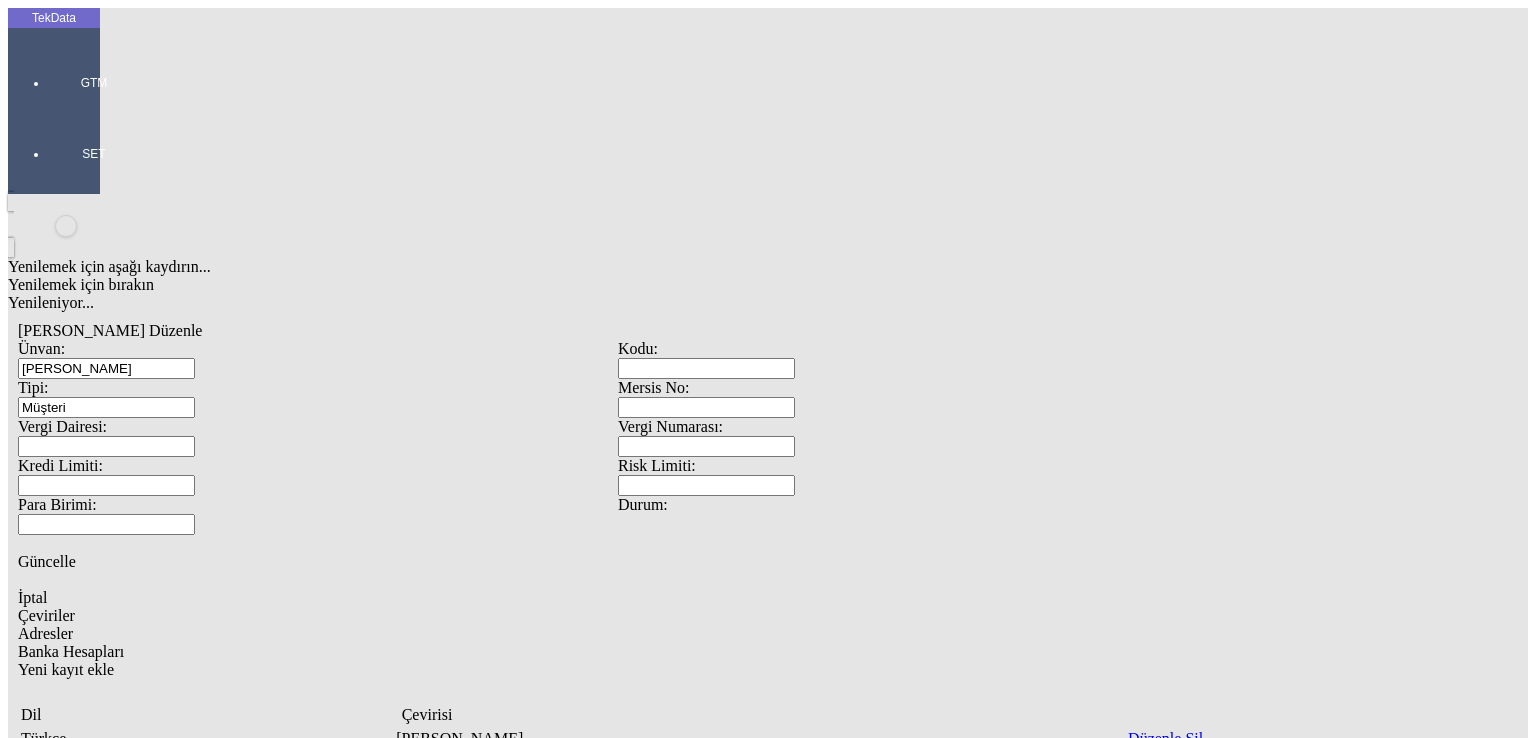drag, startPoint x: 257, startPoint y: 545, endPoint x: 281, endPoint y: 552, distance: 25 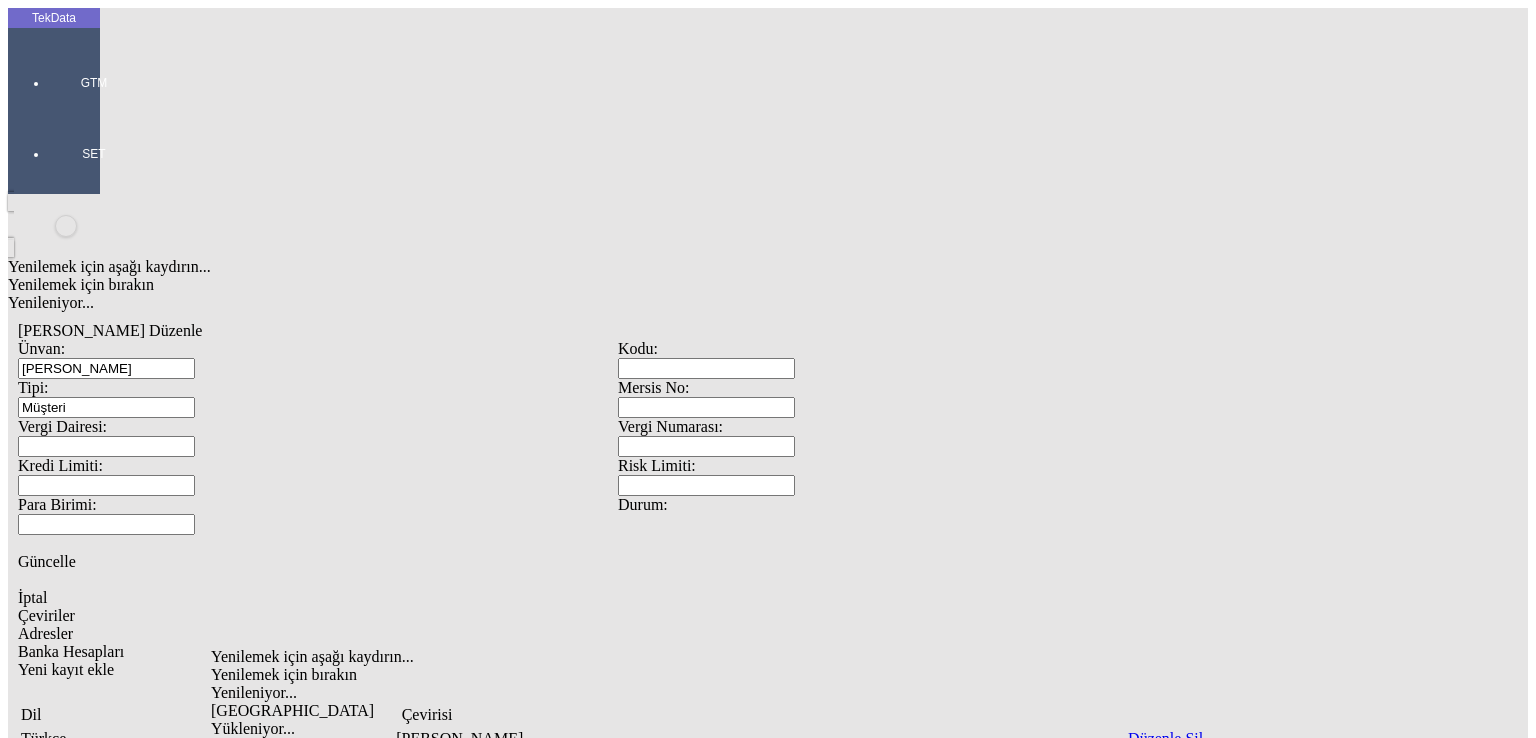 click on "[GEOGRAPHIC_DATA]" at bounding box center [505, 711] 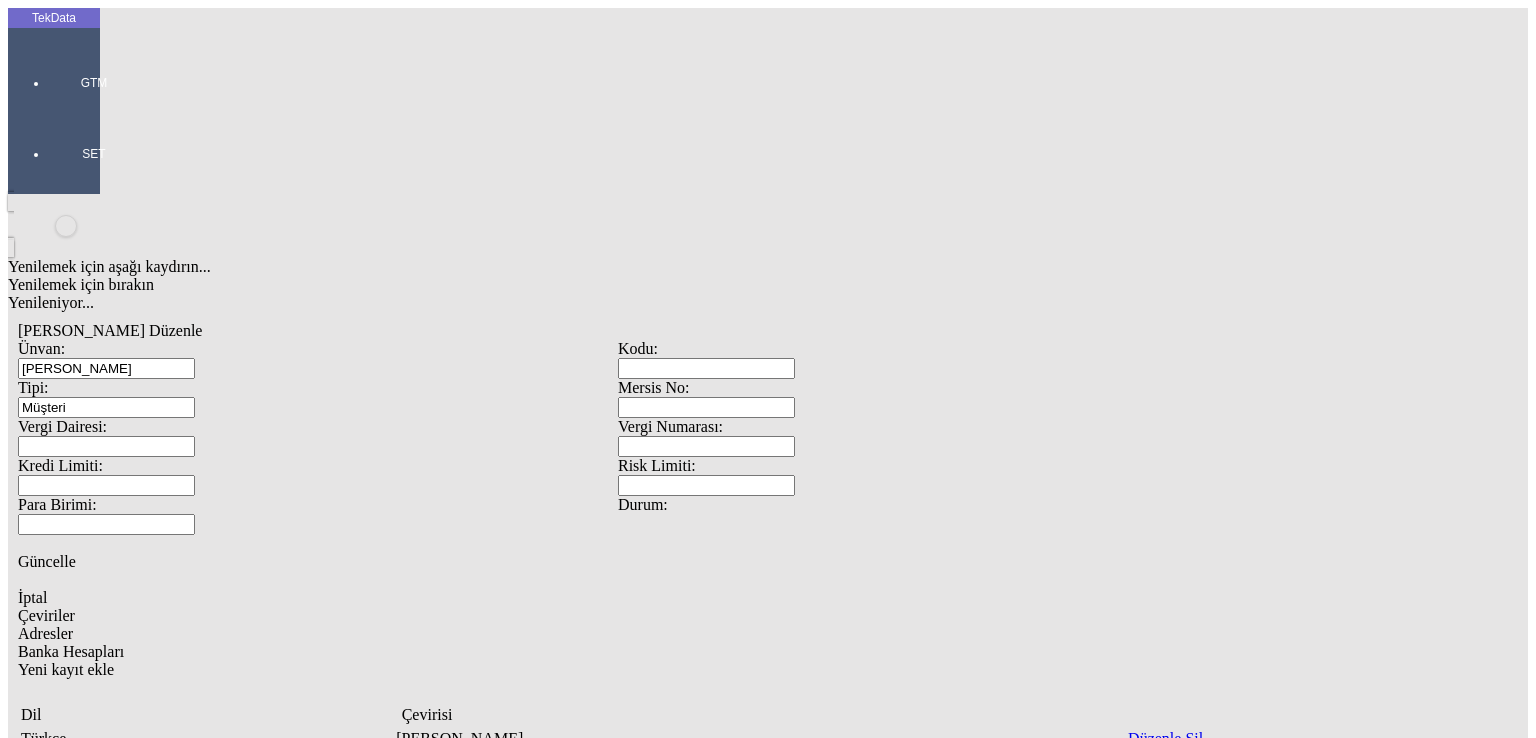 type on "[GEOGRAPHIC_DATA]" 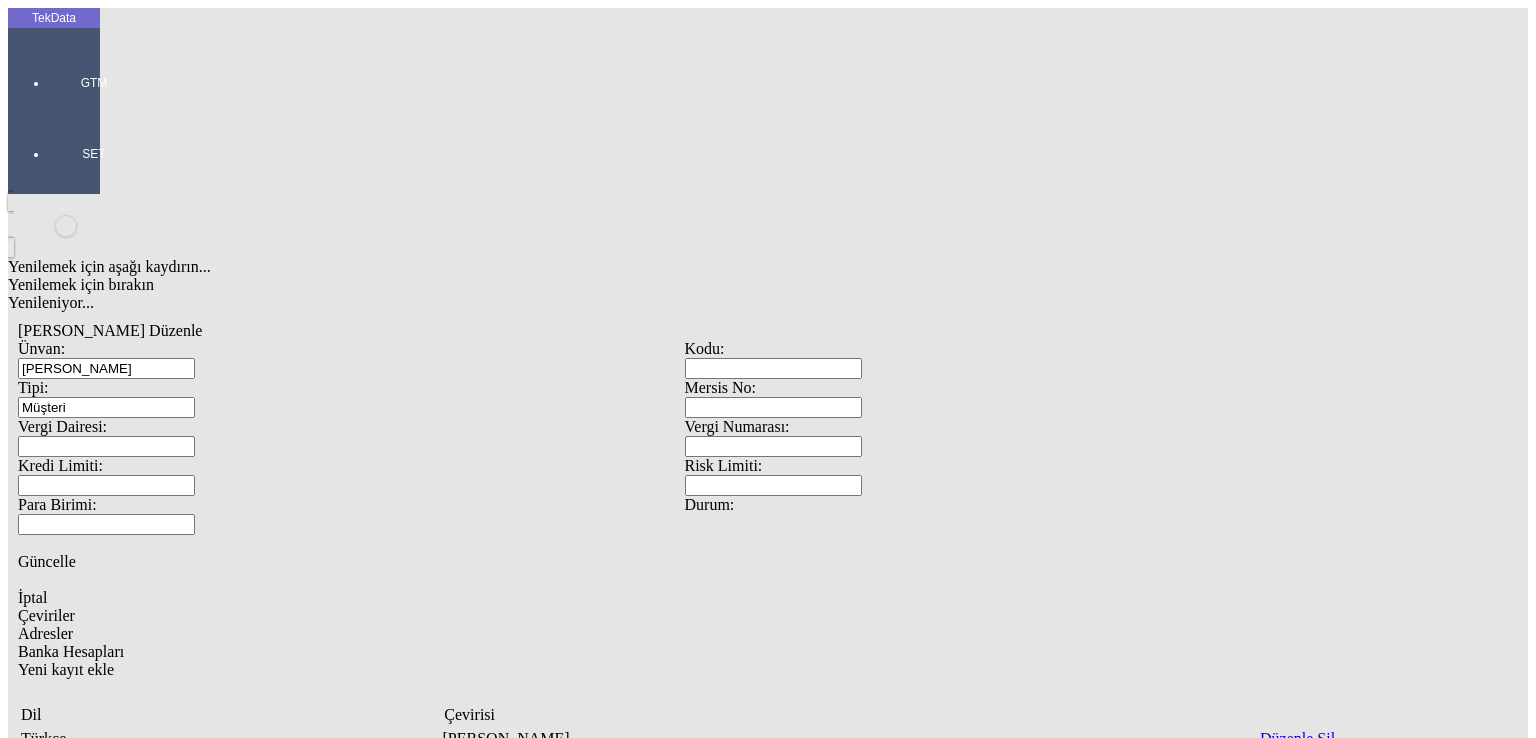 click on "Yenilemek için aşağı kaydırın... Yenilemek için bırakın Yenileniyor...
[PERSON_NAME] Düzenle Ünvan: [PERSON_NAME] Kodu: Tipi: Müşteri Mersis No: Vergi Dairesi: Vergi Numarası: Kredi Limiti: Risk Limiti: Para Birimi: Durum:
Güncelle
İptal
Çeviriler Adresler Banka Hesapları
Fields
Yeni kayıt ekle     Dil Çevirisi   Türkçe [PERSON_NAME] Düzenle   Sil     Düzenle   Sil   Yükleniyor...
Fields
Yeni kayıt ekle     Adres Tipi İlgili Kişi Mobil [PERSON_NAME] E-posta Adres Satırı 1 Adres Satırı 2 Posta Kodu Şehir Ülke   Fatura Adresi               [GEOGRAPHIC_DATA] Düzenle   Sil" at bounding box center [684, 725] 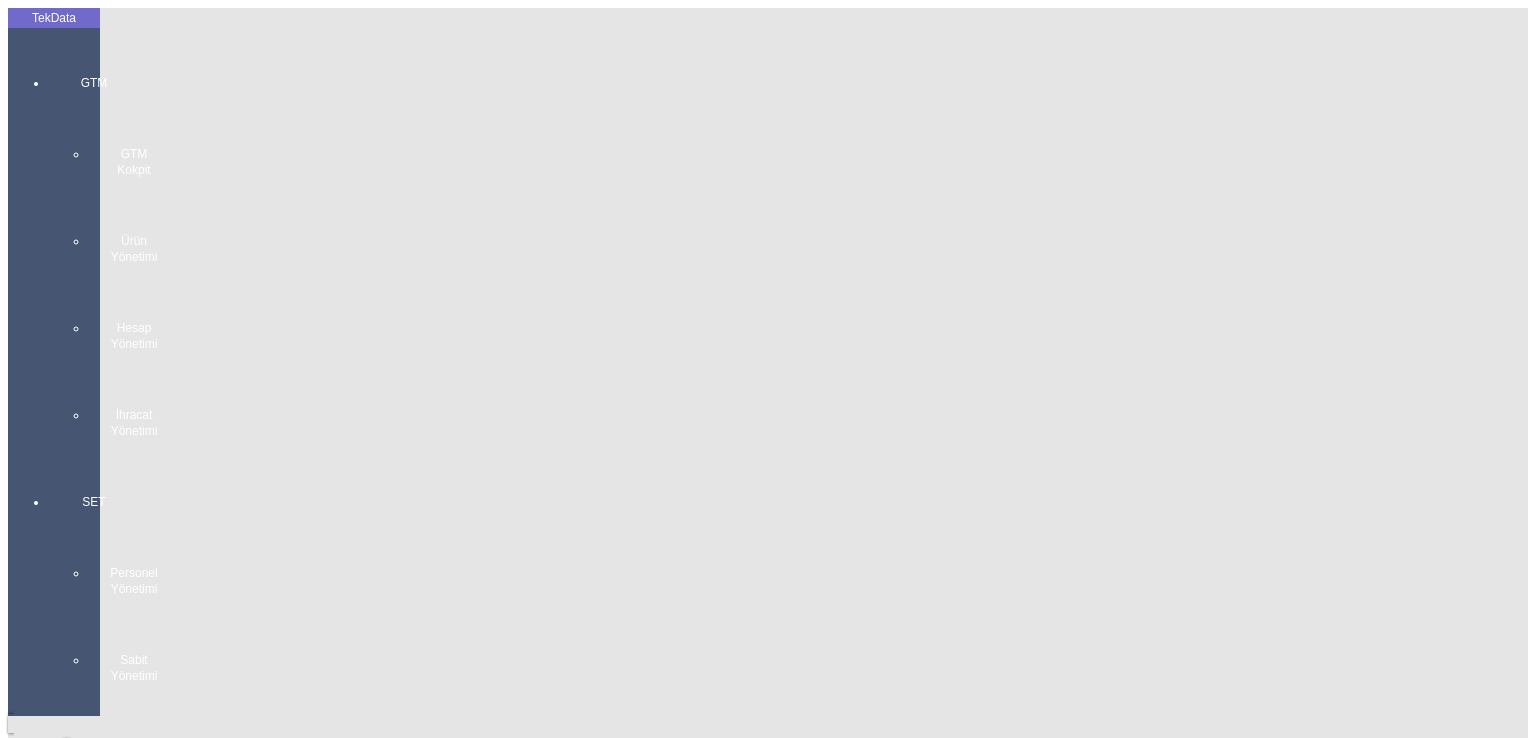 click on "GTM  GTM Kokpit  Ürün Yönetimi  Hesap Yönetimi  İhracat Yönetimi" at bounding box center (94, 249) 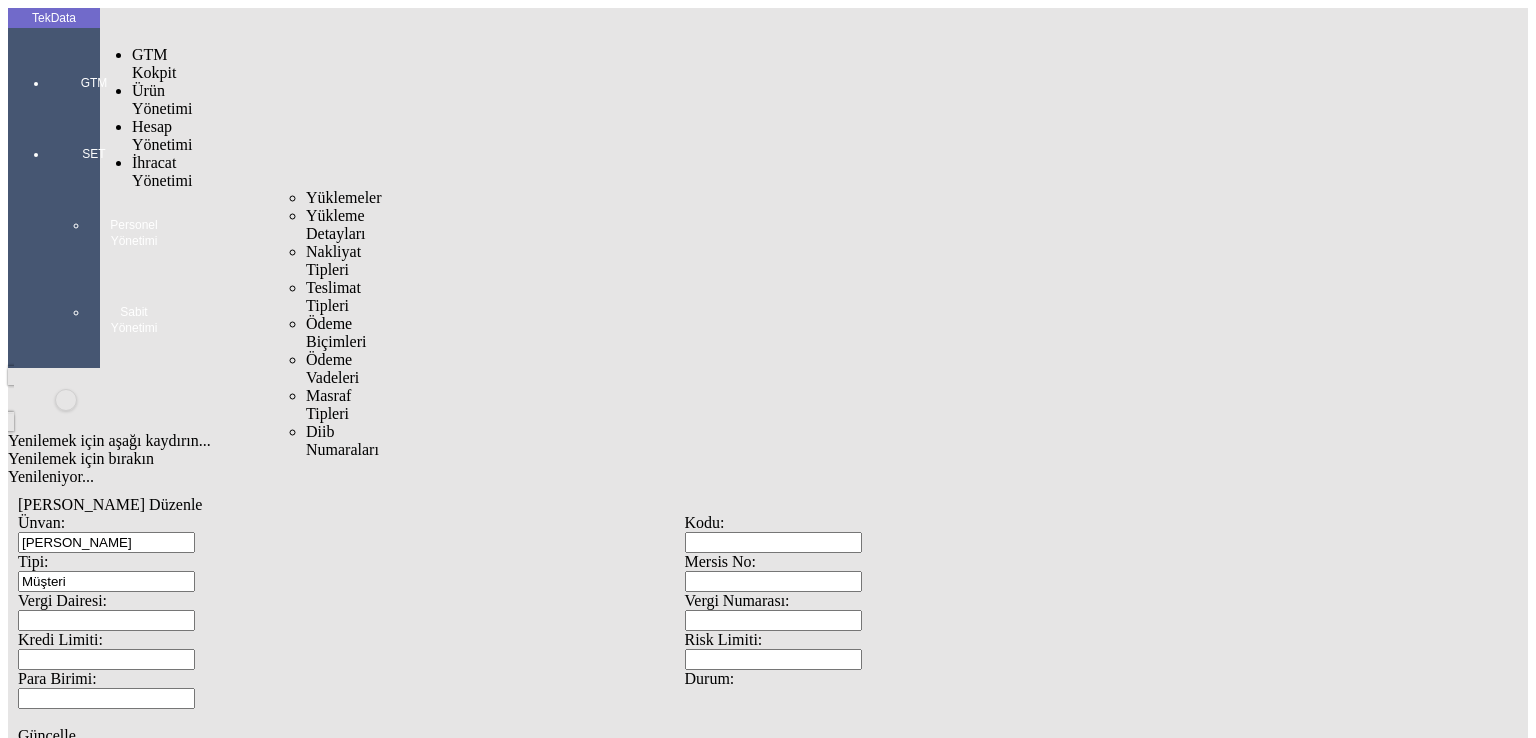click on "İhracat Yönetimi" at bounding box center [162, 171] 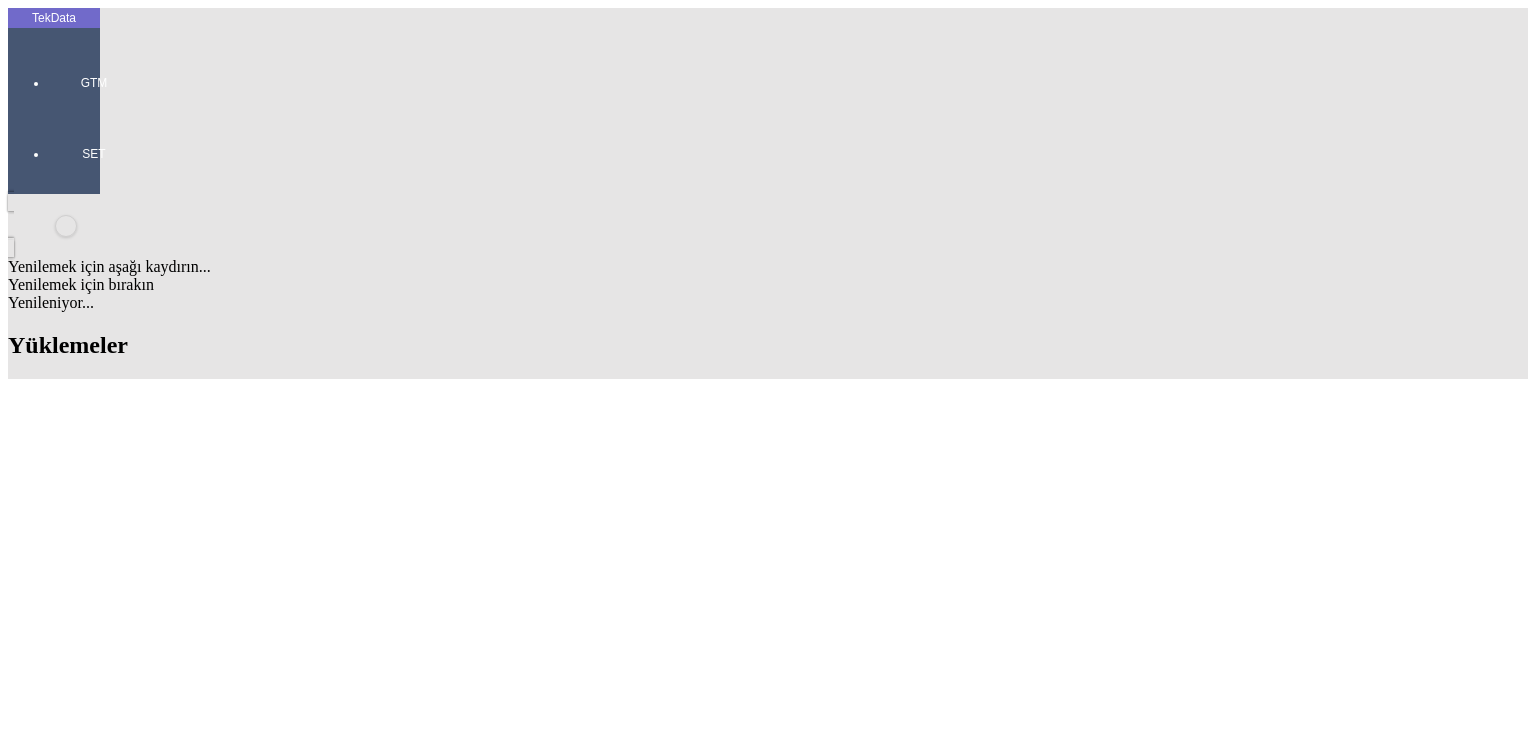 click 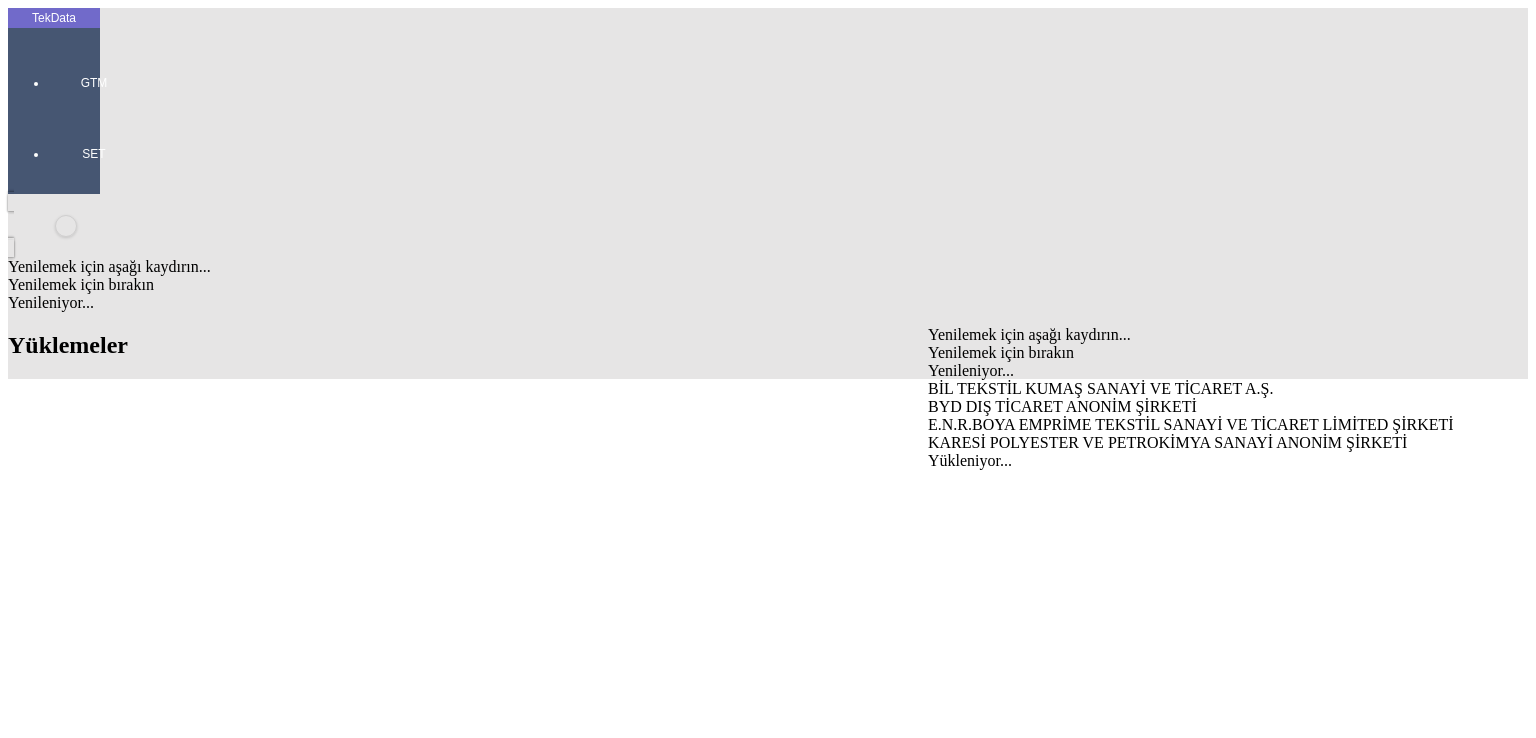 click on "BYD DIŞ TİCARET ANONİM ŞİRKETİ" at bounding box center (1214, 407) 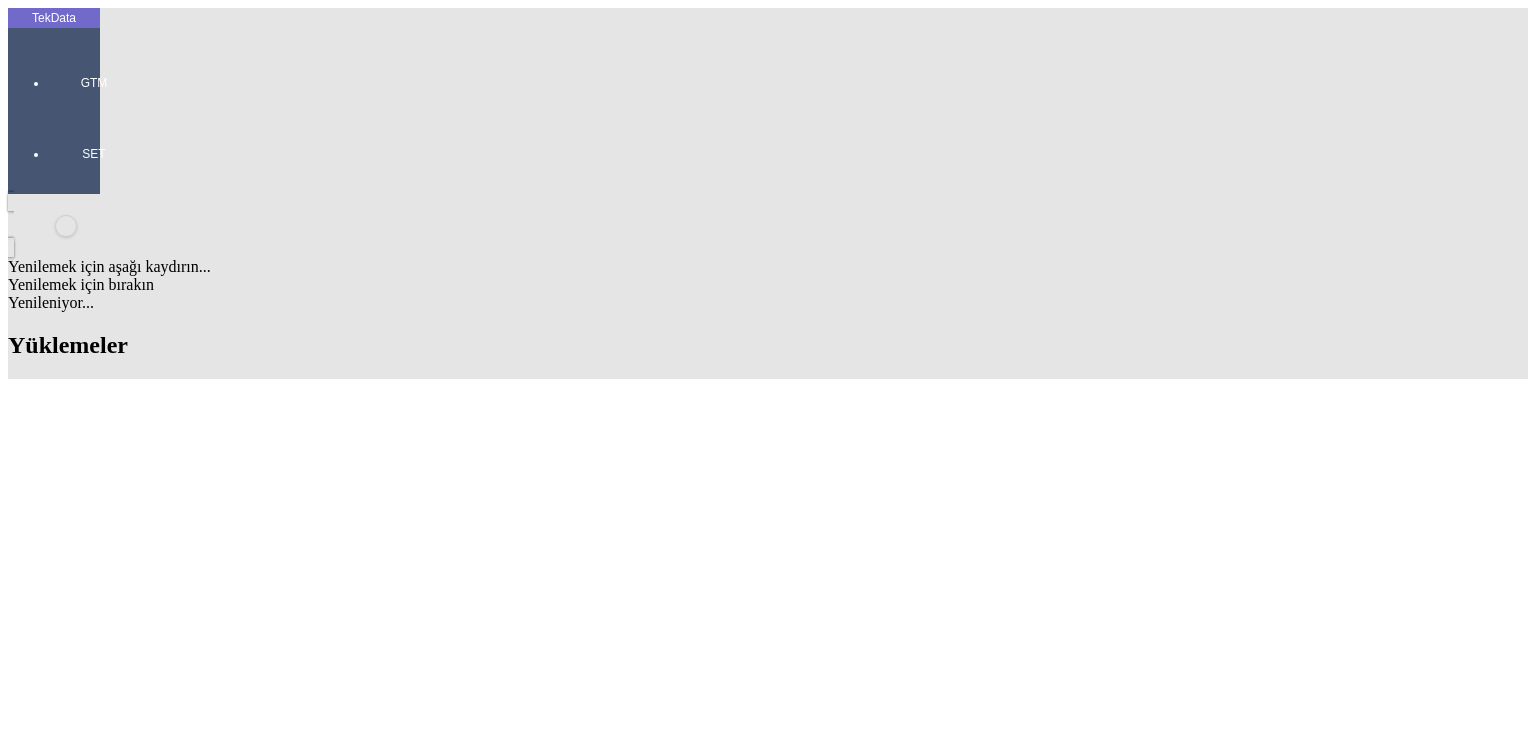 click on "İhracatçı:" at bounding box center [109, 7980] 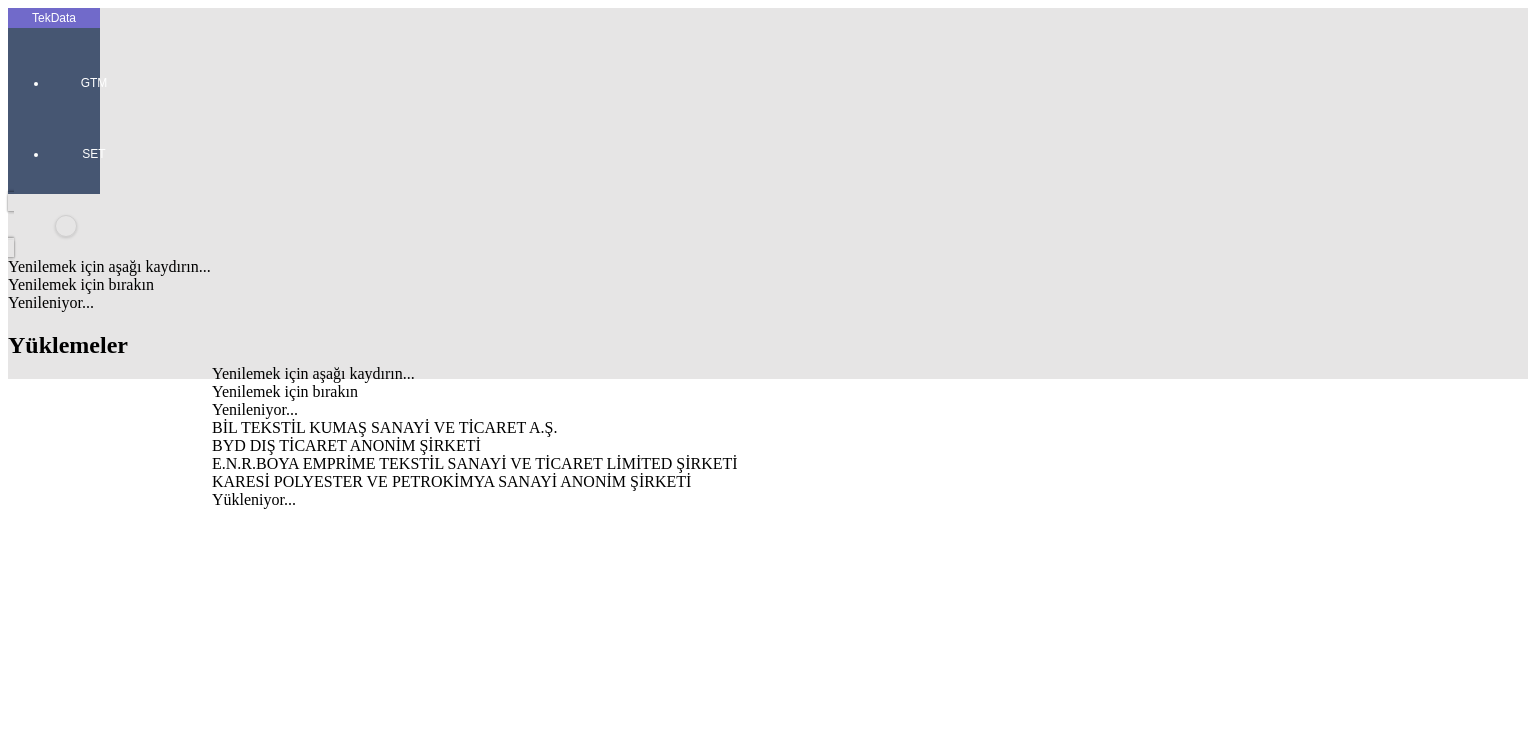click on "BİL TEKSTİL KUMAŞ SANAYİ VE TİCARET A.Ş." at bounding box center (502, 428) 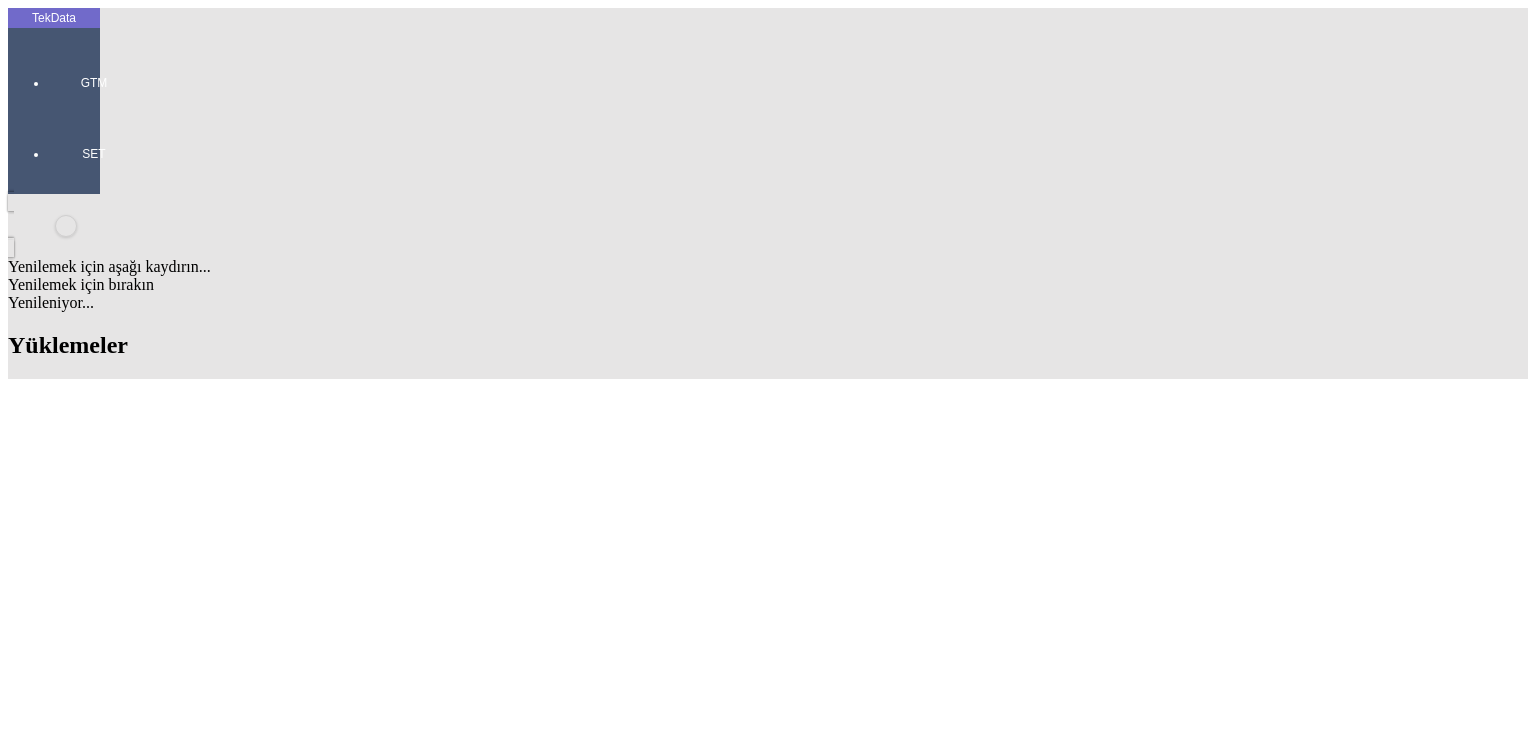 click on "BİL TEKSTİL KUMAŞ SANAYİ VE TİCARET A.Ş." at bounding box center (109, 7900) 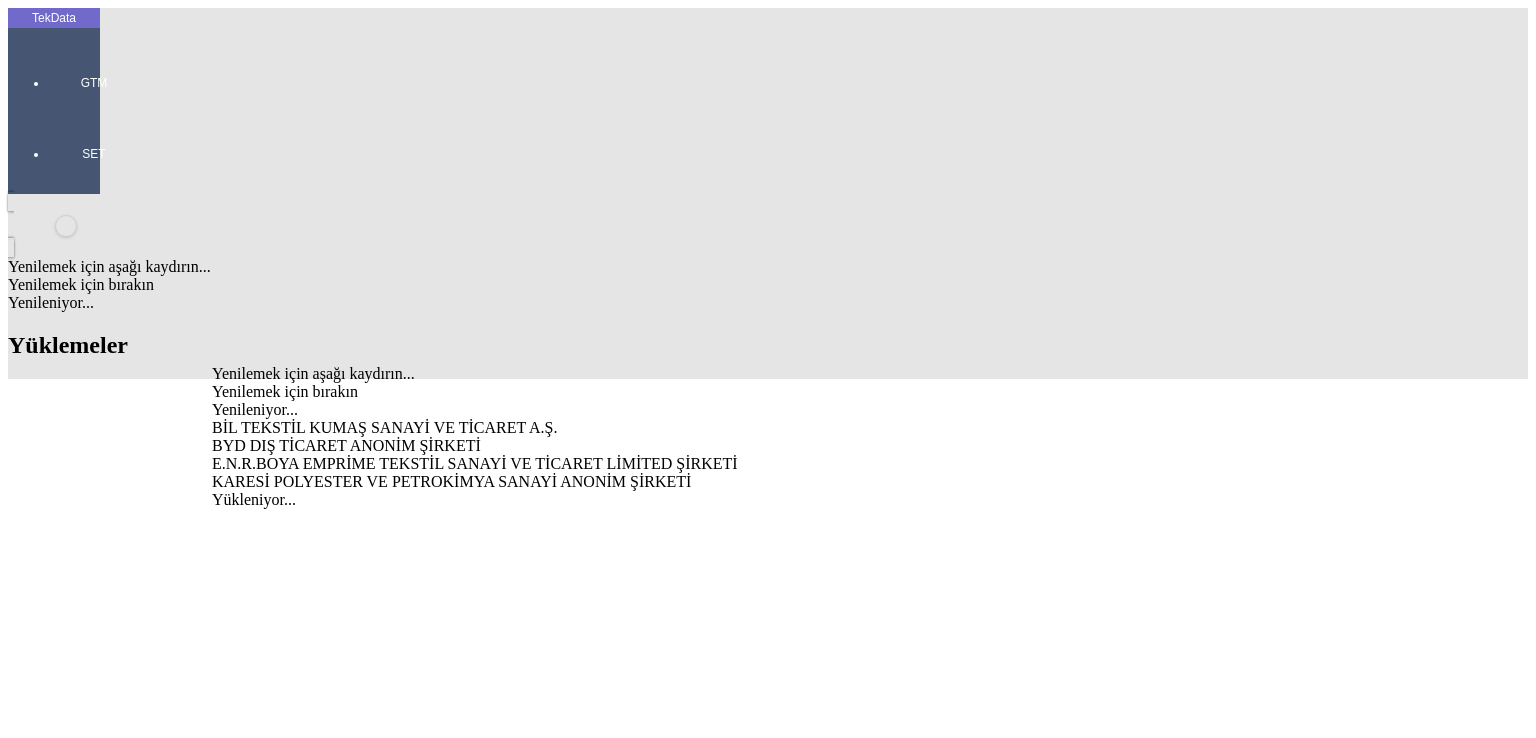 click on "BYD DIŞ TİCARET ANONİM ŞİRKETİ" at bounding box center [502, 446] 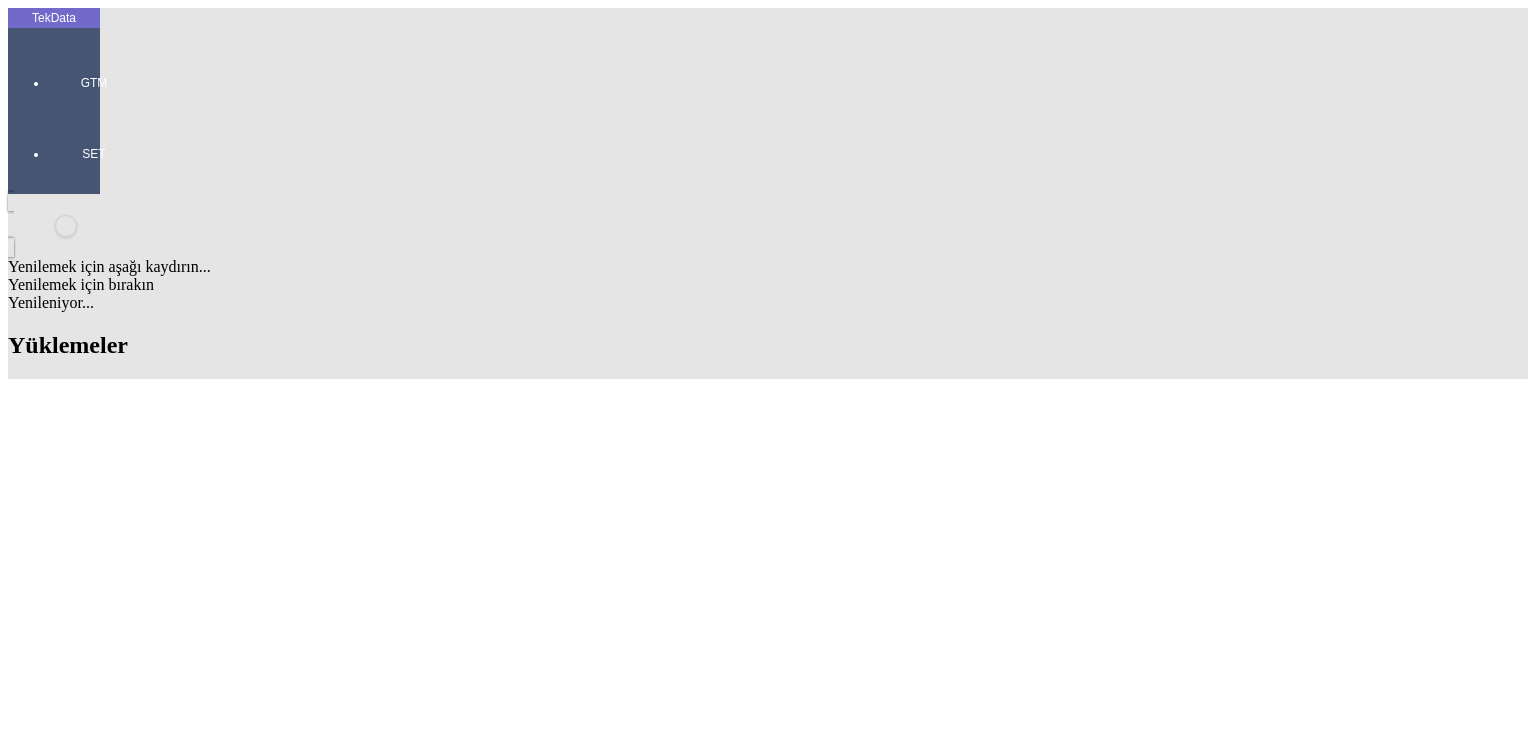 type on "BYD DIŞ TİCARET ANONİM ŞİRKETİ" 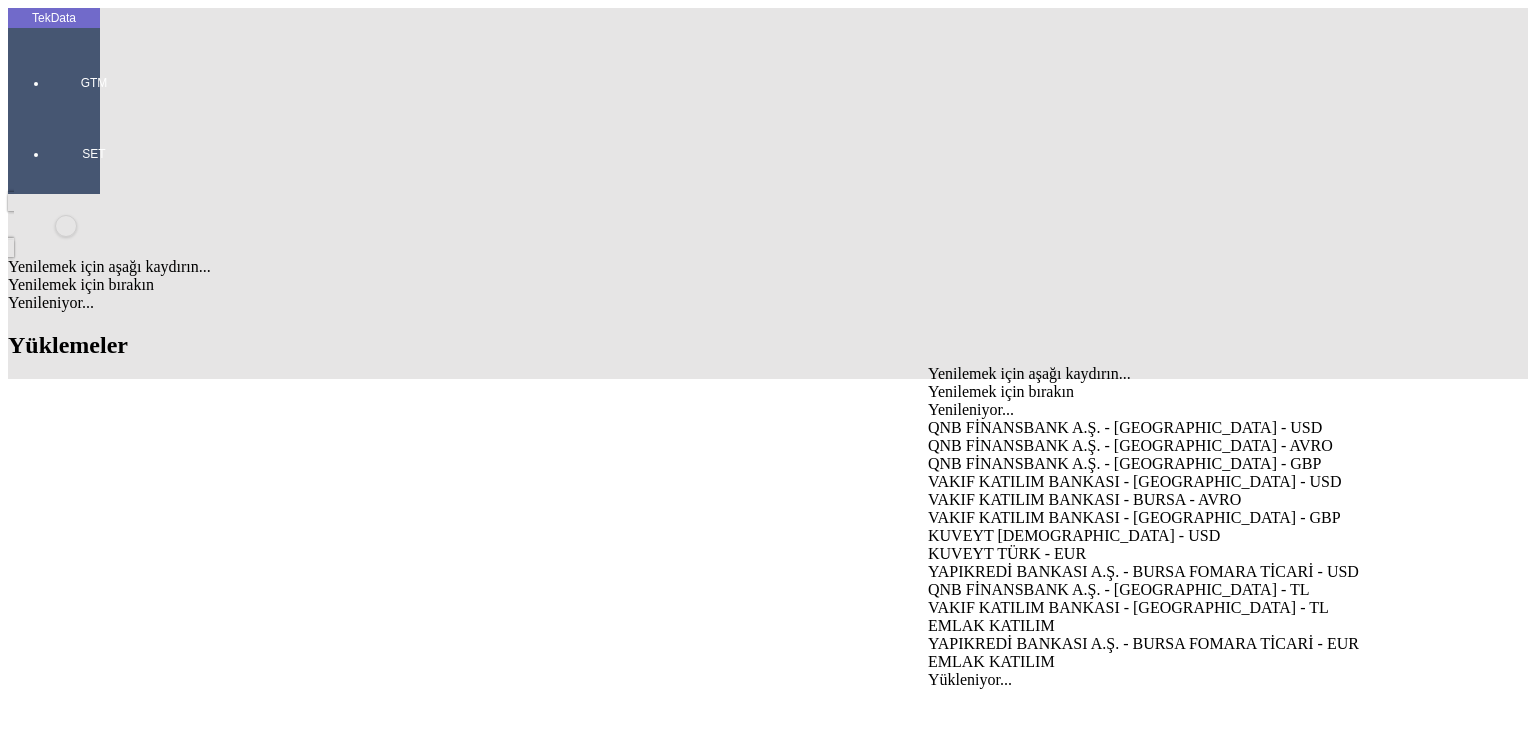 click on "VAKIF KATILIM BANKASI  - [GEOGRAPHIC_DATA]  - USD" at bounding box center (1214, 482) 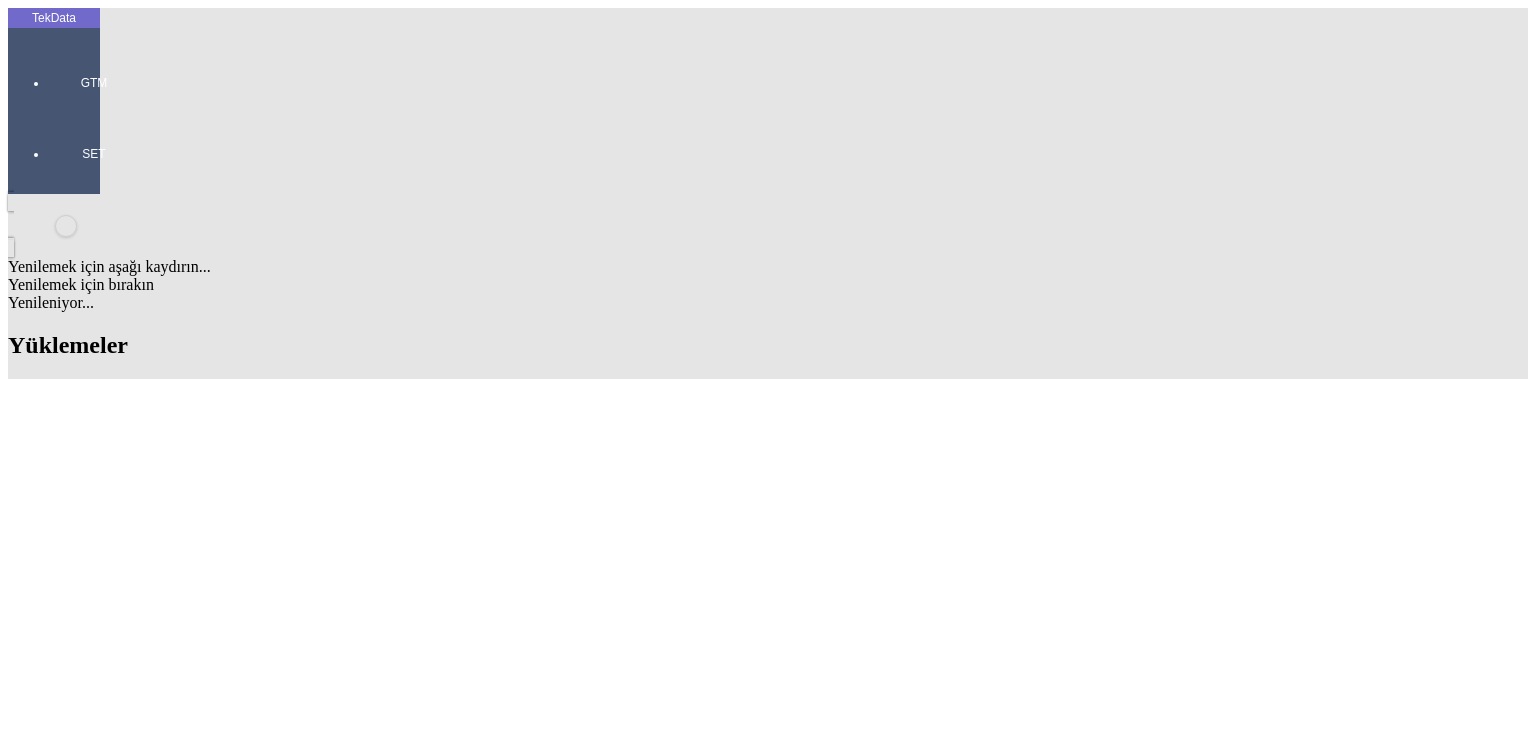 type on "IBRAHI" 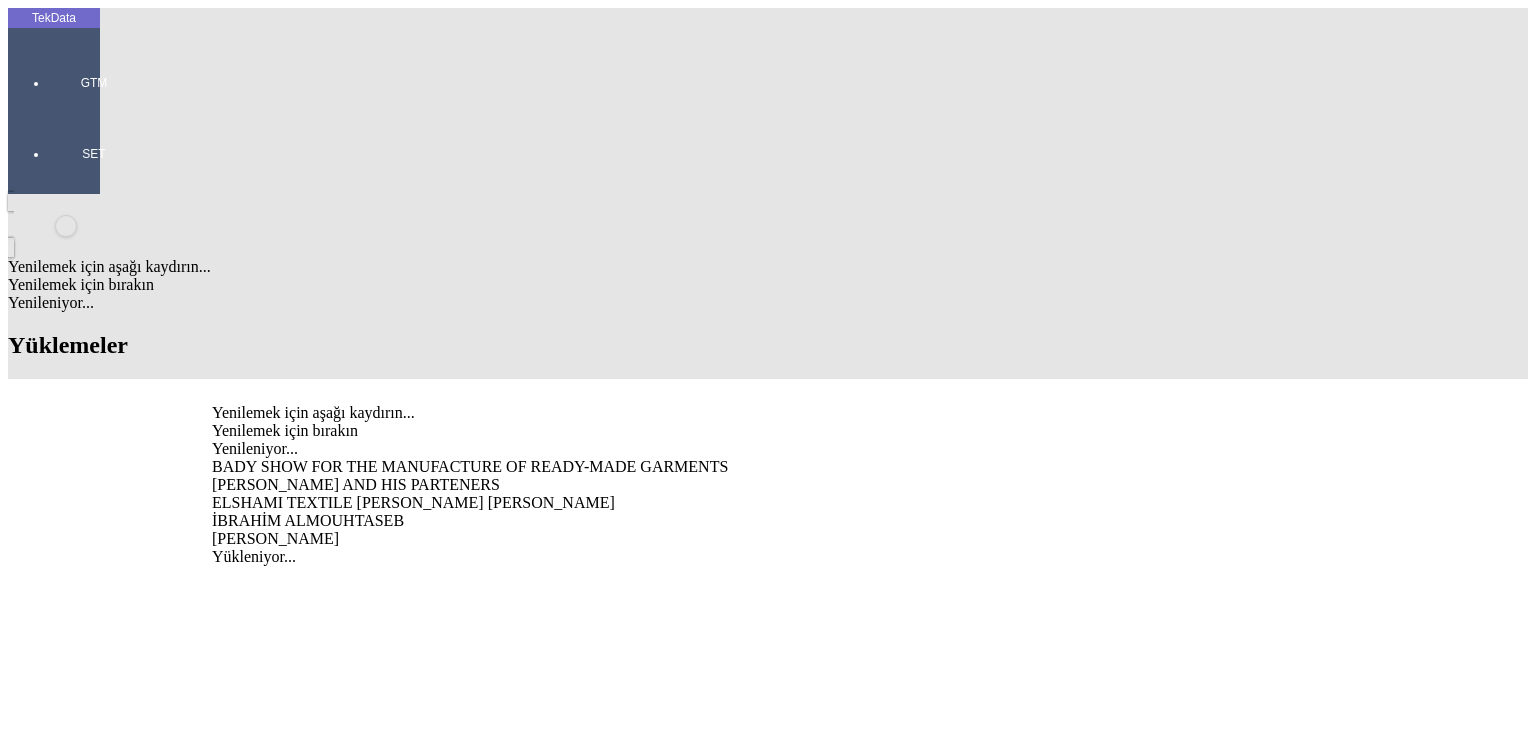 click on "[PERSON_NAME]" at bounding box center (502, 539) 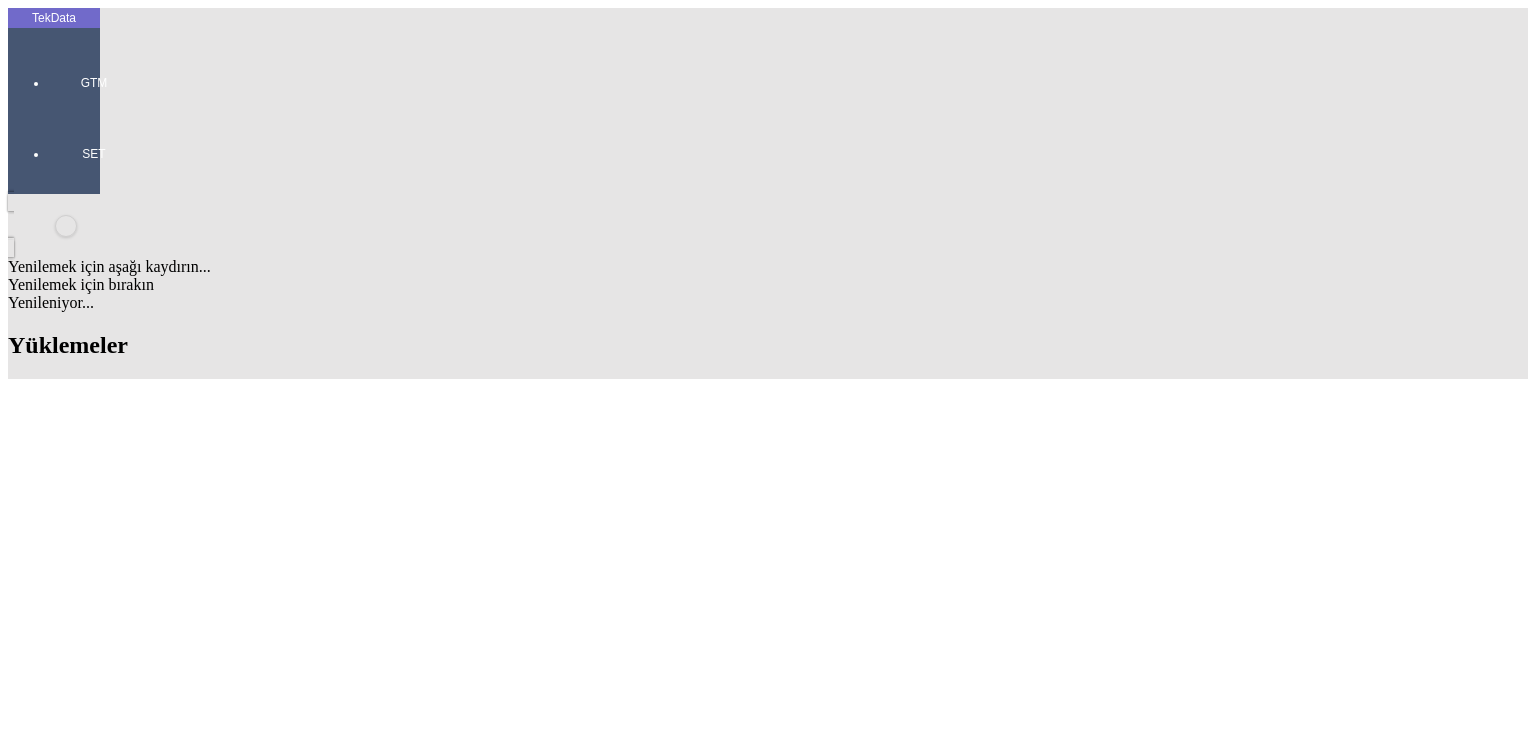 click on "Fatura Adresi:" at bounding box center [286, 7939] 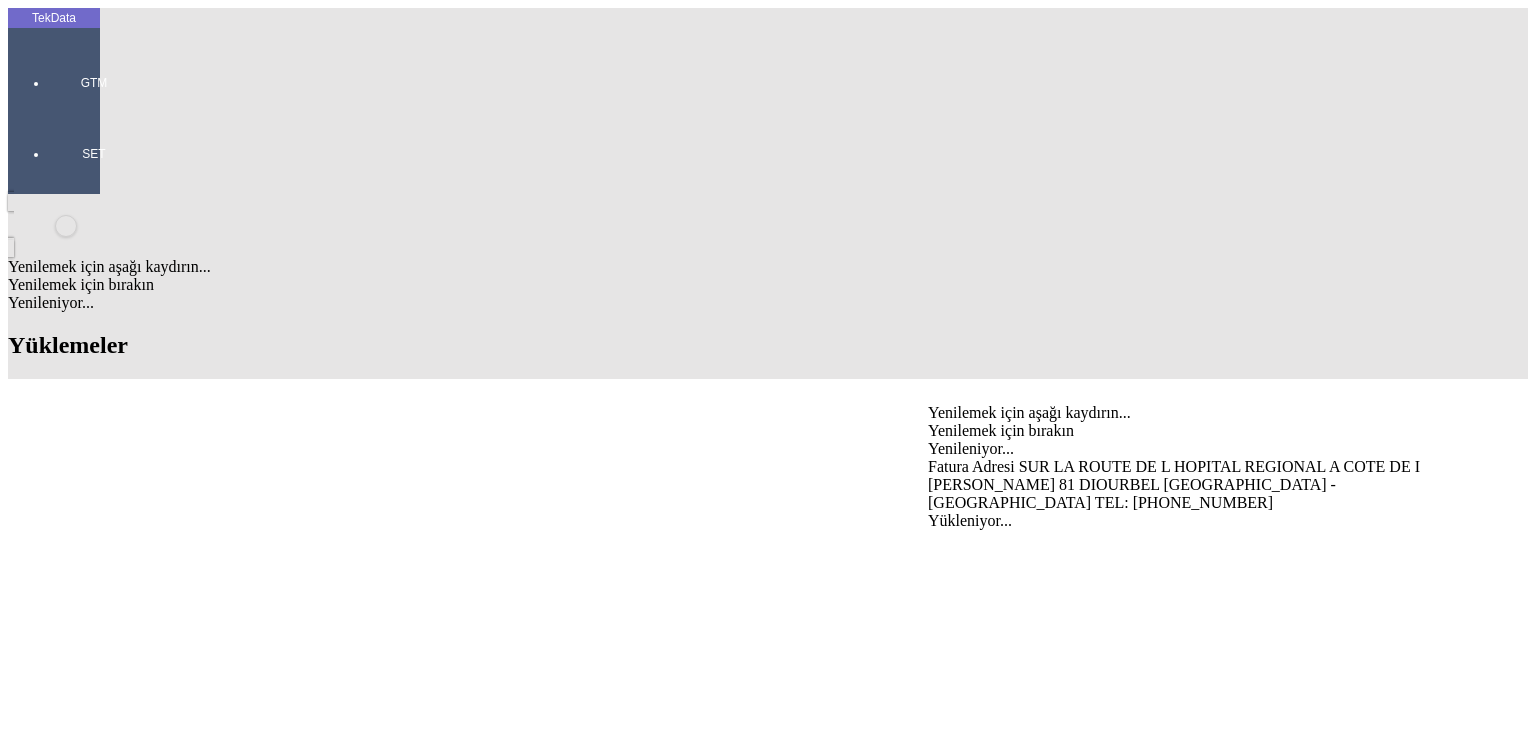 click on "Fatura Adresi SUR LA ROUTE DE L HOPITAL REGIONAL A COTE  DE I [PERSON_NAME] 81 DIOURBEL [GEOGRAPHIC_DATA] - [GEOGRAPHIC_DATA] TEL: [PHONE_NUMBER]" at bounding box center [1214, 485] 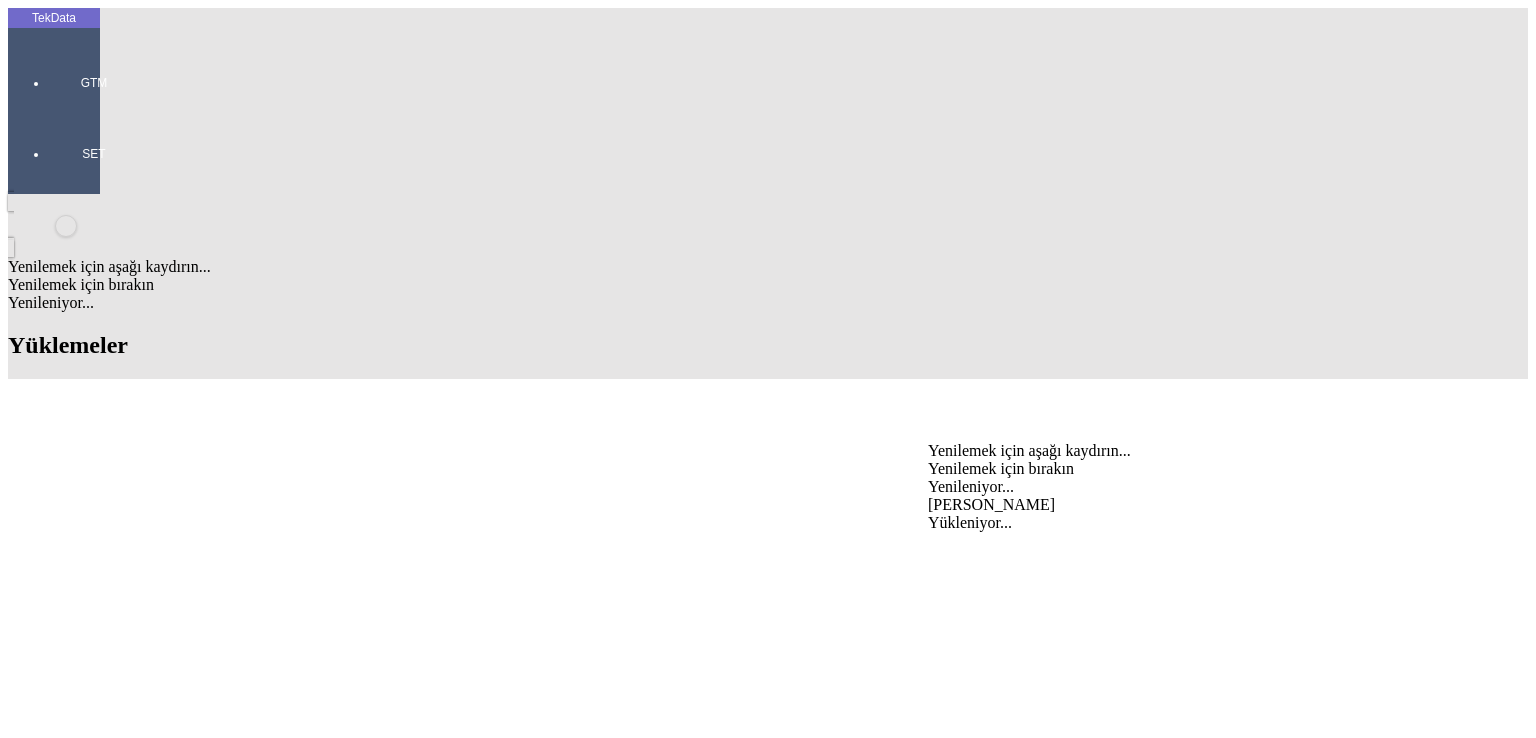 type on "[PERSON_NAME]" 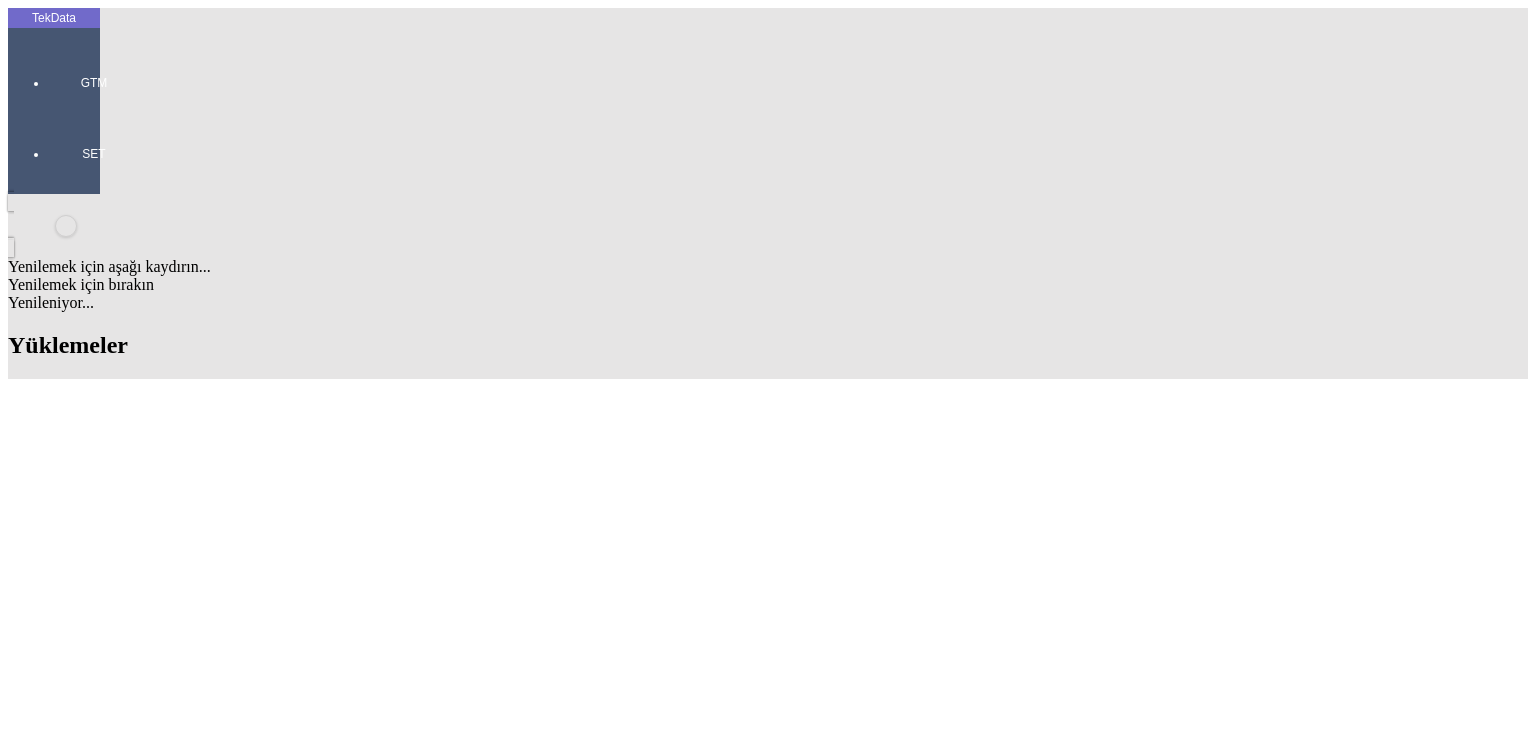 type on "BYD DIŞ TİCARET ANONİM ŞİRKETİ" 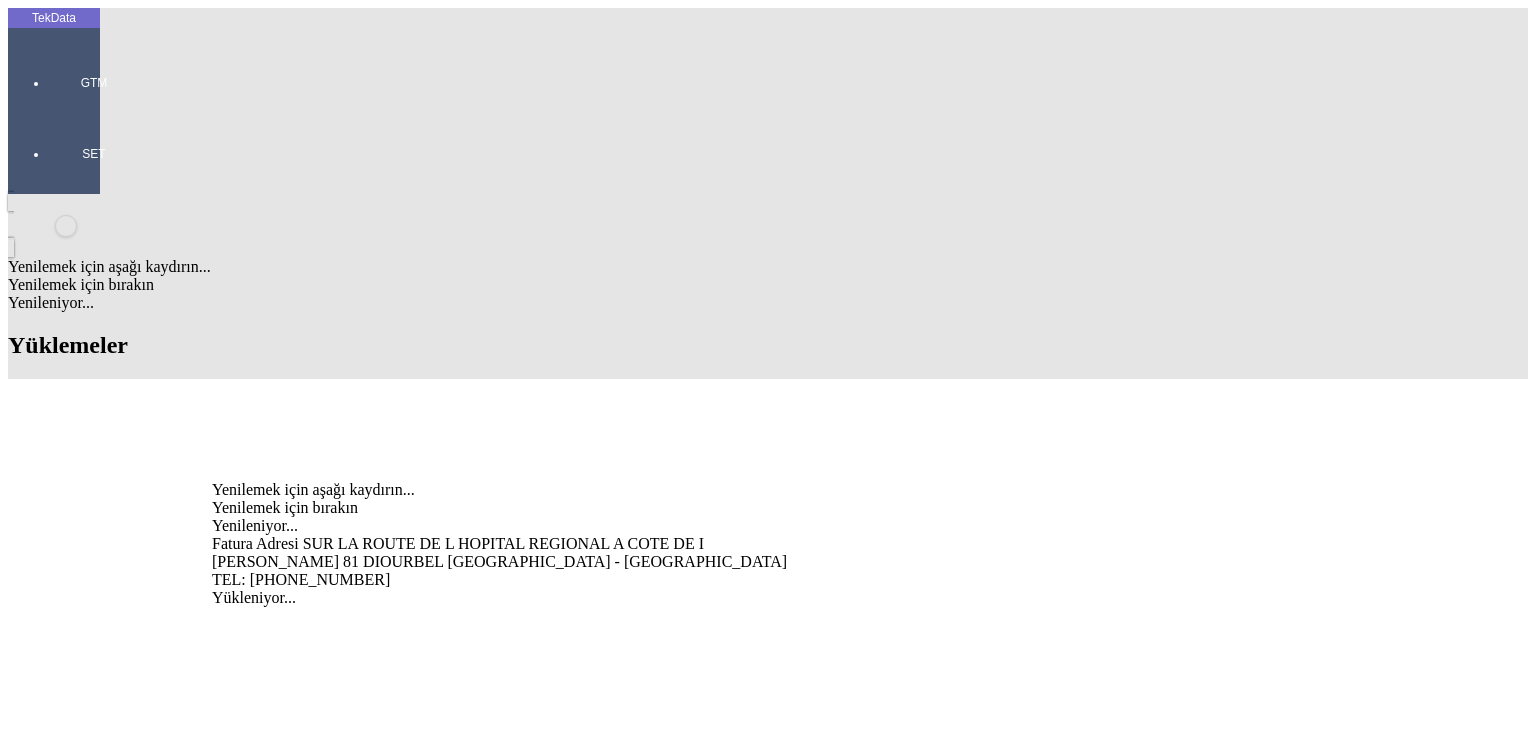 drag, startPoint x: 331, startPoint y: 491, endPoint x: 390, endPoint y: 497, distance: 59.3043 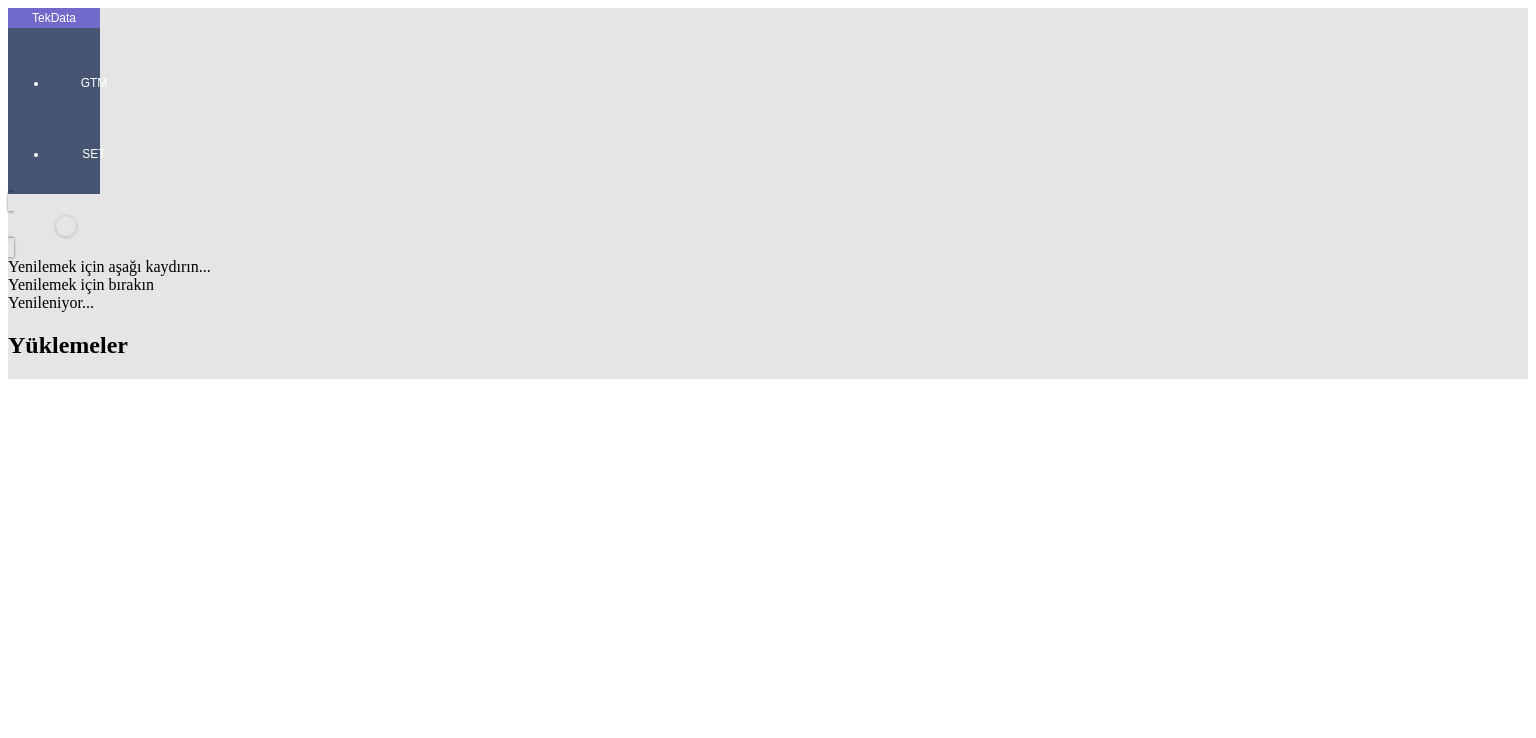 drag, startPoint x: 326, startPoint y: 580, endPoint x: 328, endPoint y: 590, distance: 10.198039 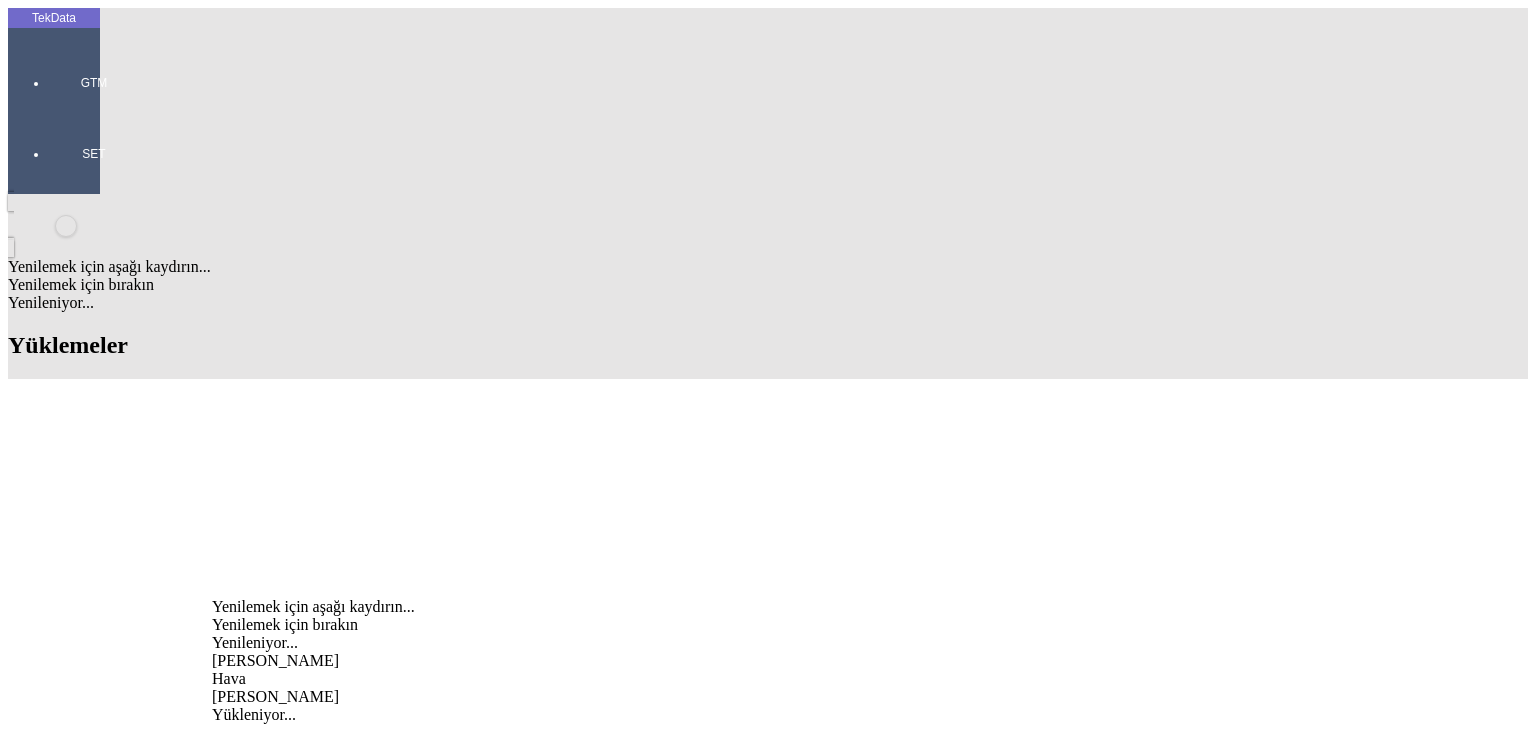 drag, startPoint x: 268, startPoint y: 609, endPoint x: 400, endPoint y: 613, distance: 132.0606 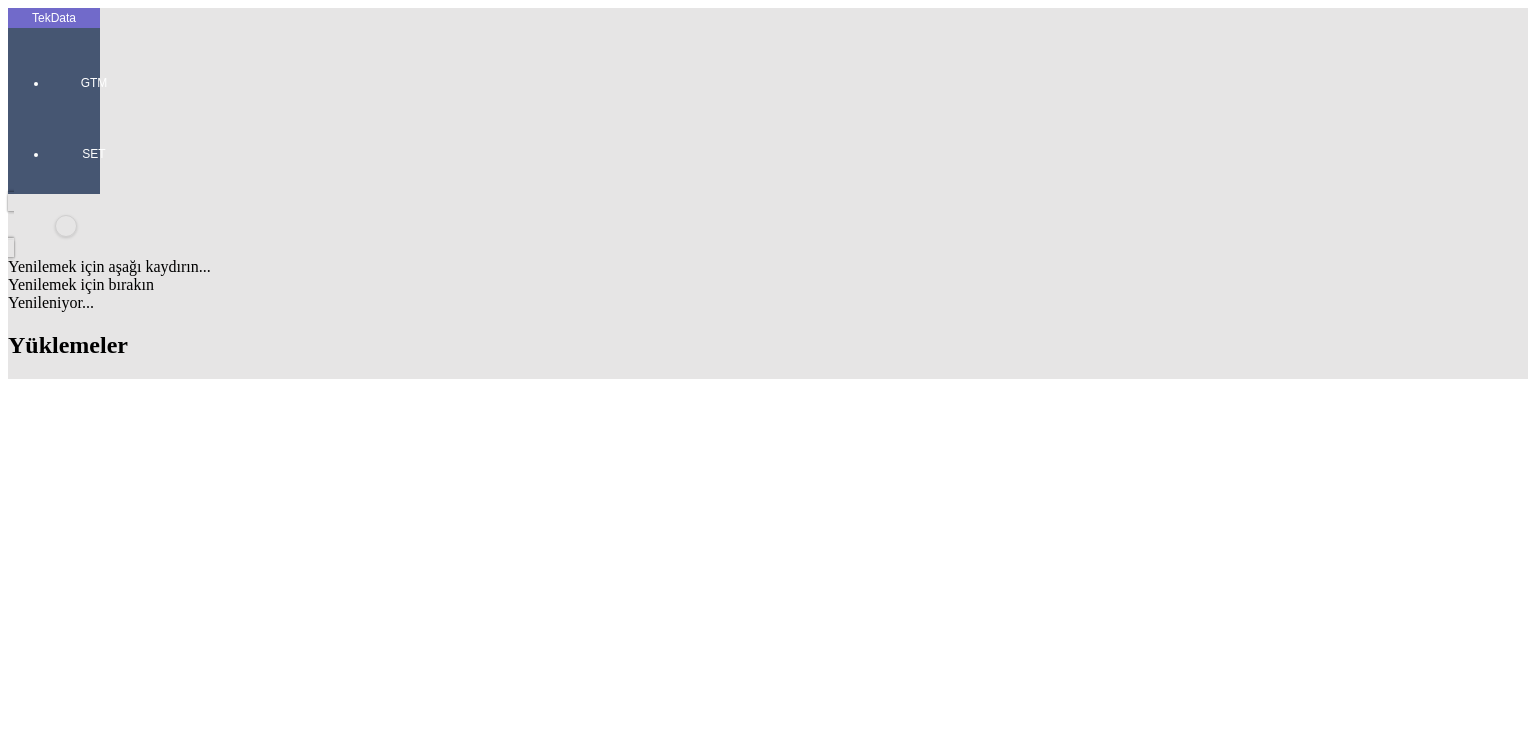 click on "Teslim Şekli:" at bounding box center [487, 8154] 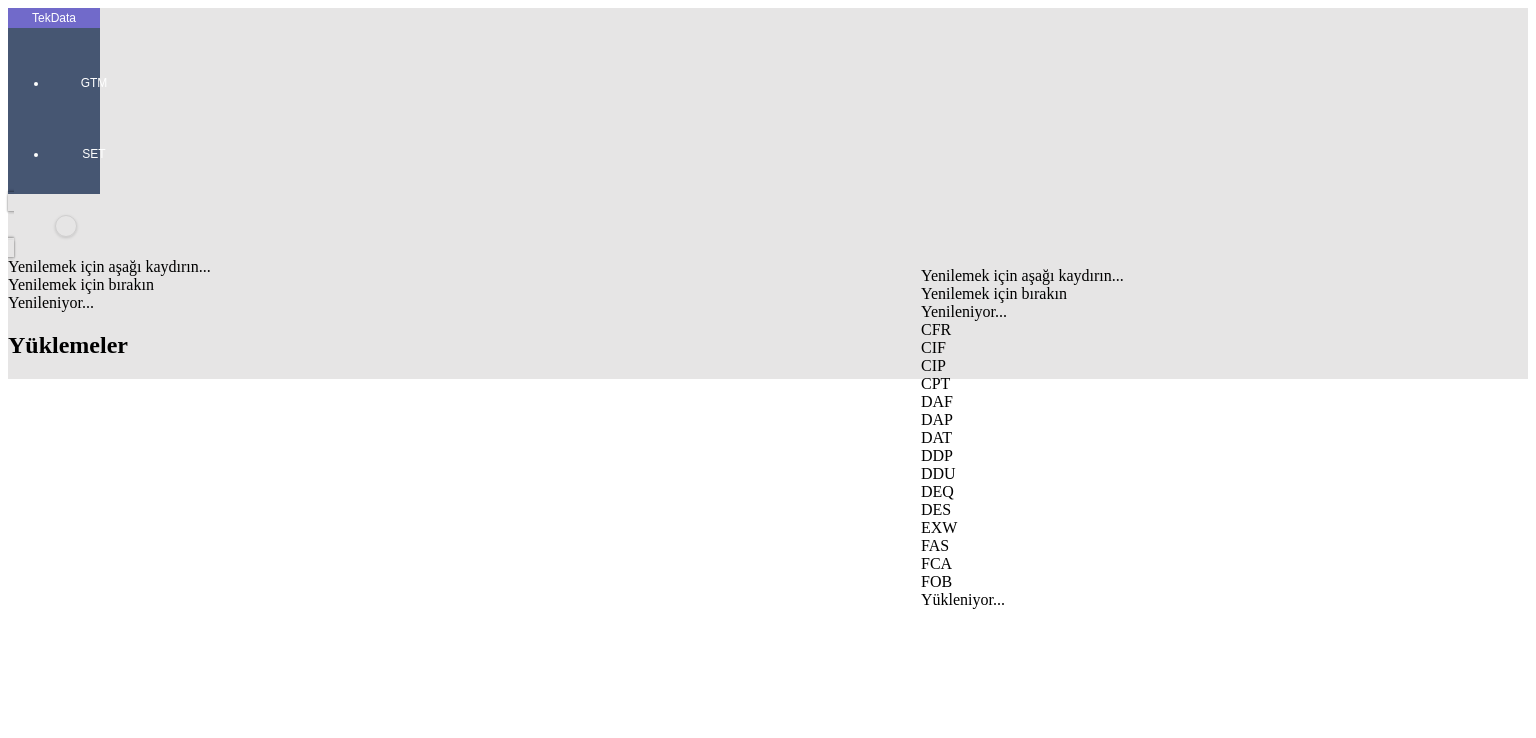 click on "FOB" at bounding box center (1203, 582) 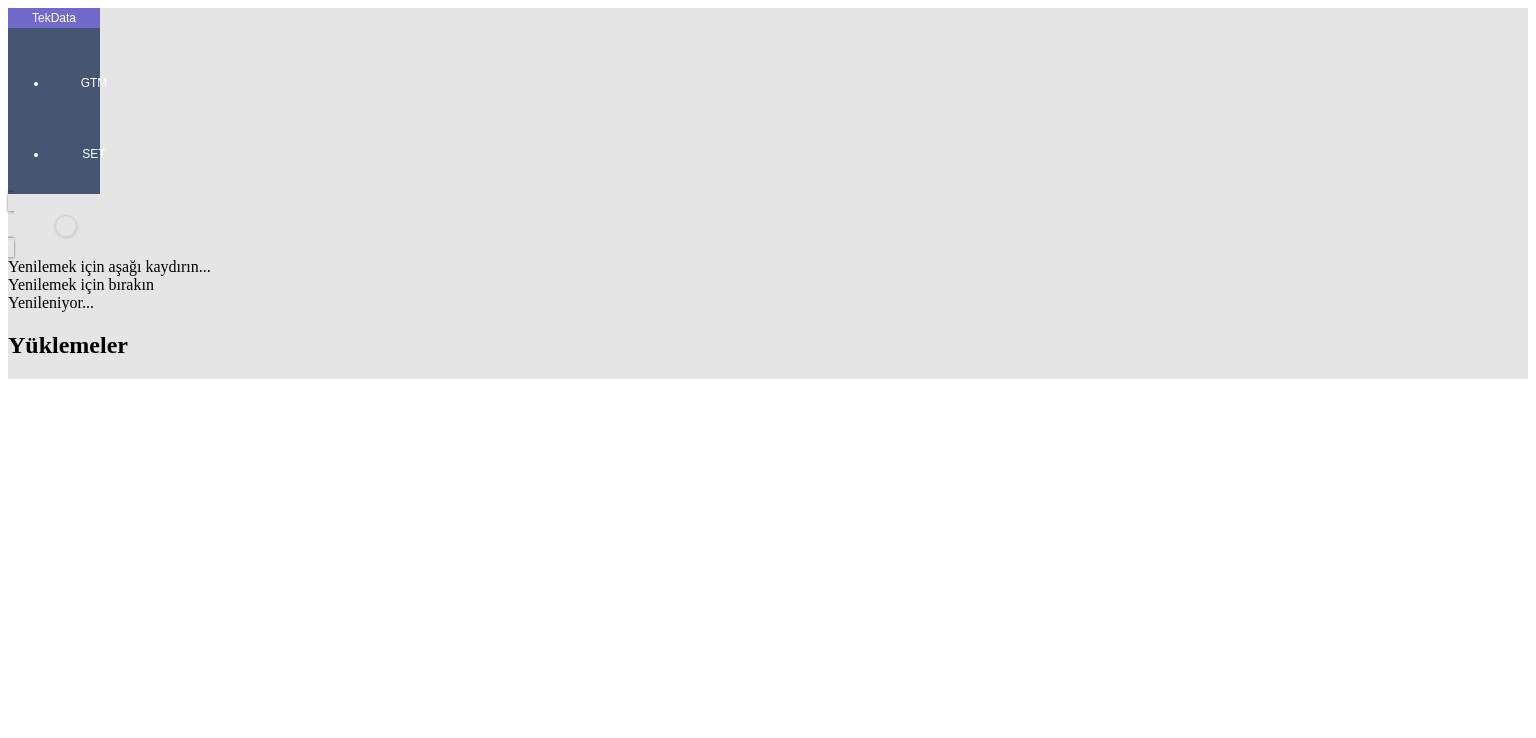 type on "[GEOGRAPHIC_DATA]" 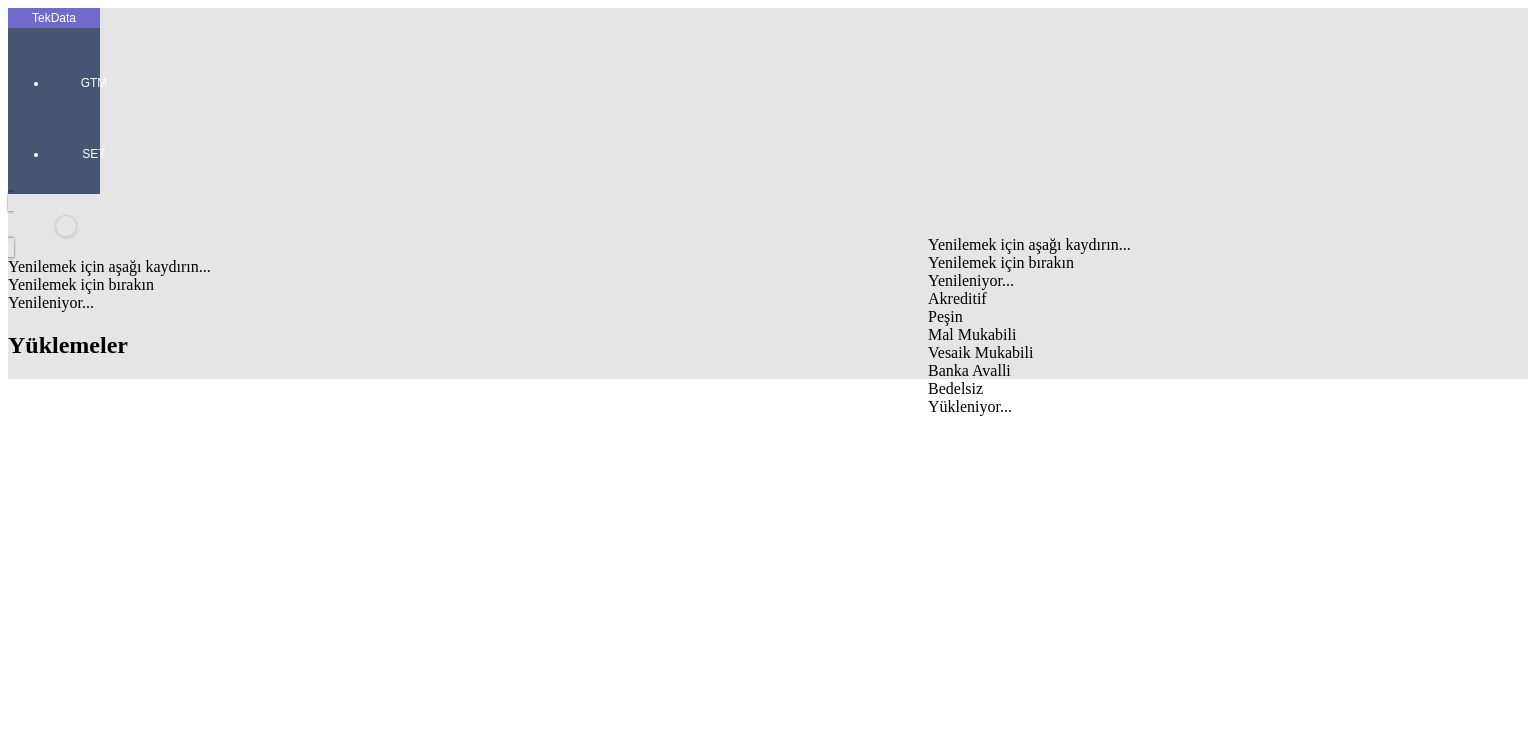 click on "Mal Mukabili" at bounding box center [1214, 335] 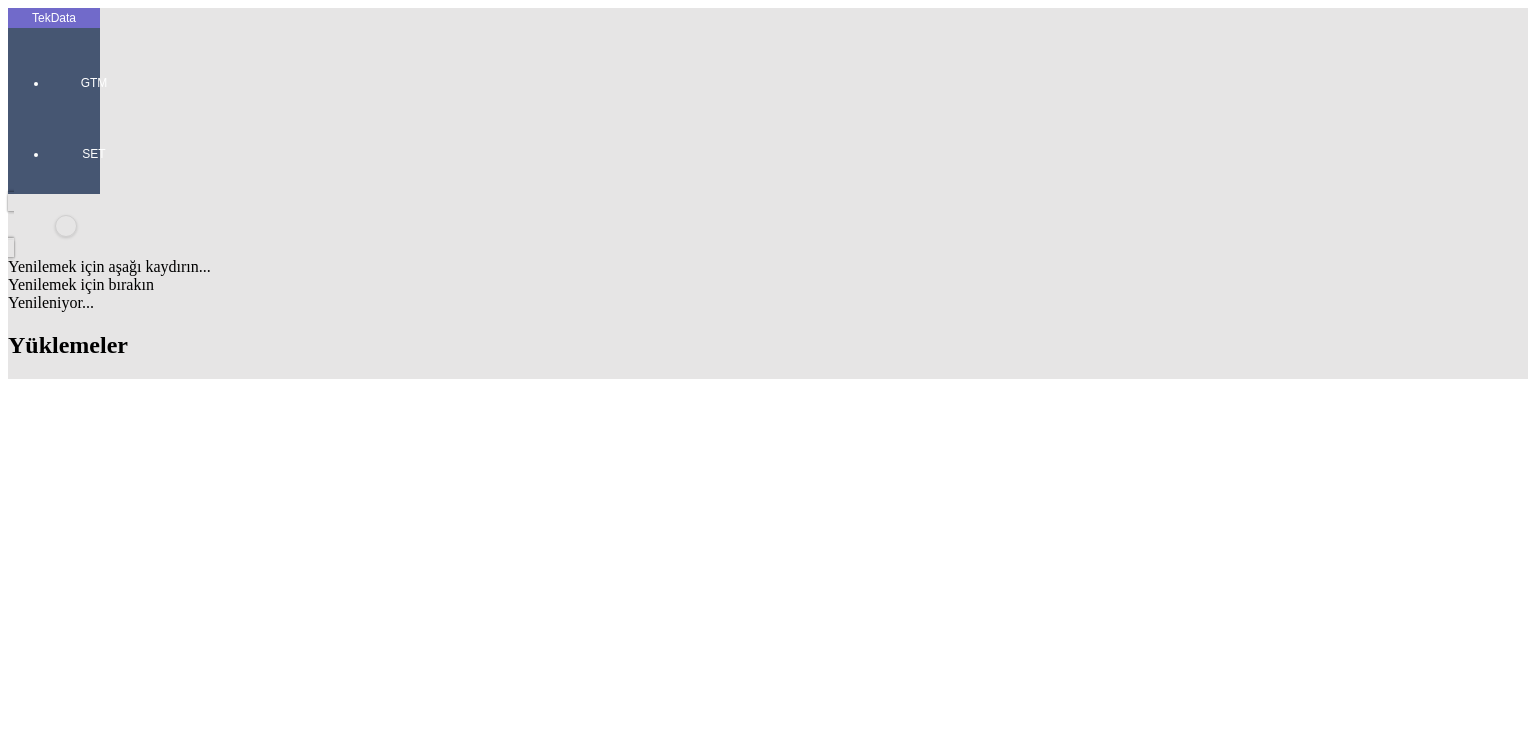 click on "Ödeme Vadesi:" 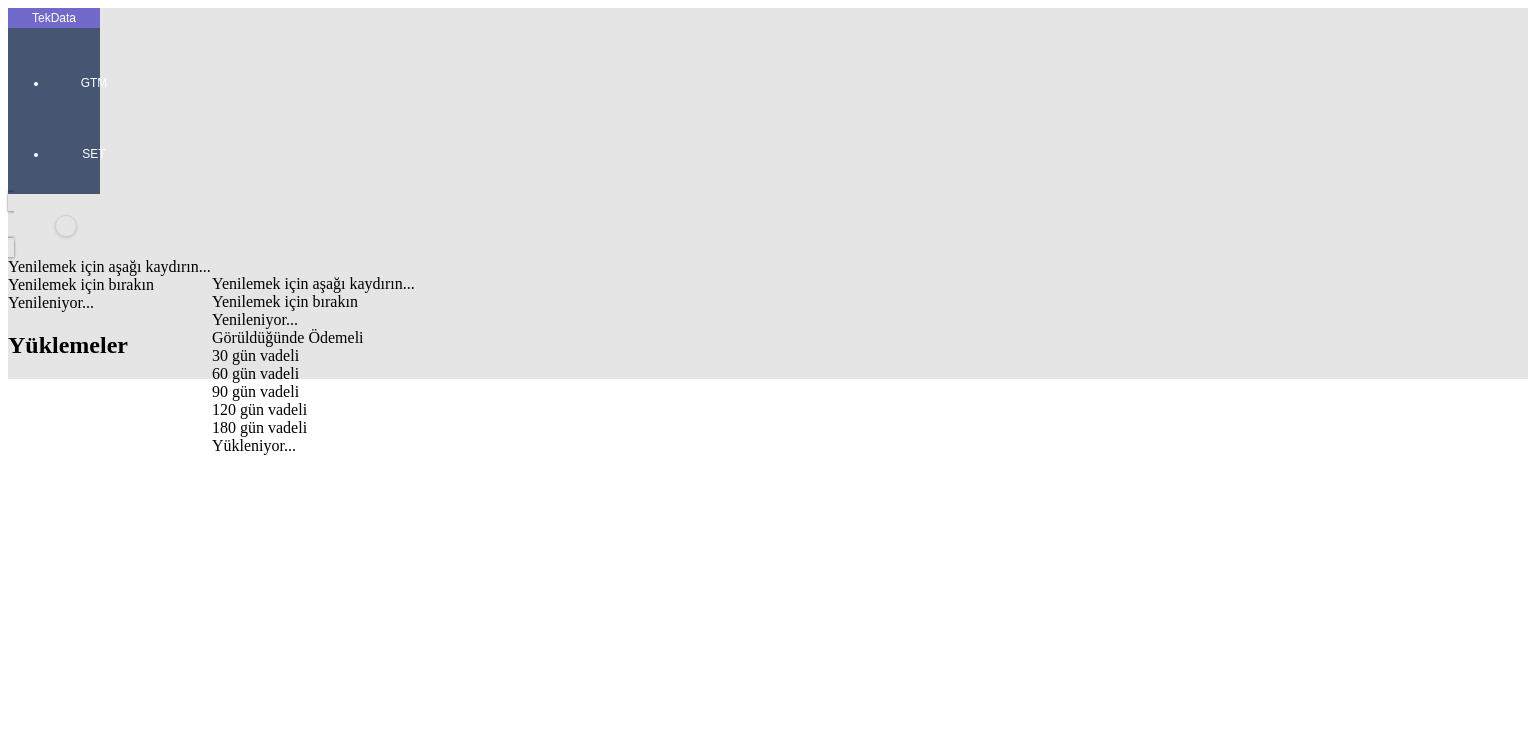 click on "Görüldüğünde Ödemeli" at bounding box center [502, 338] 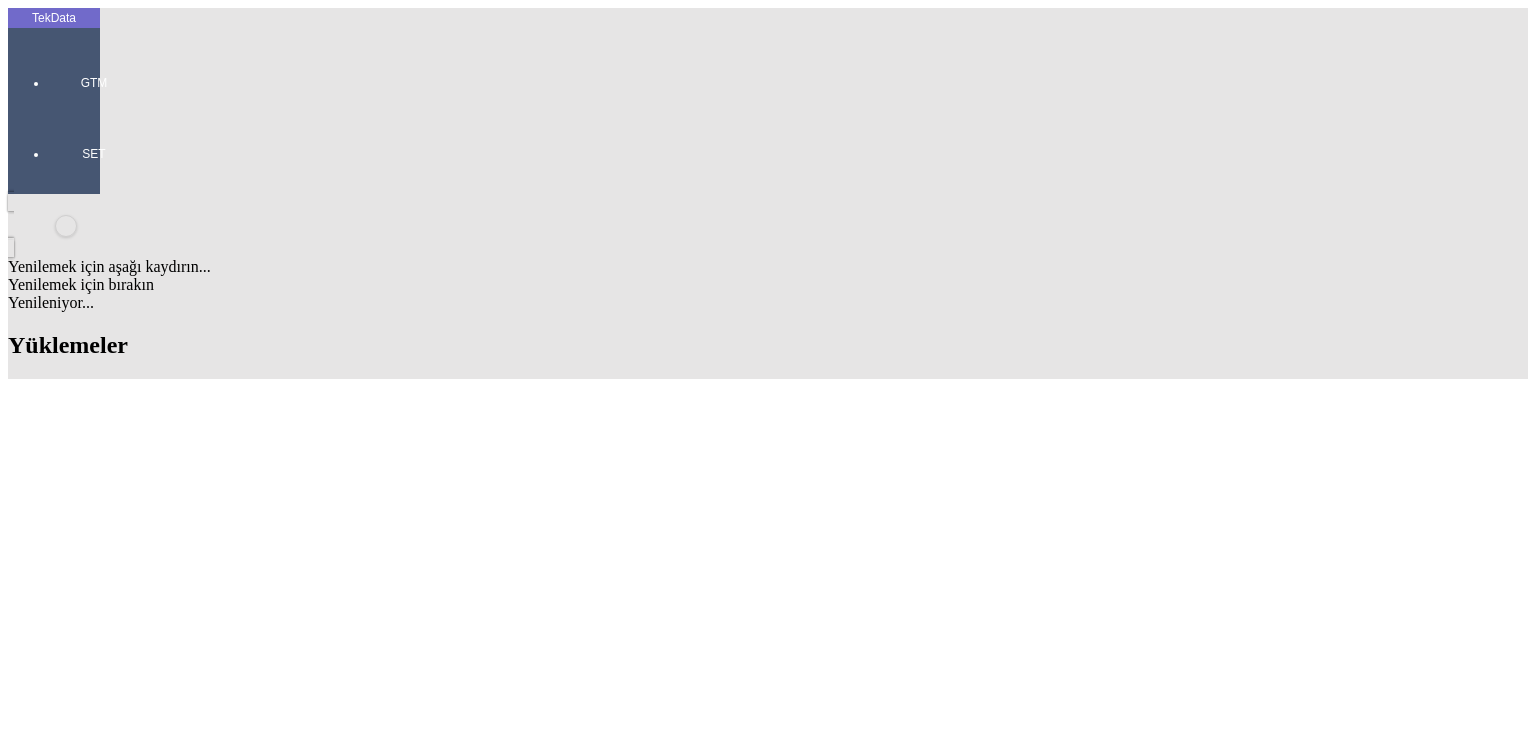 drag, startPoint x: 936, startPoint y: 263, endPoint x: 956, endPoint y: 269, distance: 20.880613 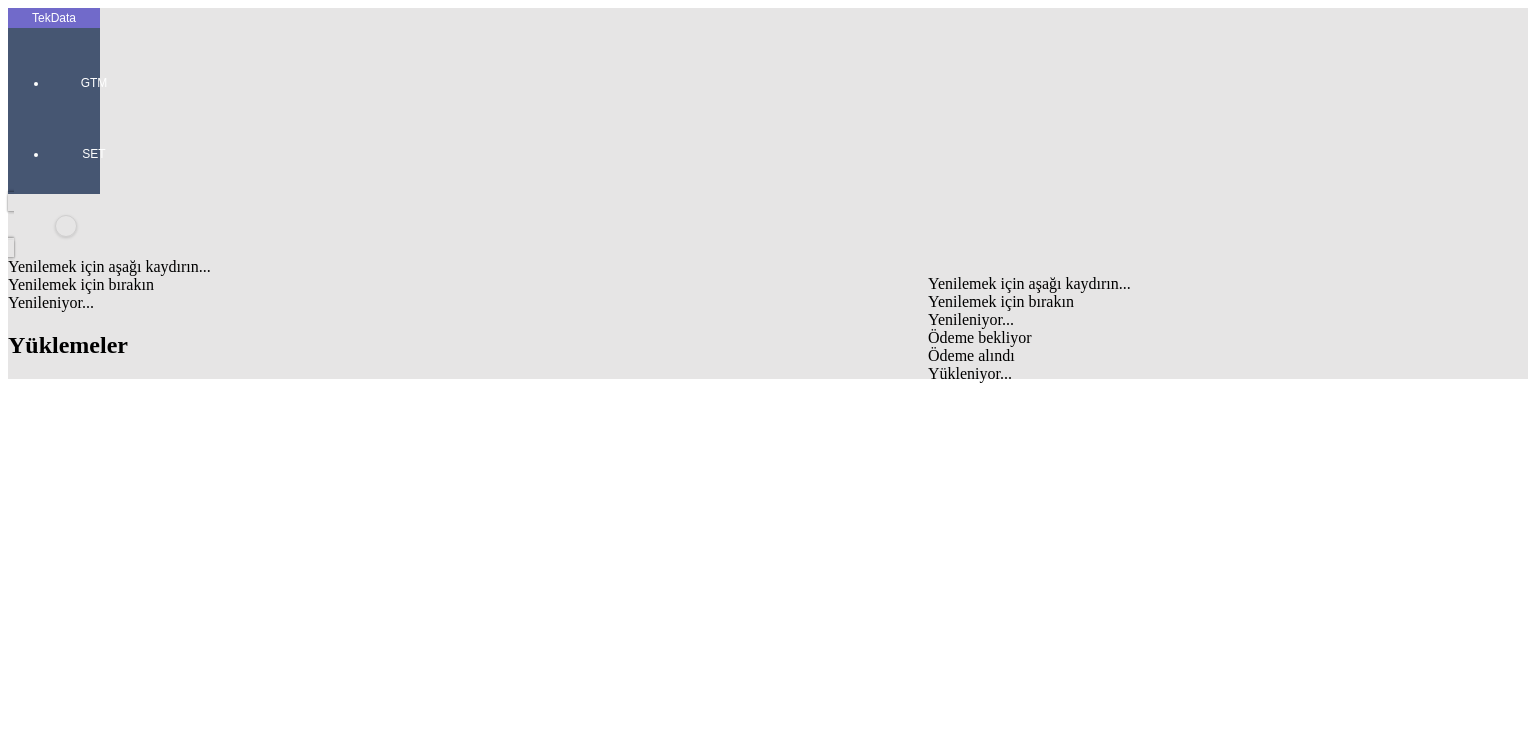 click on "Ödeme bekliyor" at bounding box center (1214, 338) 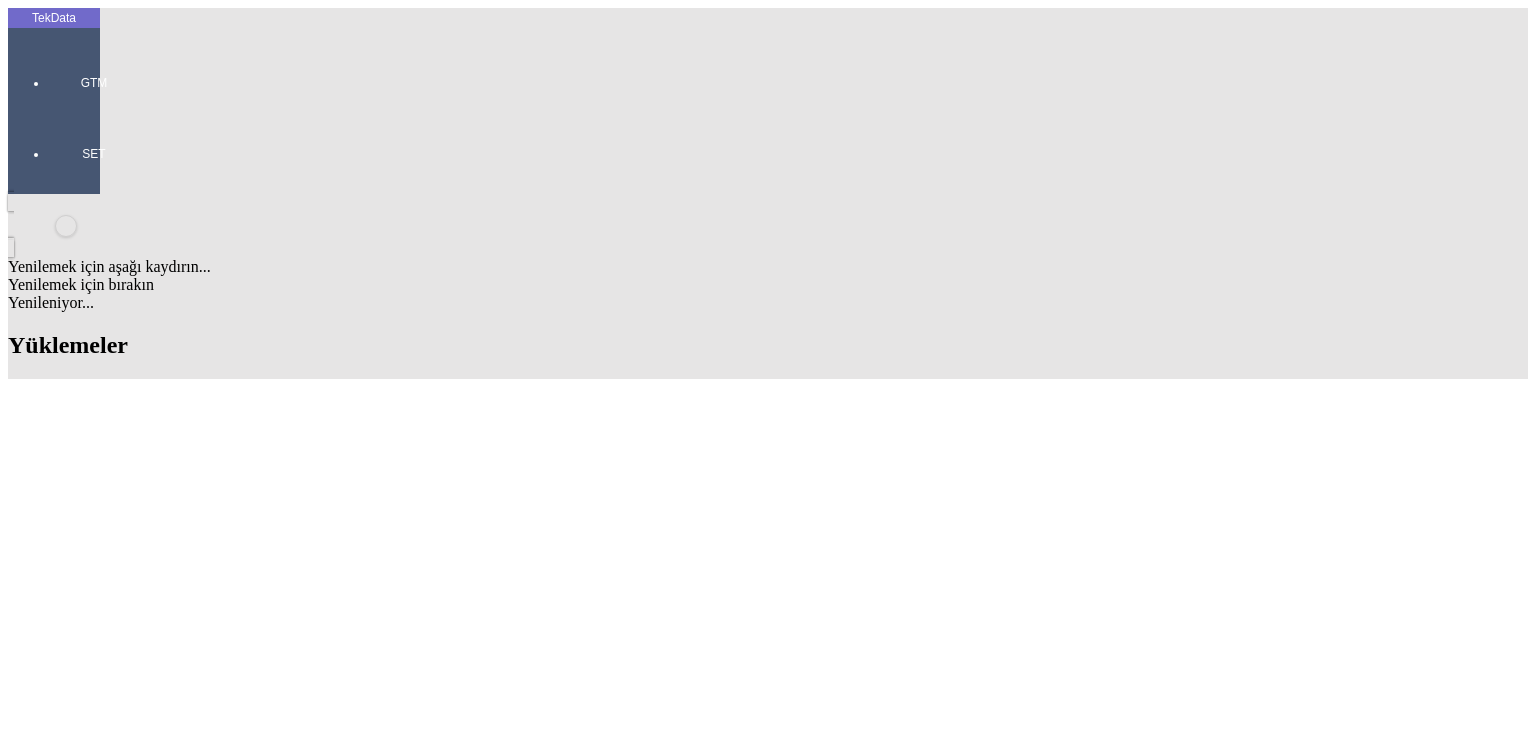 click on "Yükleme Notu:" at bounding box center (685, 8889) 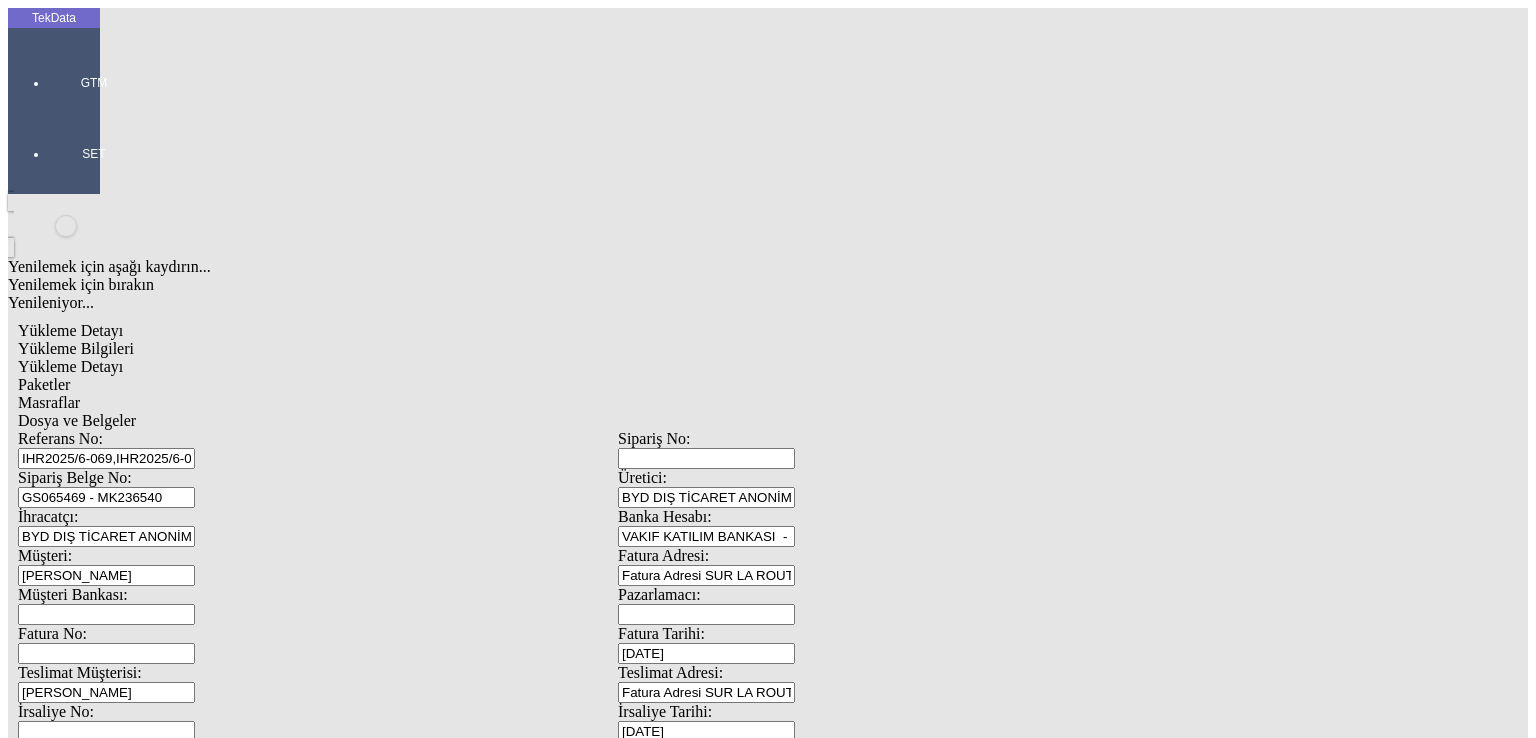 scroll, scrollTop: 0, scrollLeft: 0, axis: both 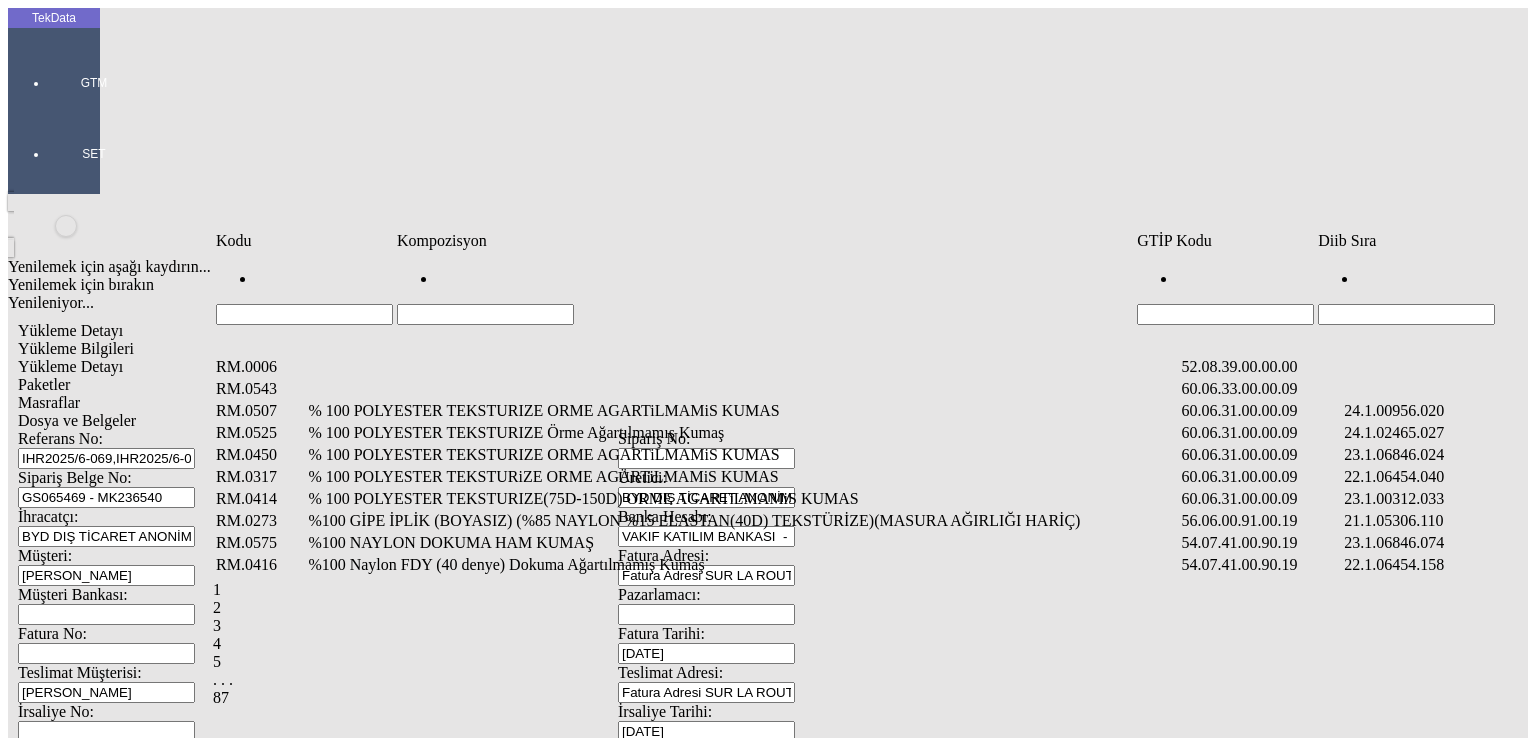 click at bounding box center [485, 314] 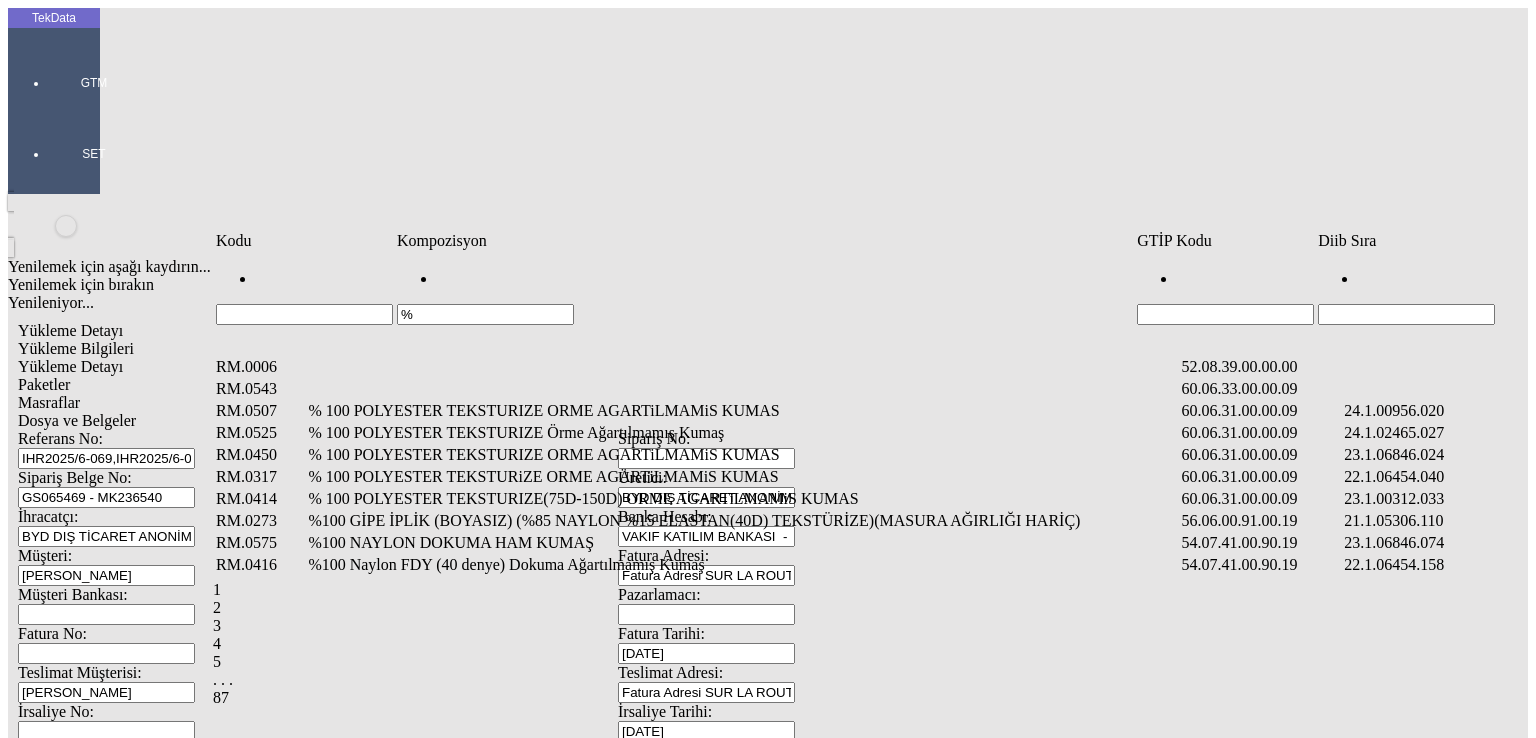 type on "%" 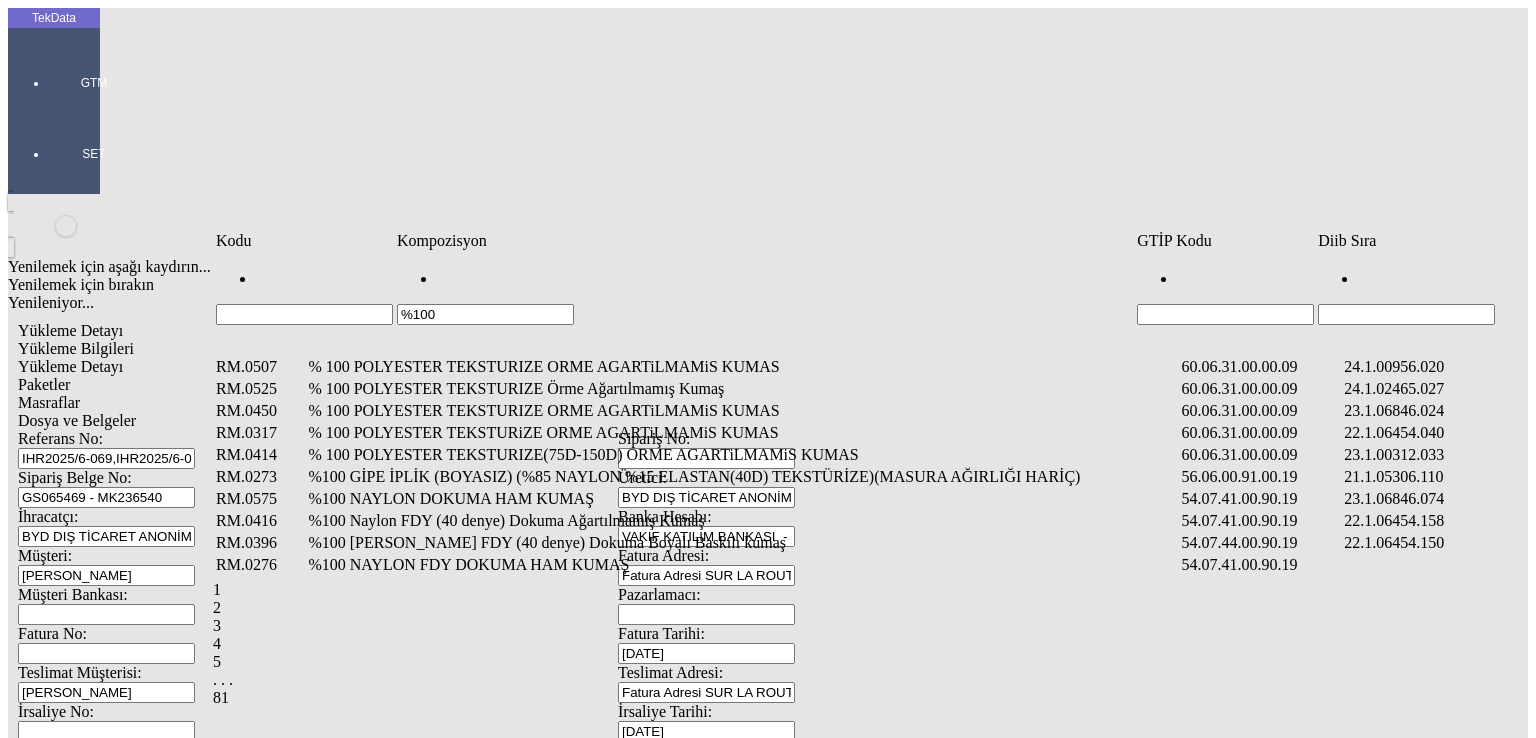 type on "%100" 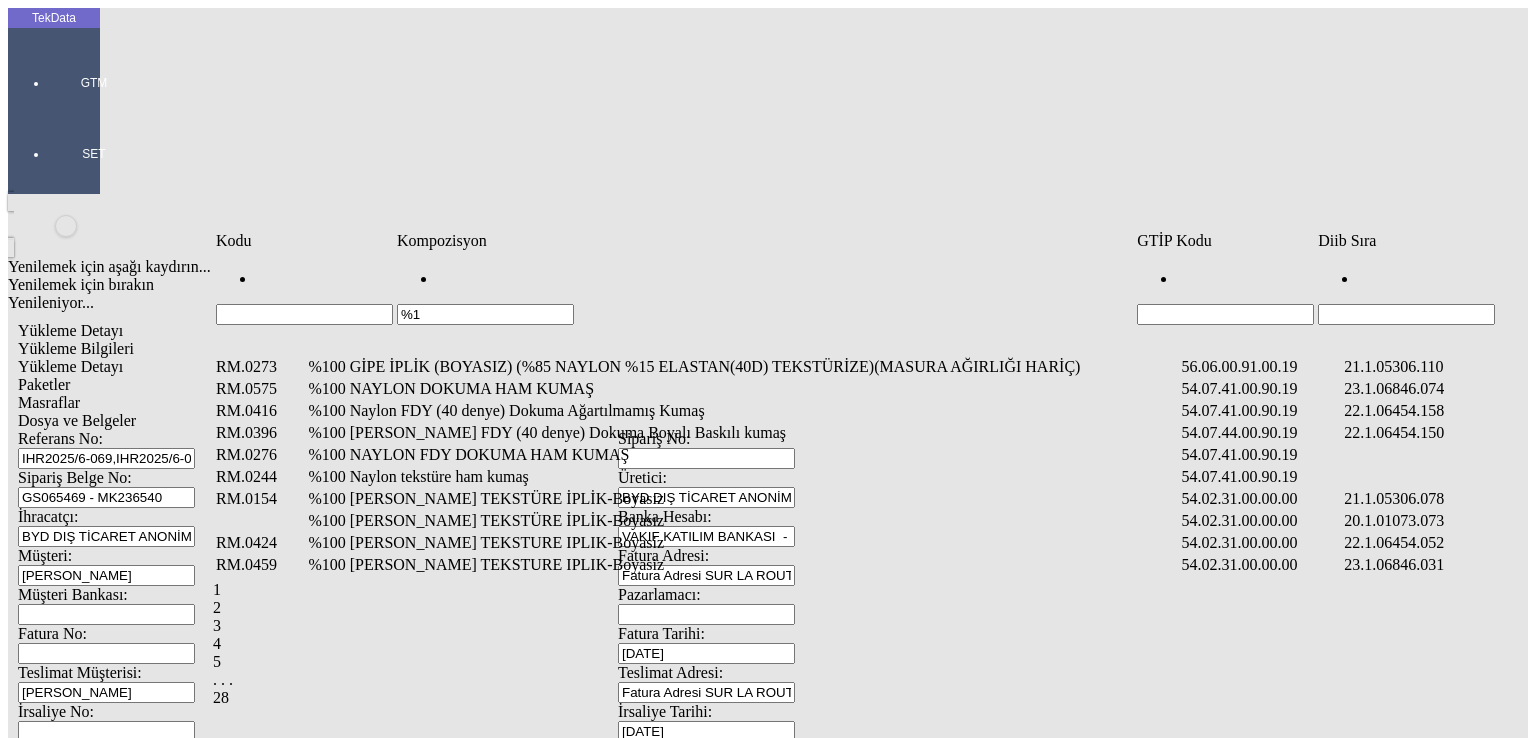 type on "%" 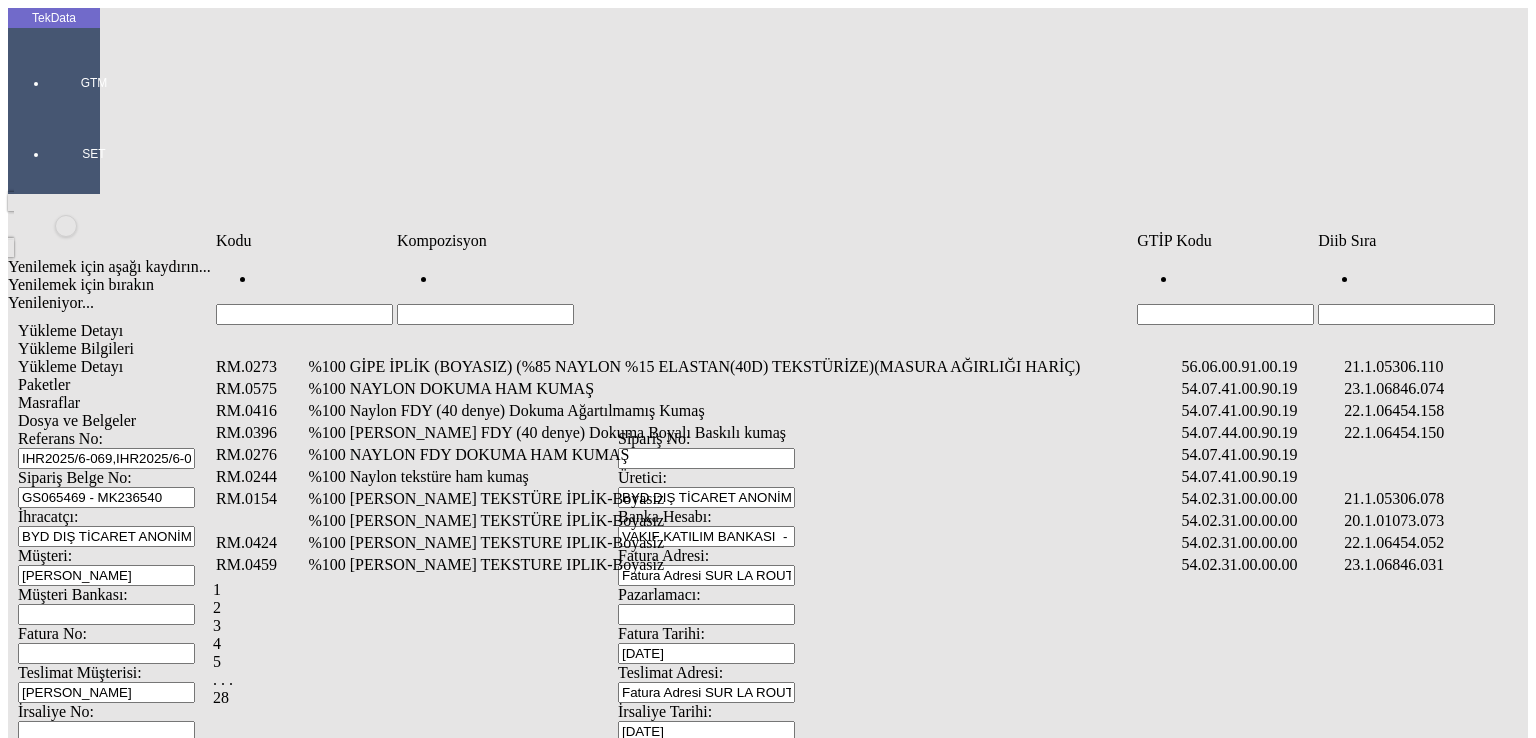 type 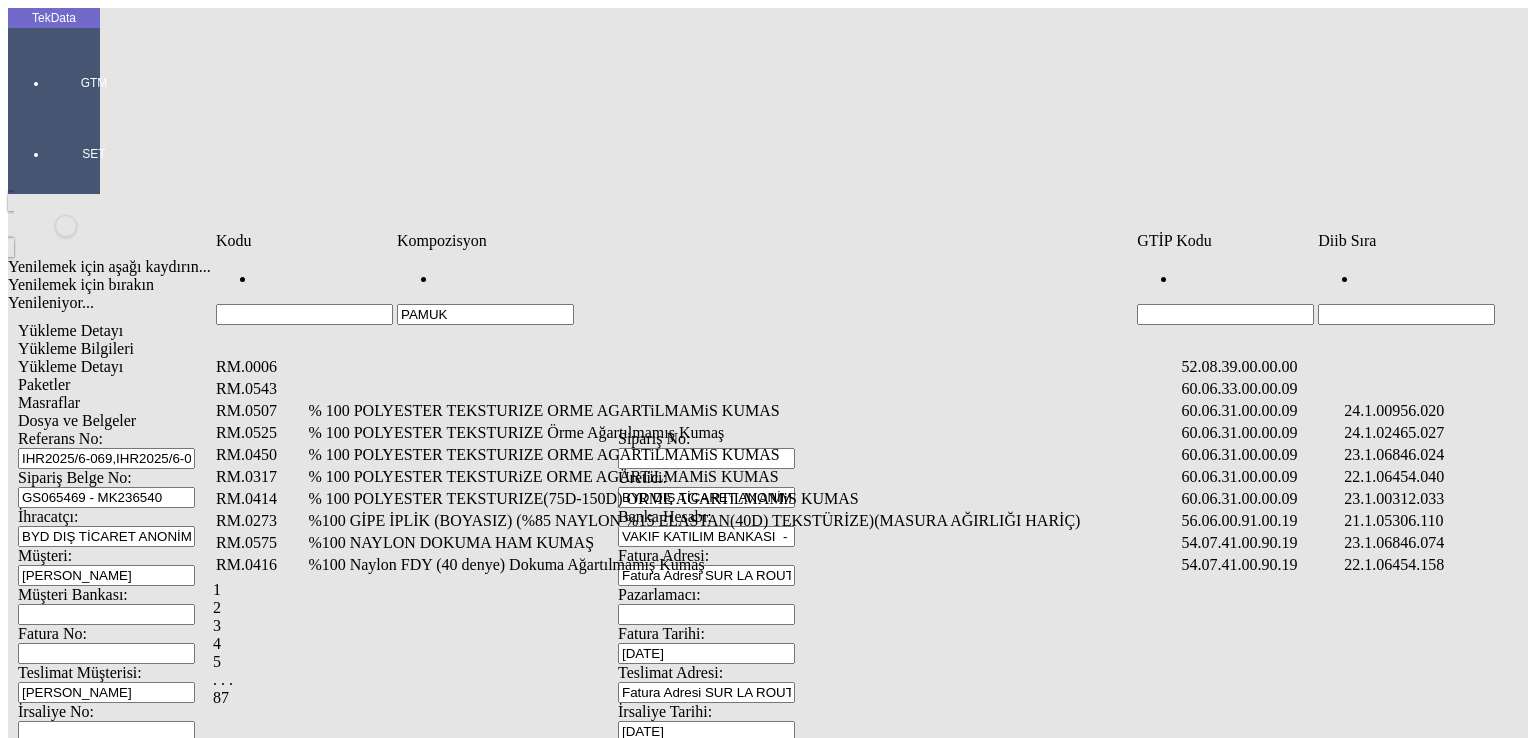 type on "PAMUK" 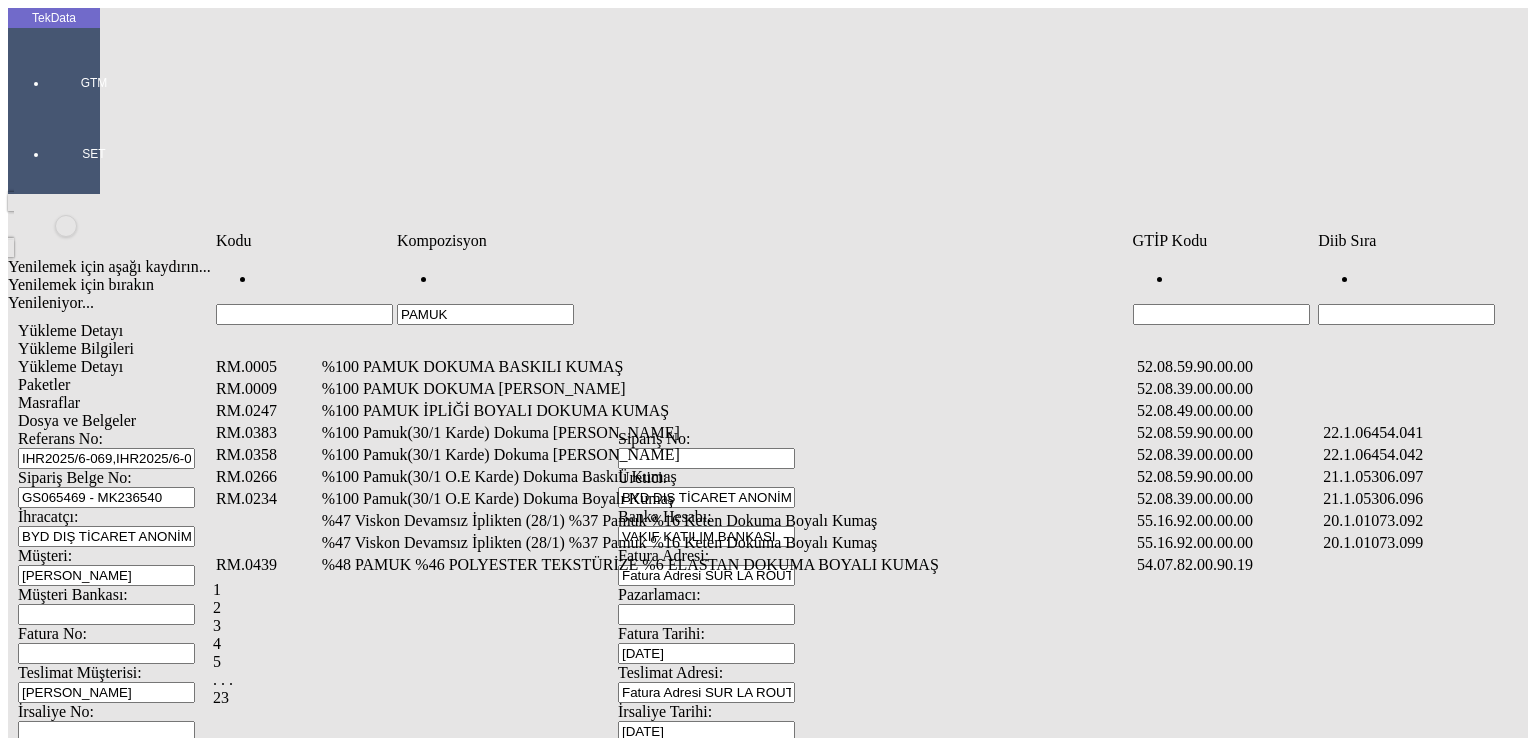 click at bounding box center [1406, 314] 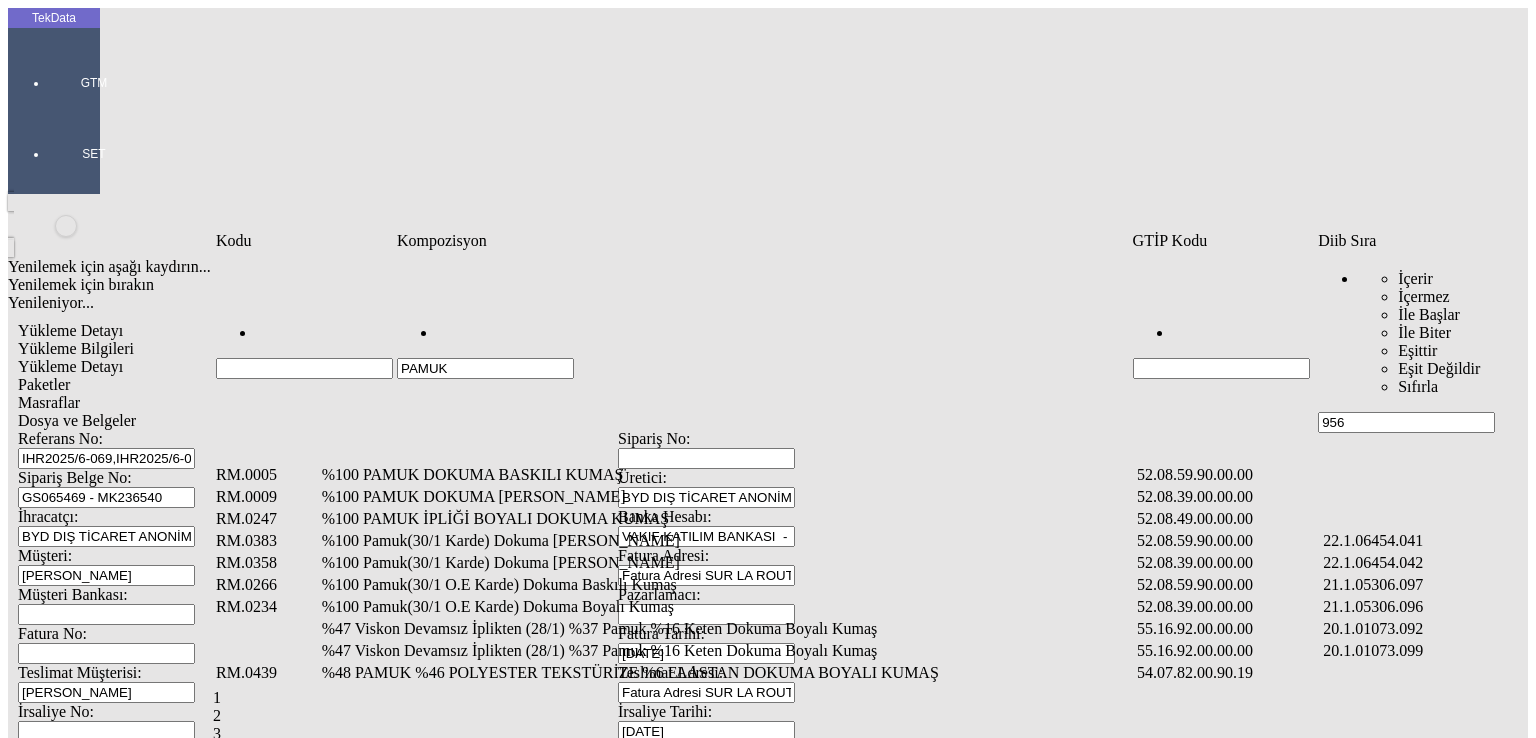 type on "956" 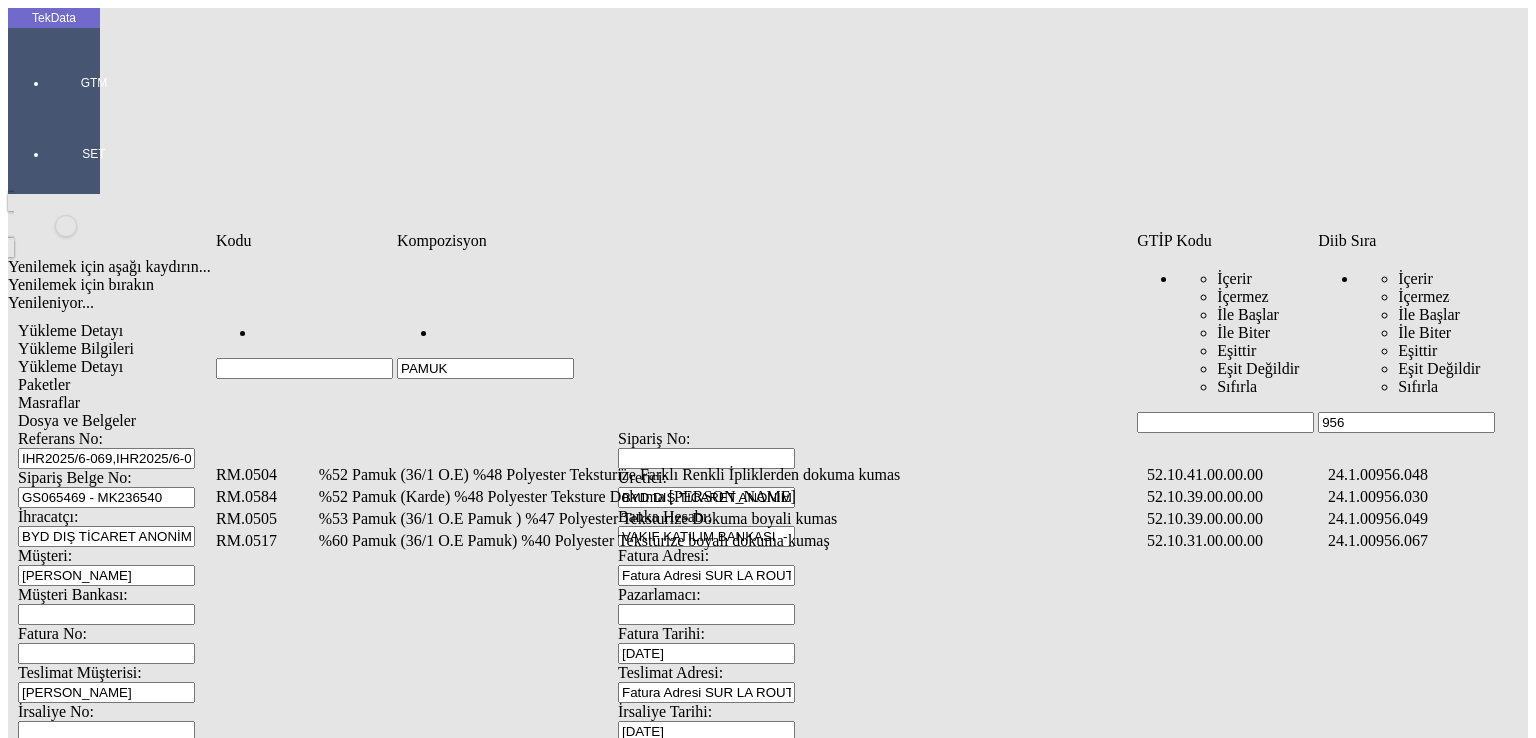 click on "%52 Pamuk (Karde) %48 Polyester Teksture Dokuma [PERSON_NAME]" at bounding box center (731, 497) 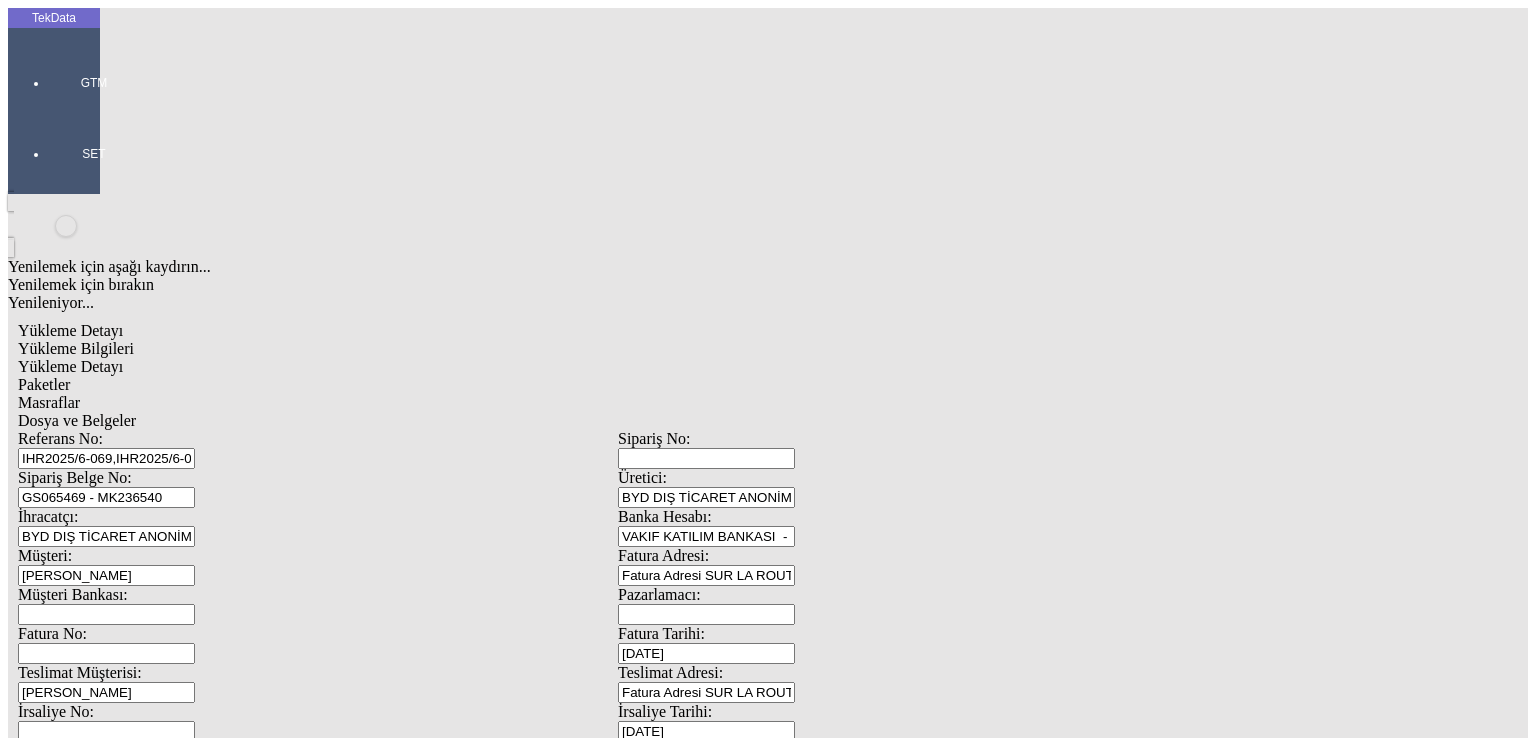 type on "5814" 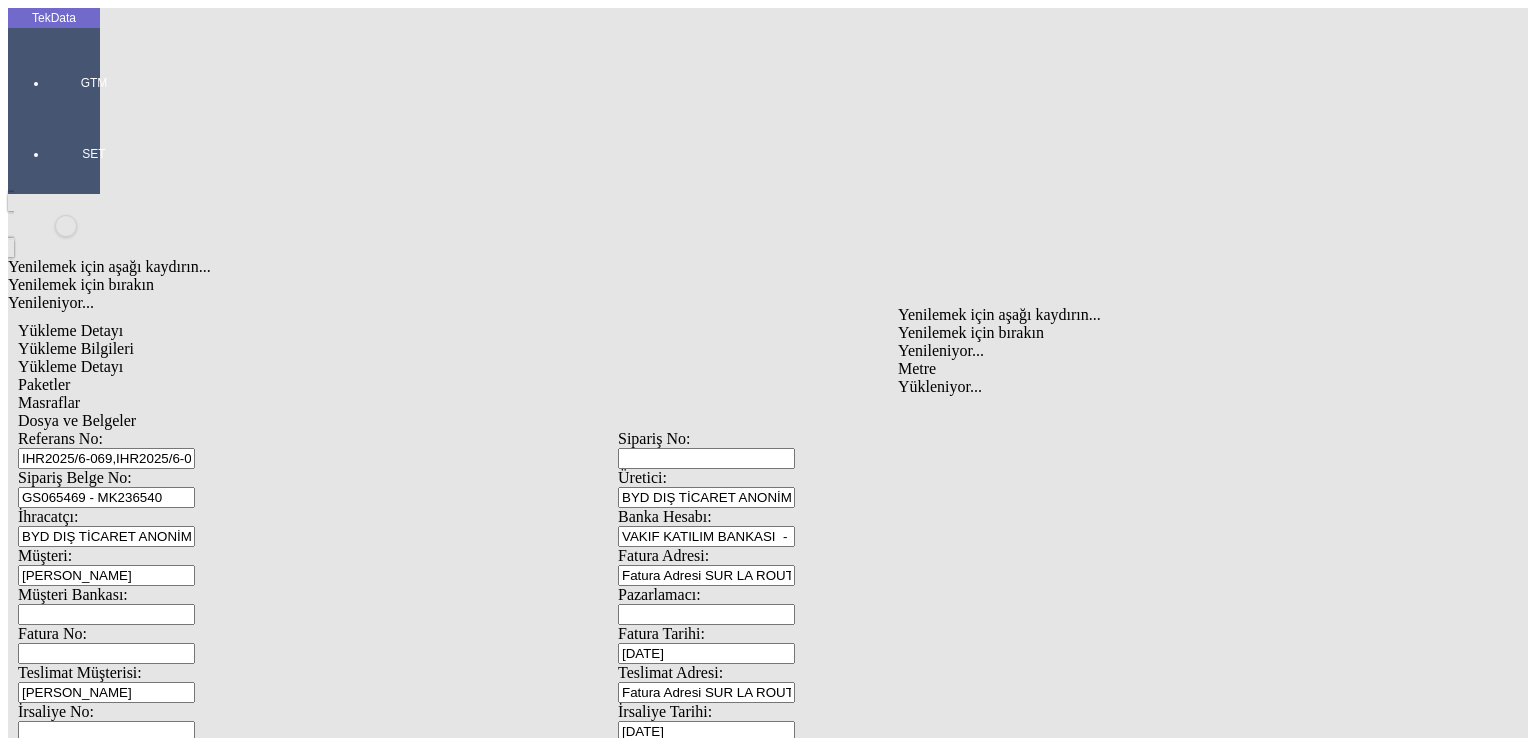 click on "Metre" at bounding box center [1198, 369] 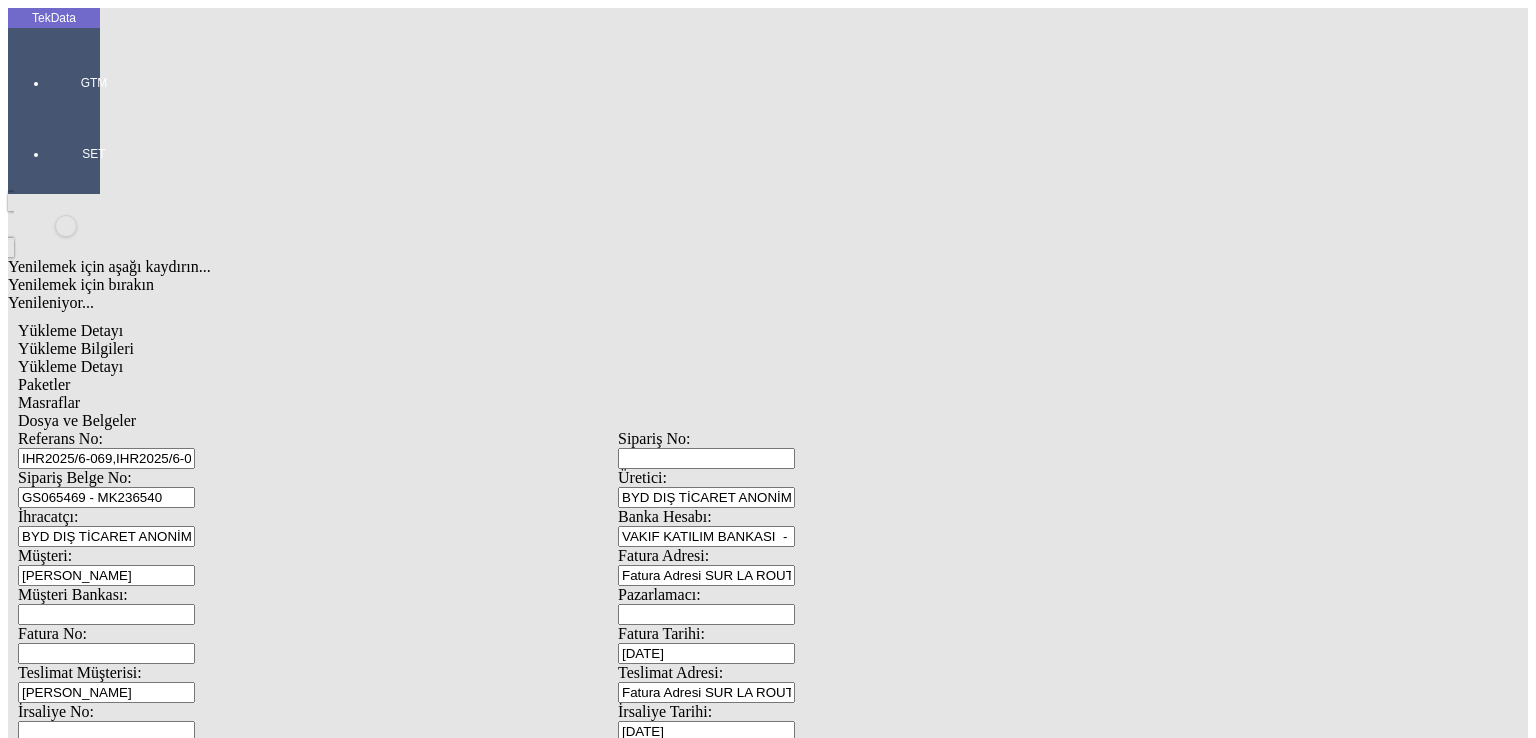 type on "1" 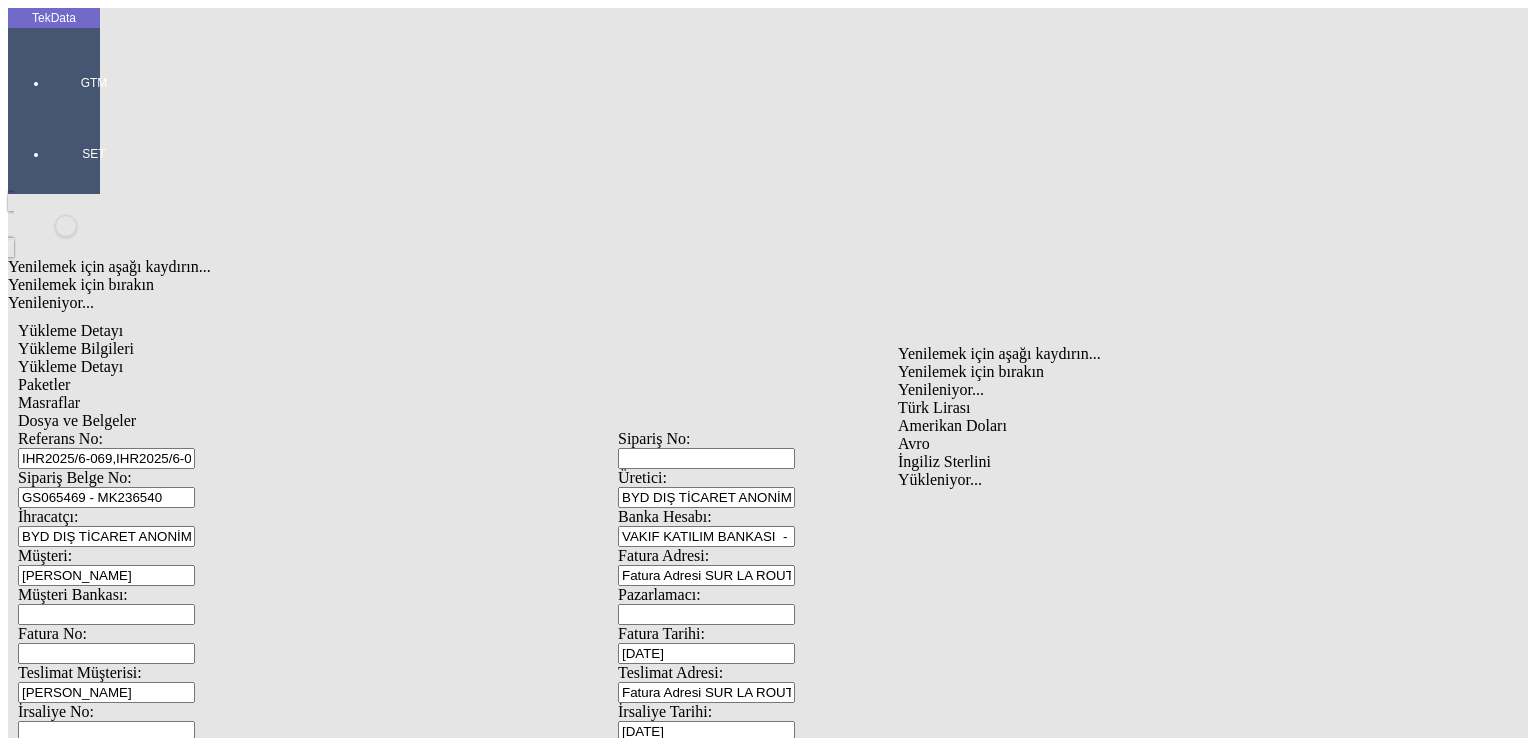 click on "Amerikan Doları" at bounding box center [1198, 426] 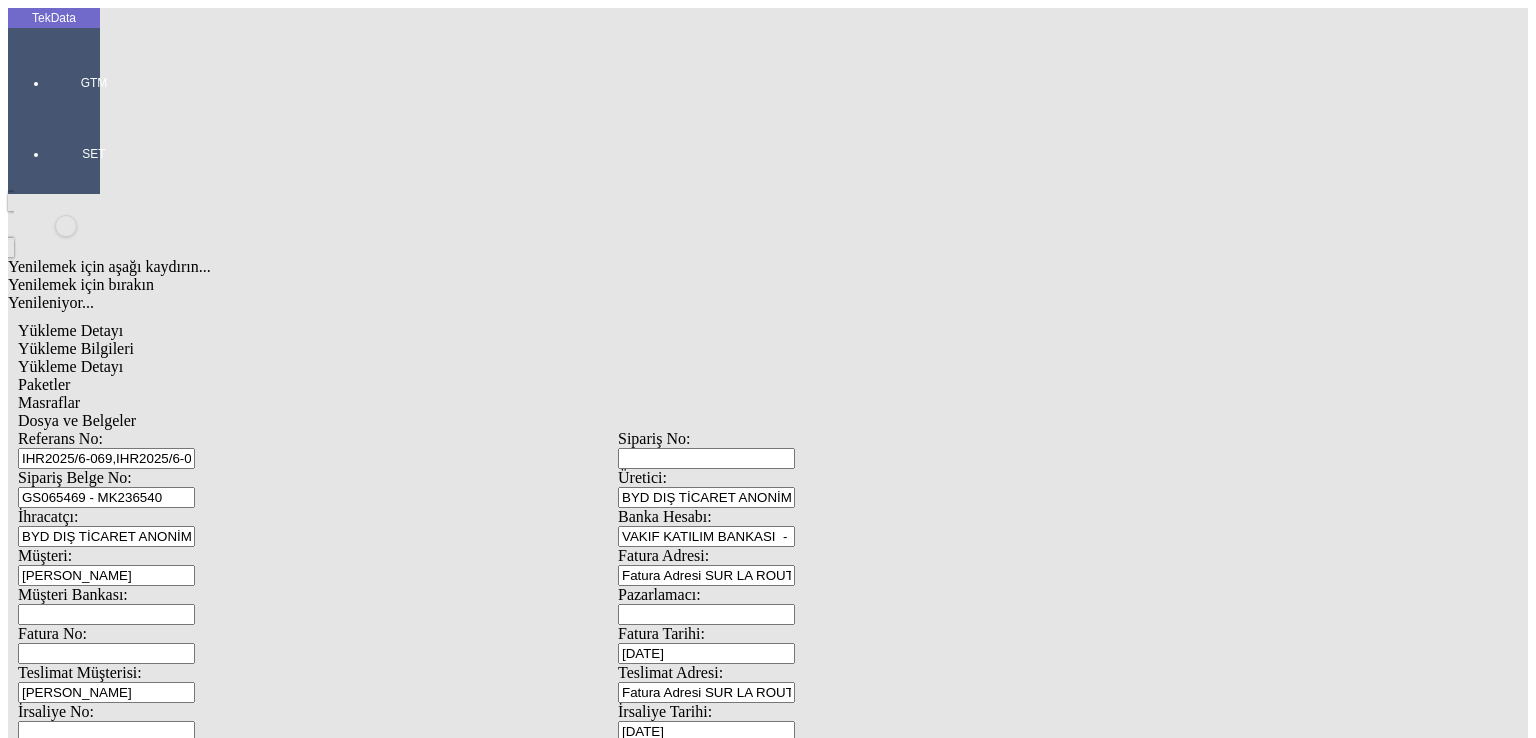 type on "150" 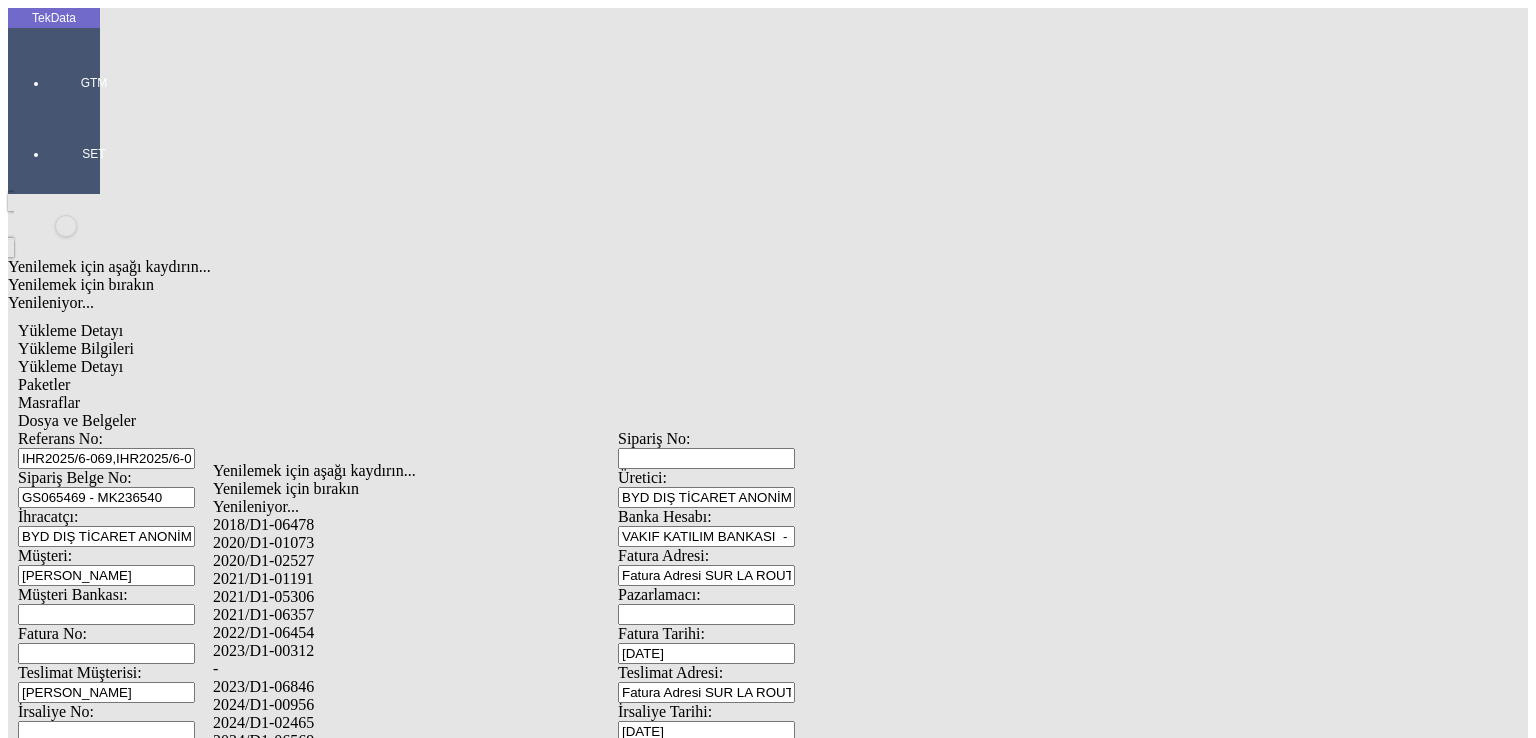 click on "2024/D1-00956" at bounding box center [506, 705] 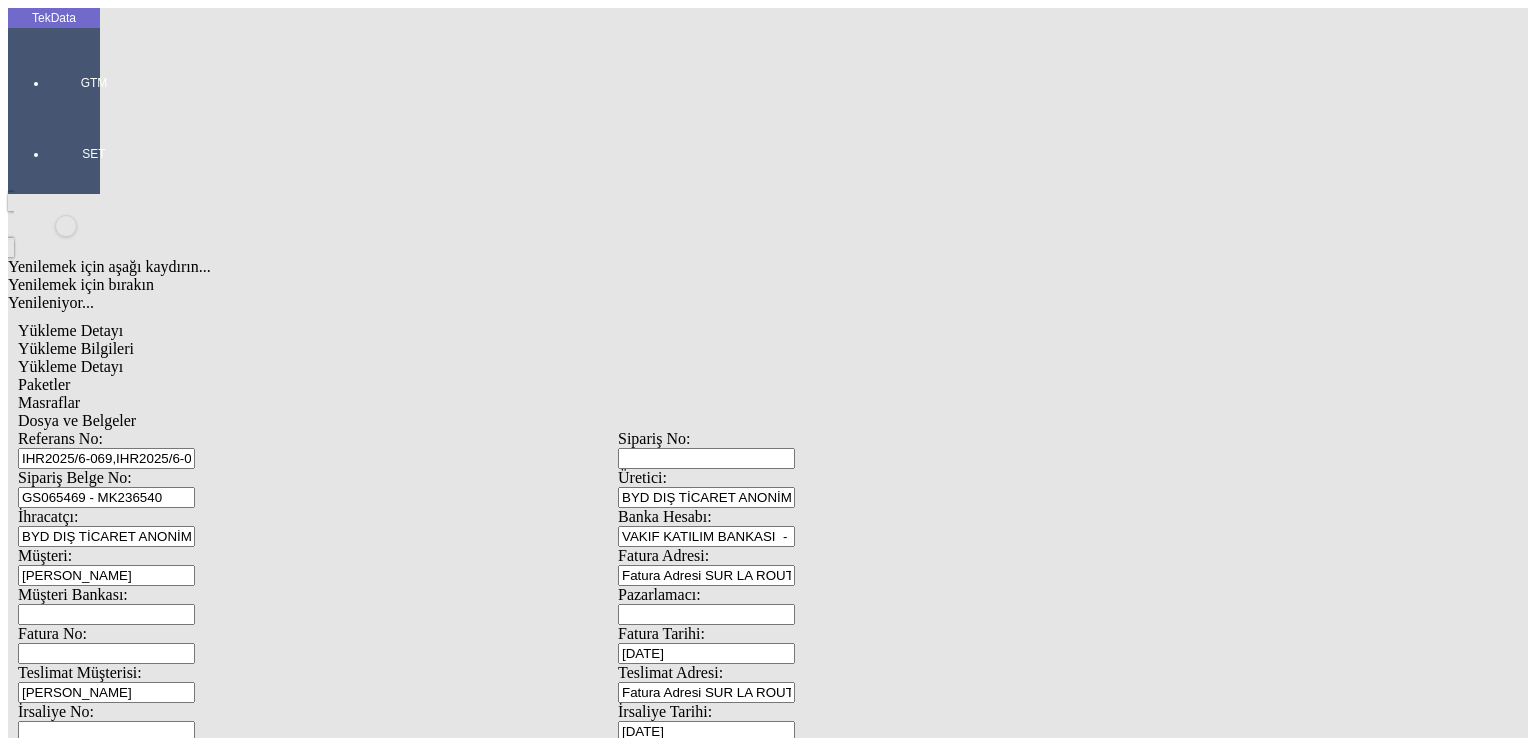 click on "Kaydet" at bounding box center [44, 2420] 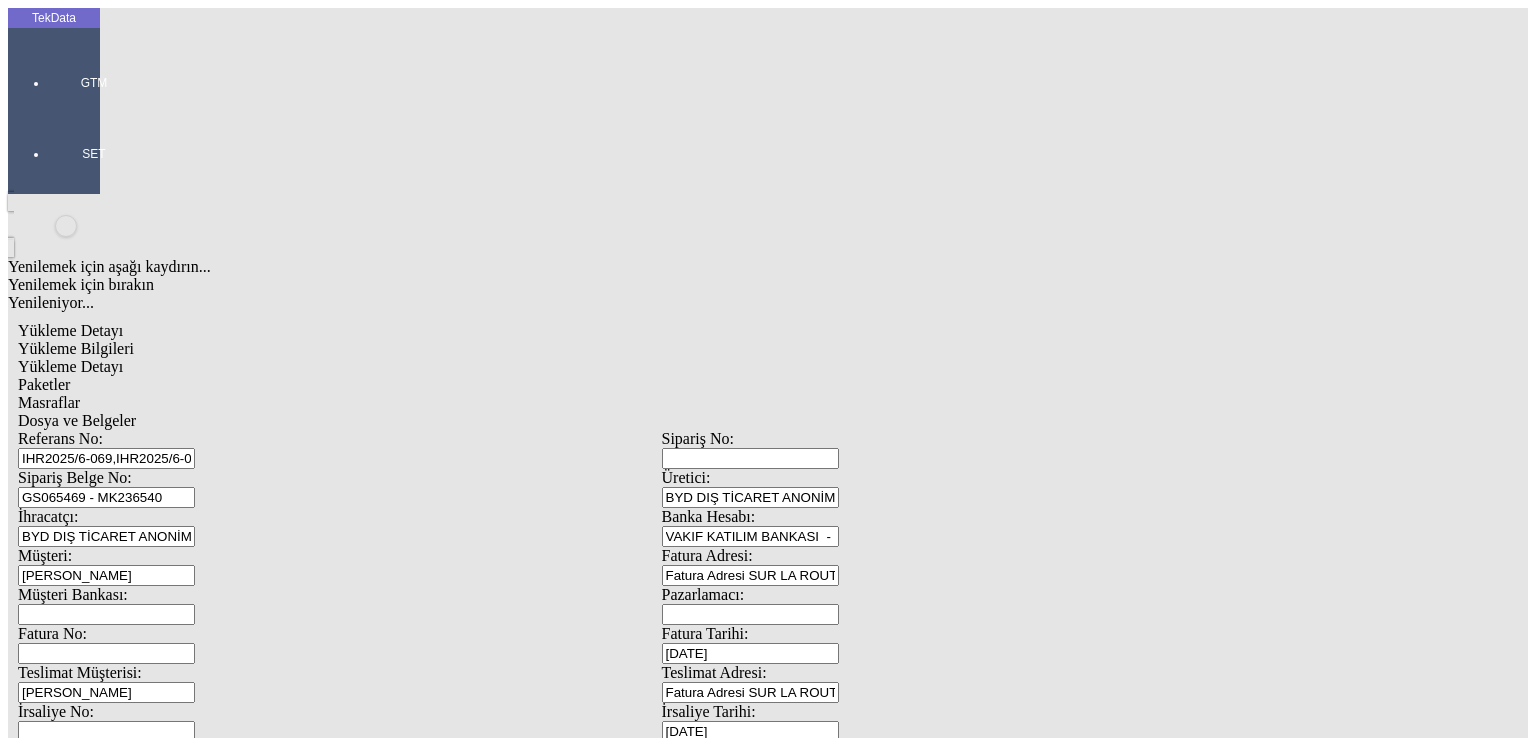 scroll, scrollTop: 0, scrollLeft: 16, axis: horizontal 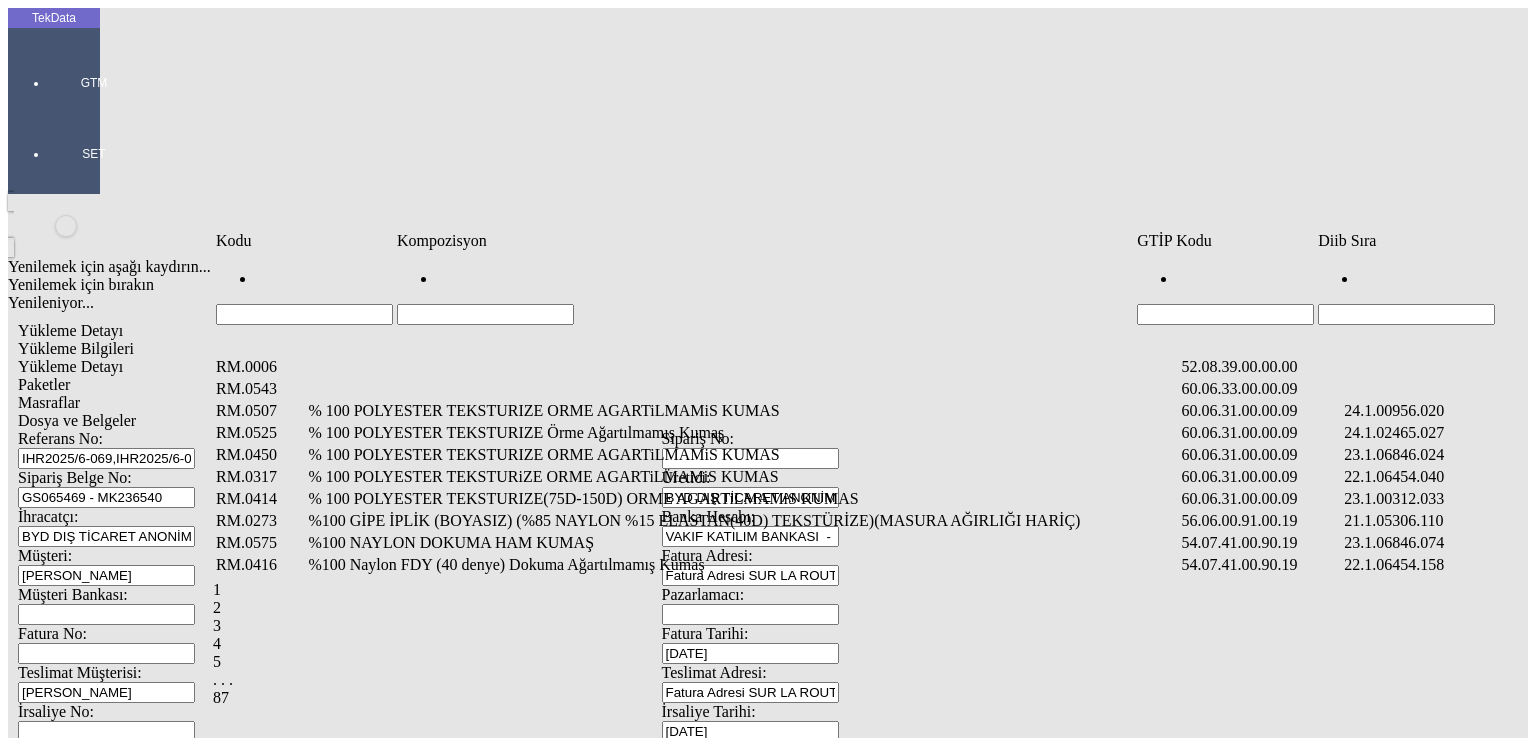 click at bounding box center [1406, 314] 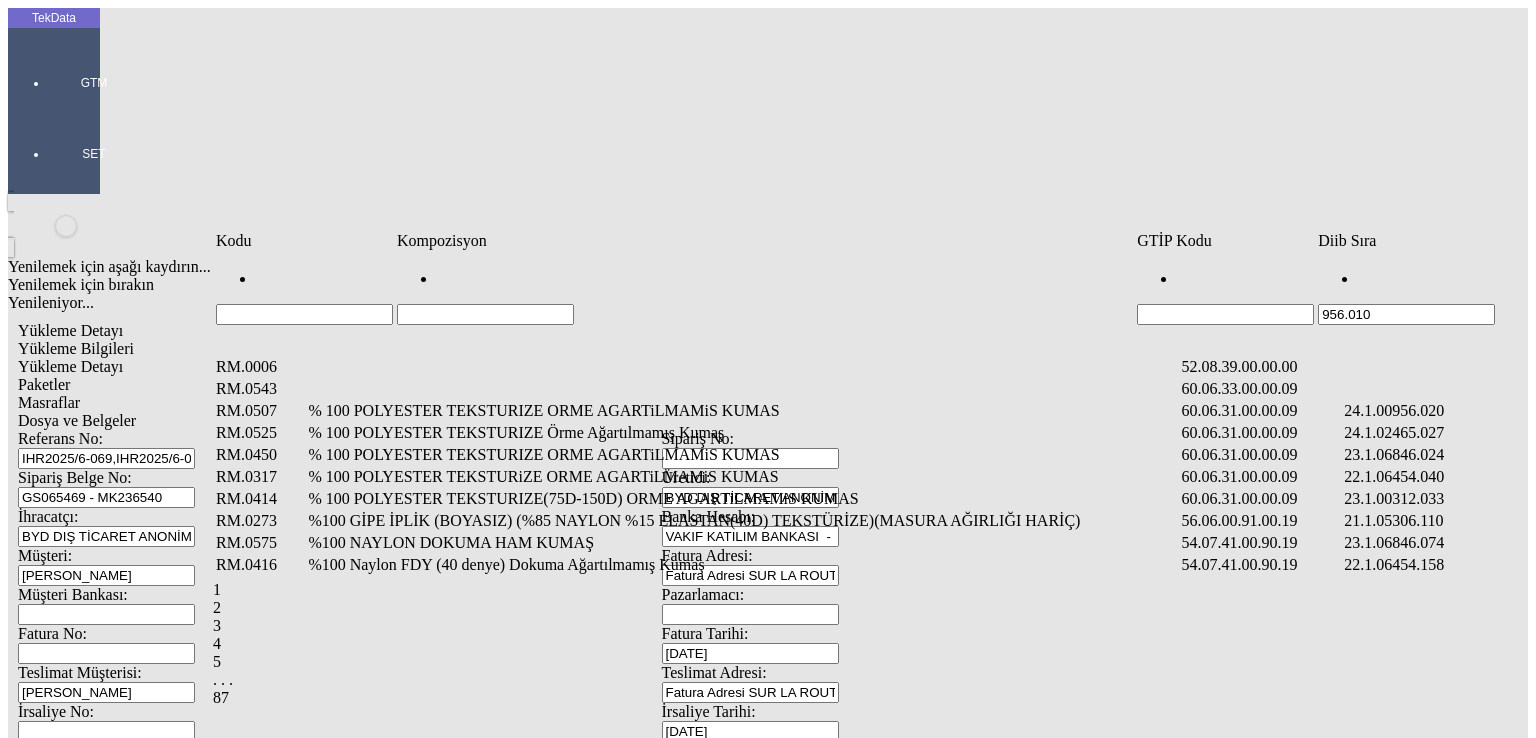 type on "956.010" 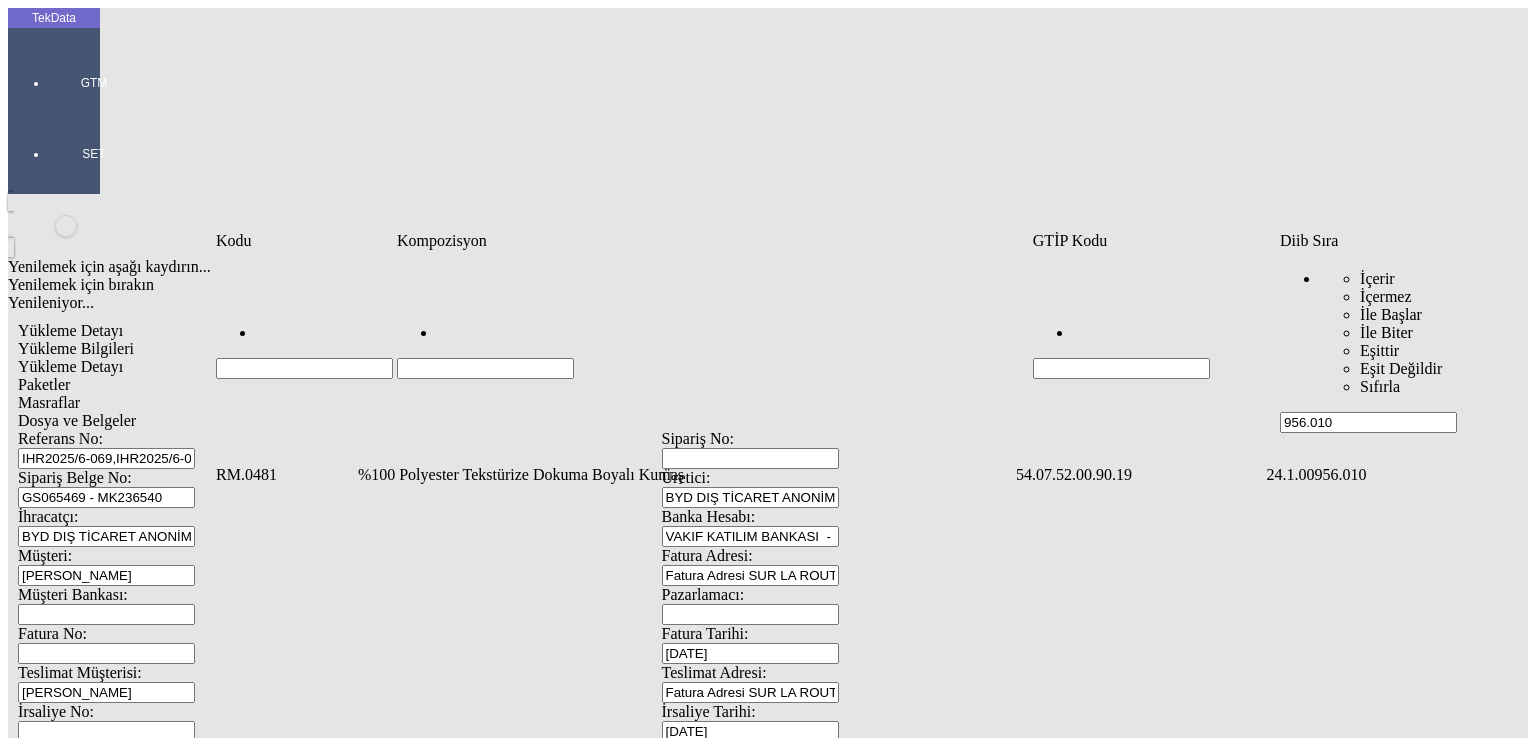 click on "%100 Polyester Tekstürize Dokuma Boyalı Kumaş" at bounding box center [685, 475] 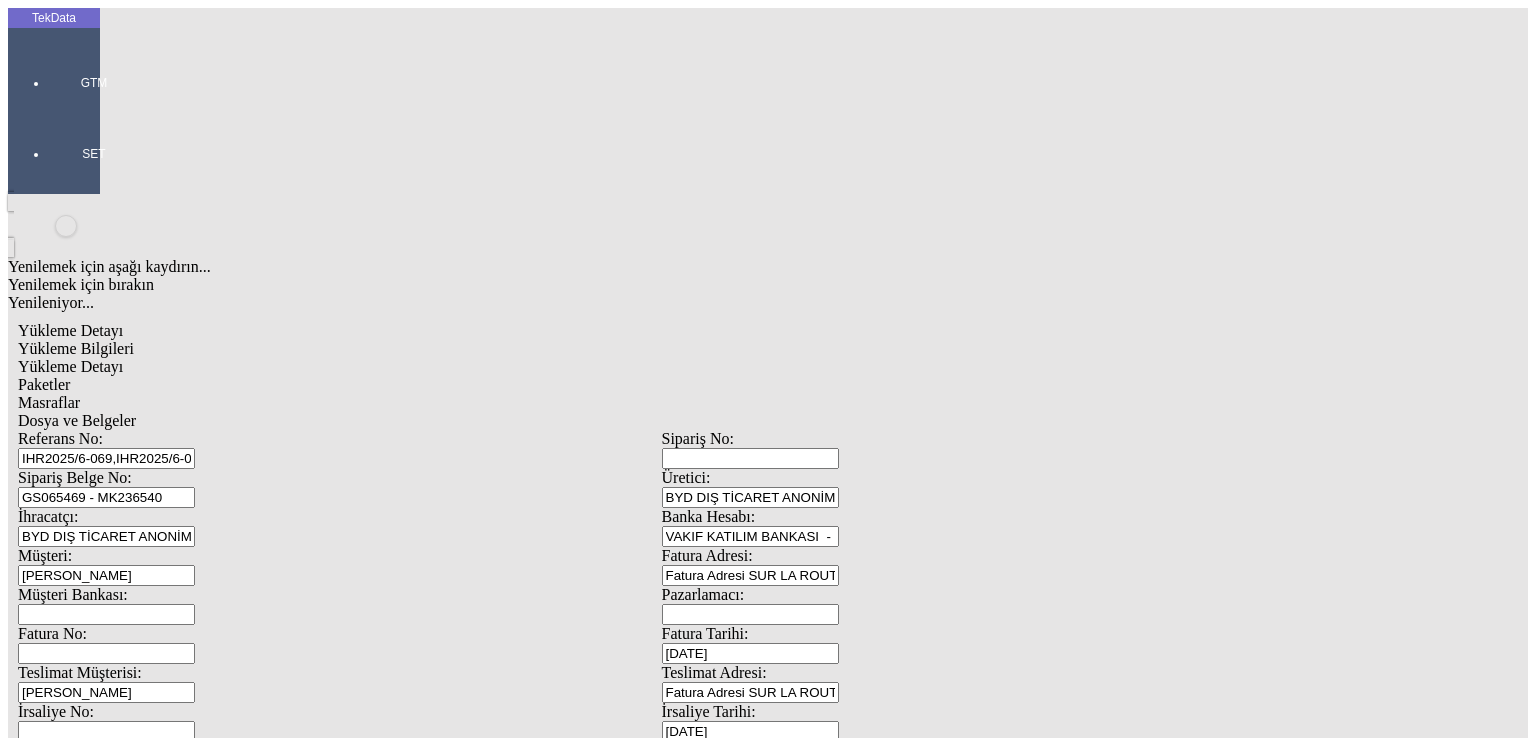 click on "Miktarı:  *" at bounding box center (109, 1951) 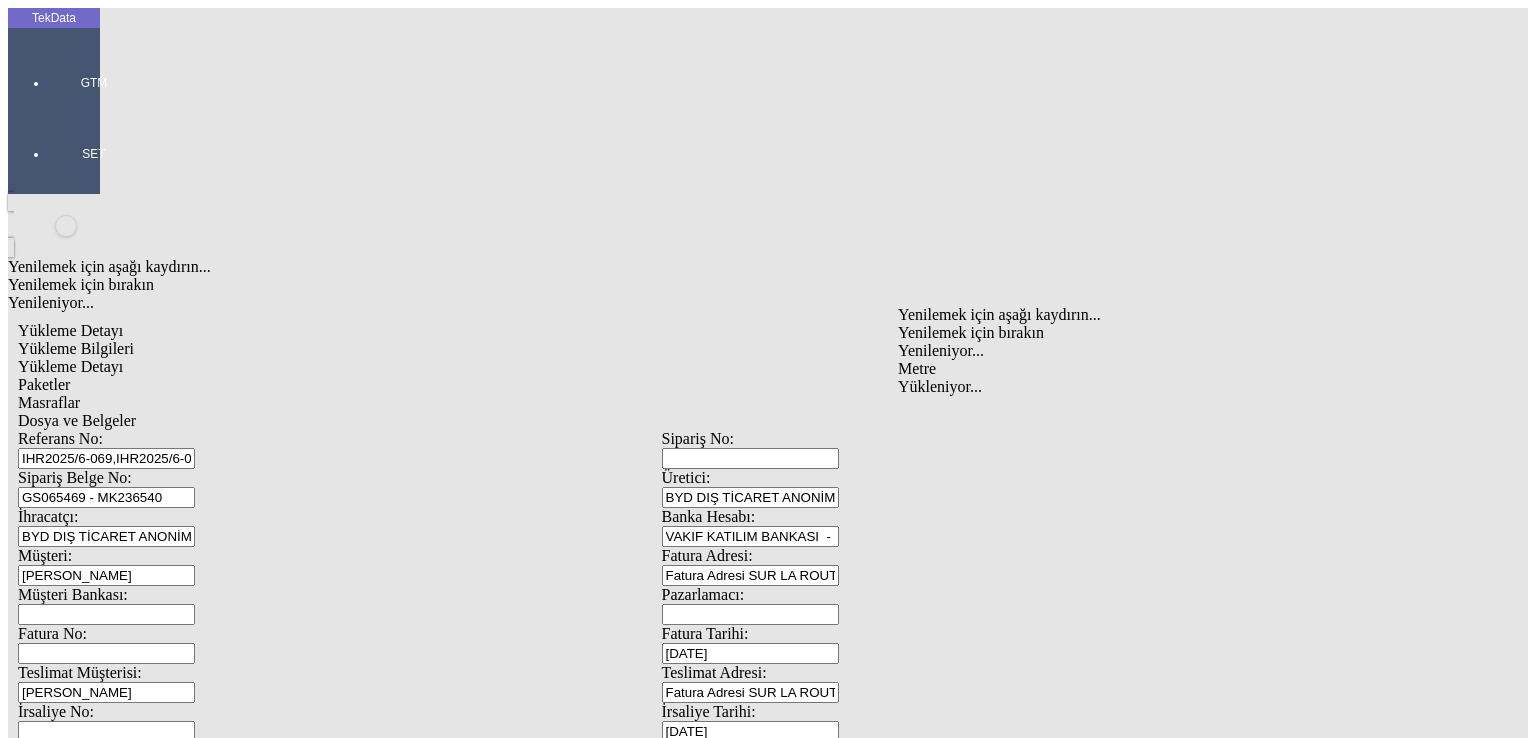 click on "Metre" at bounding box center (1198, 369) 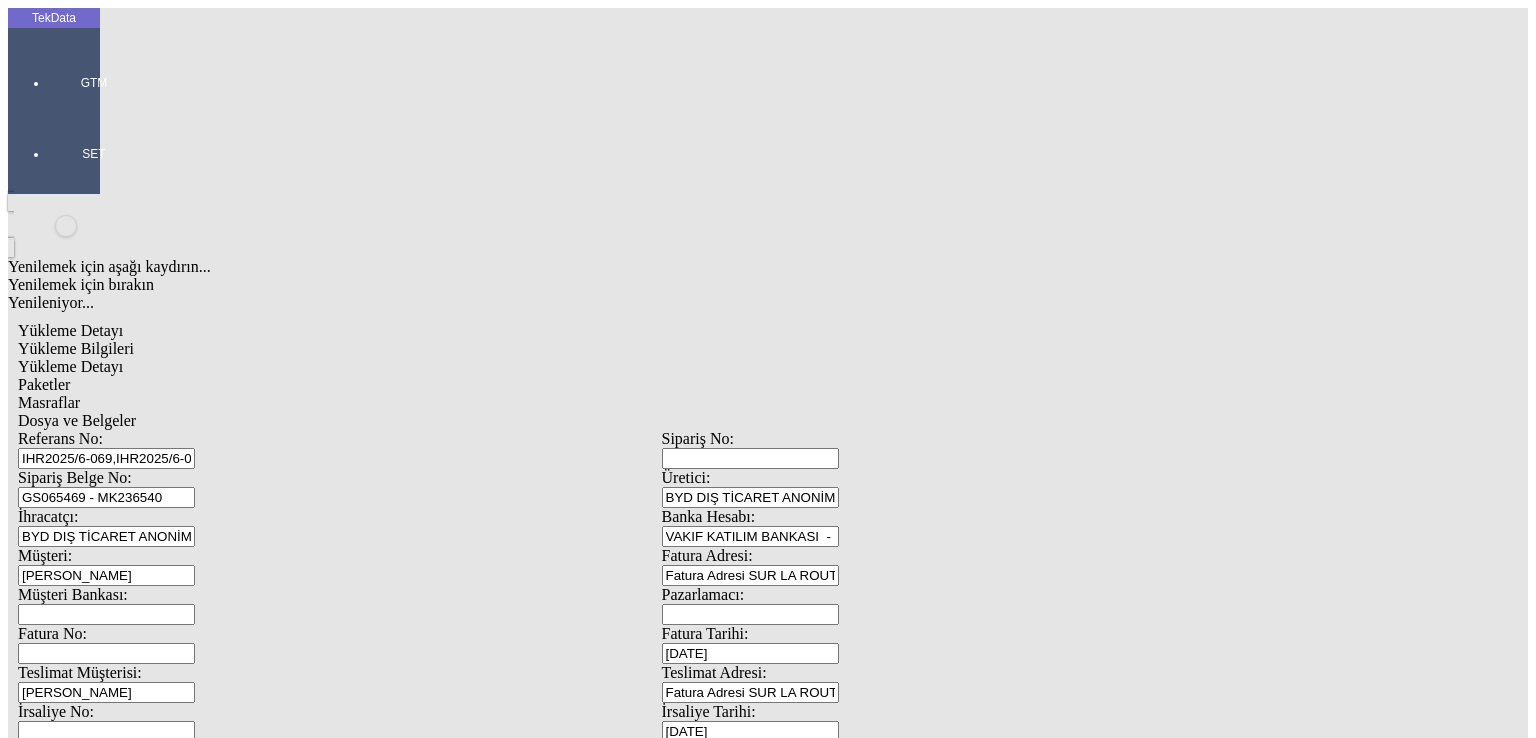 type on "1" 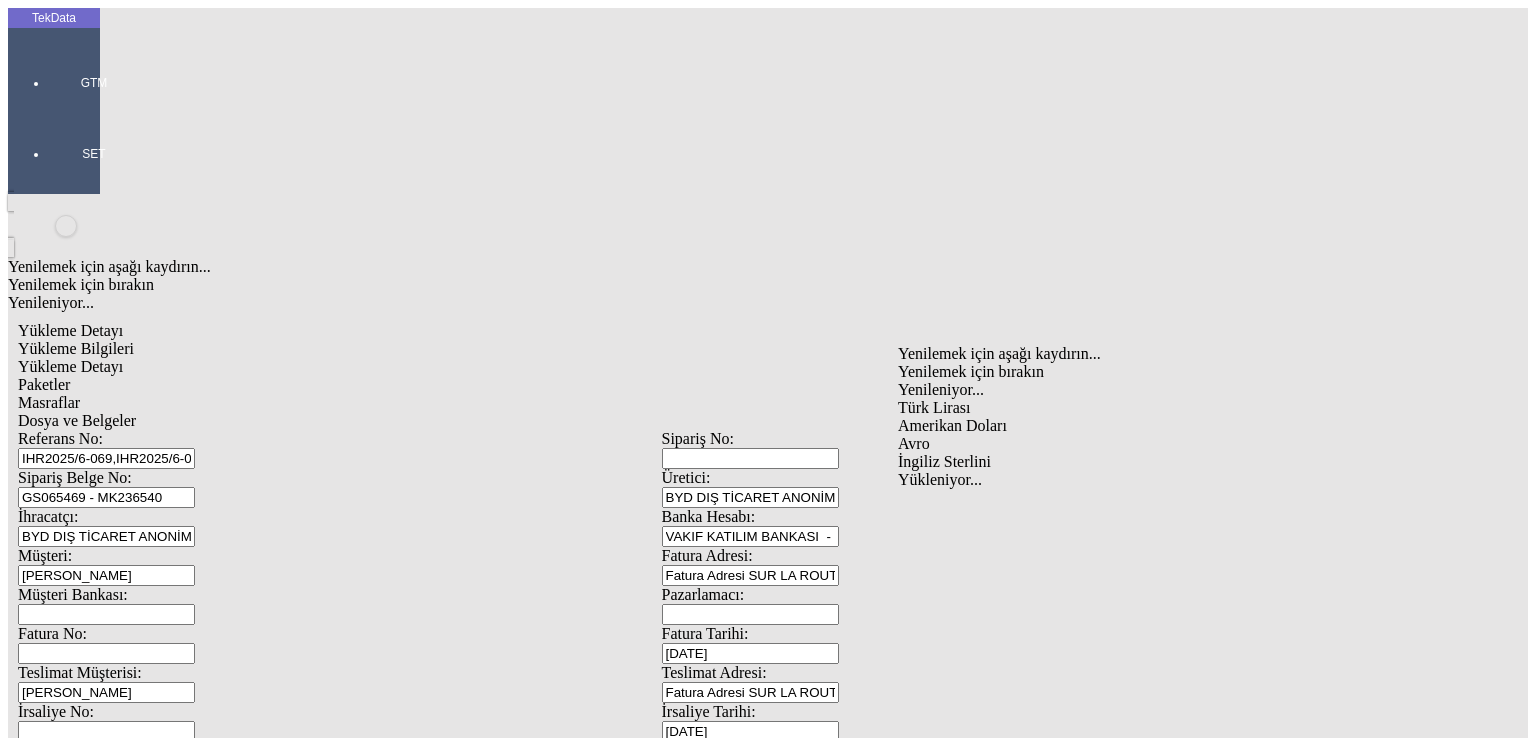 click on "Türk Lirası" at bounding box center [1198, 408] 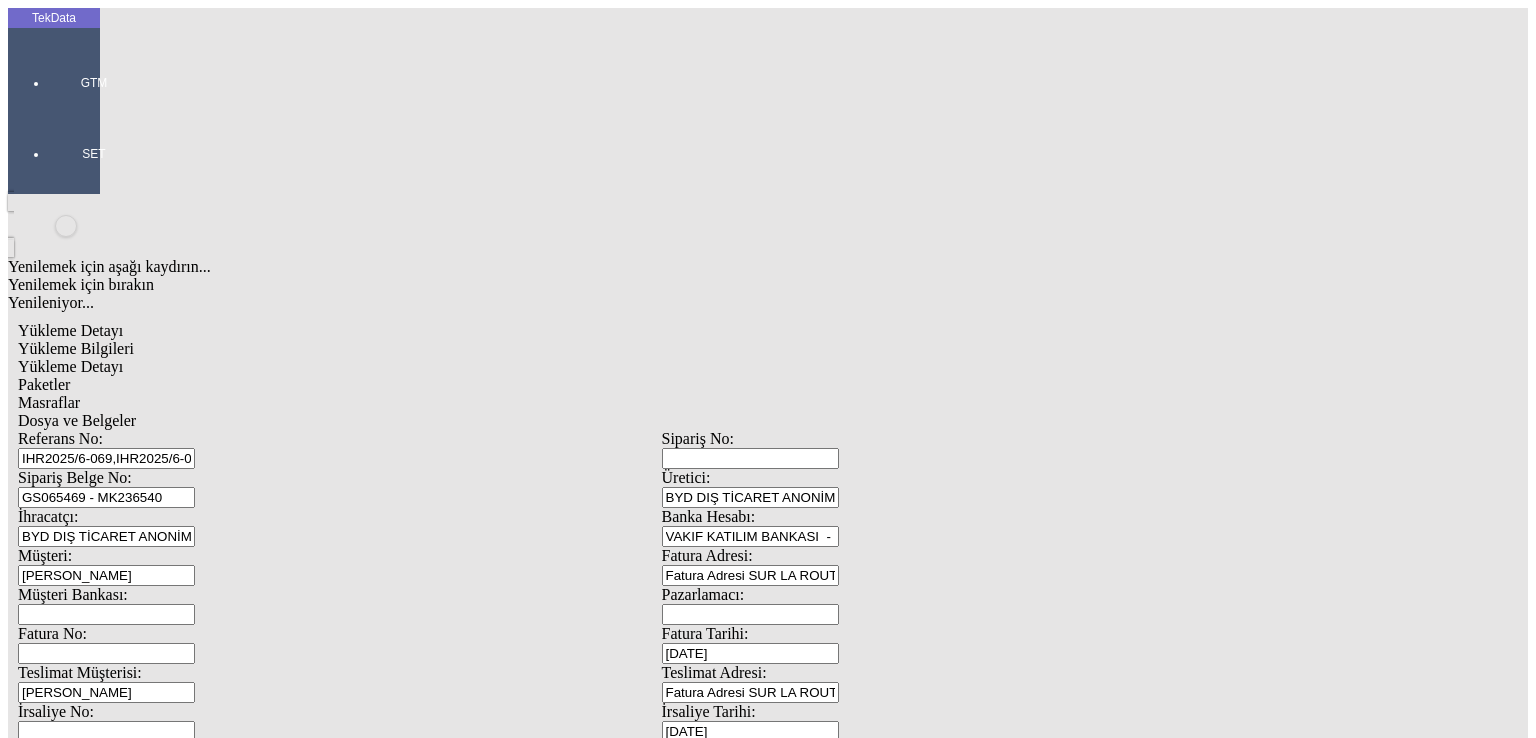 click on "Türk Lirası" at bounding box center [498, 2010] 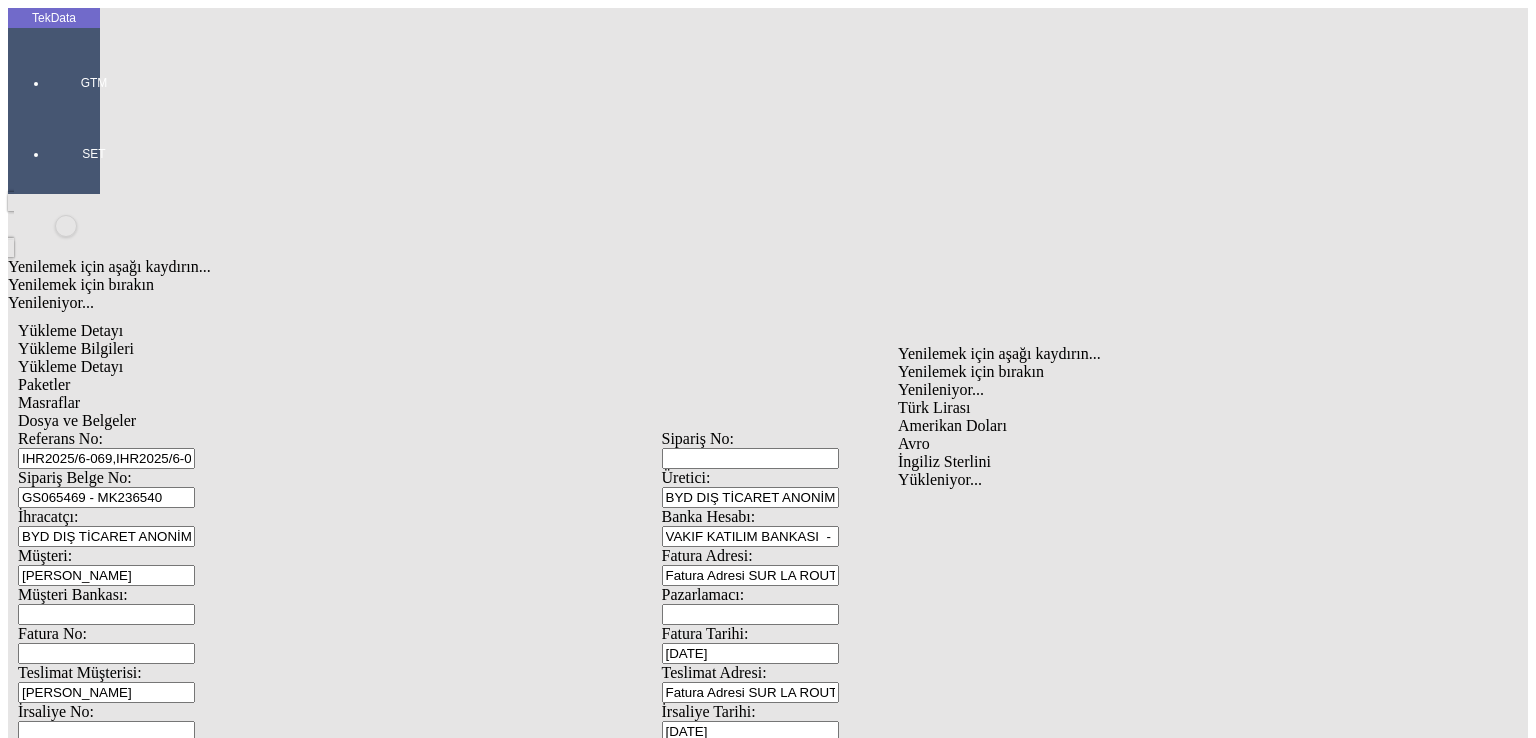 click on "Amerikan Doları" at bounding box center [1198, 426] 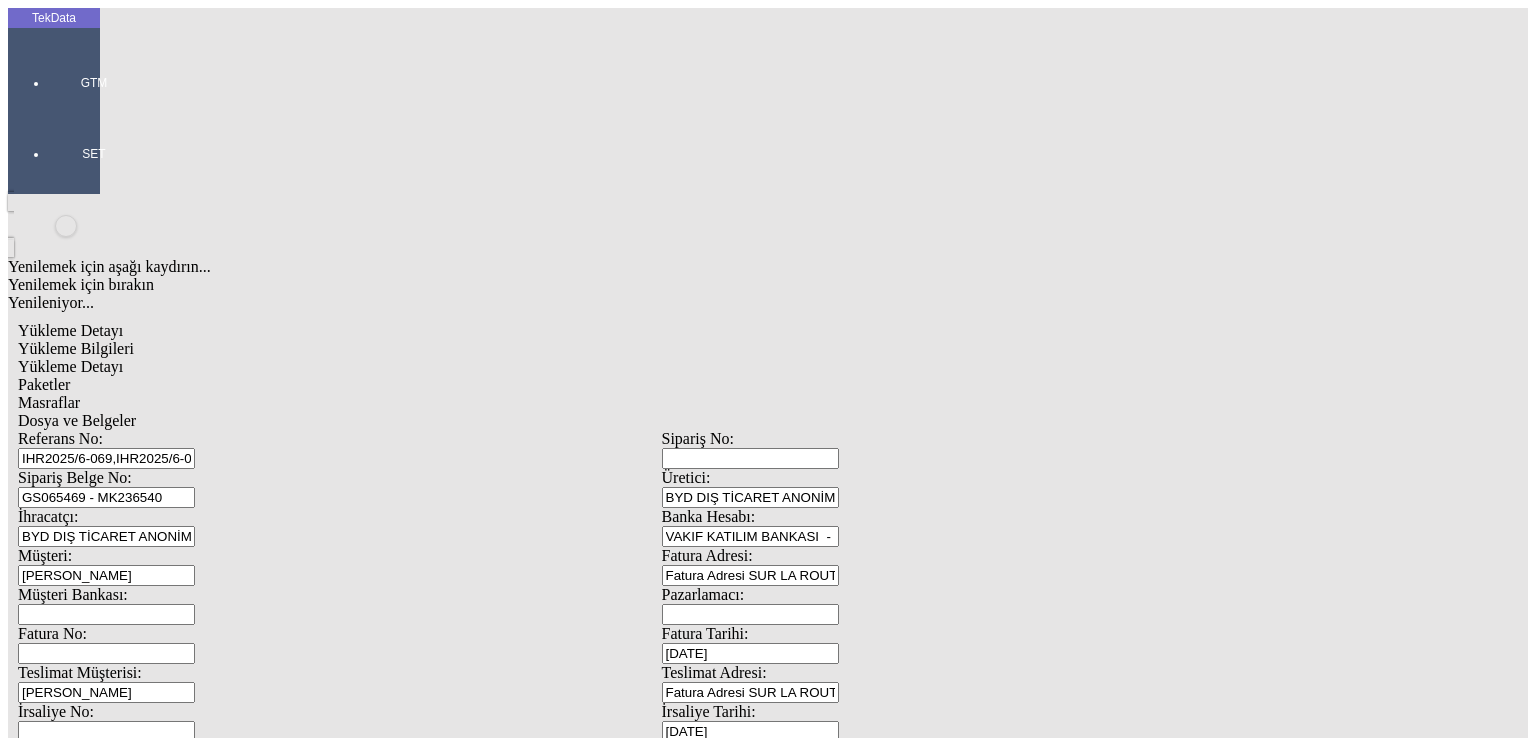 type on "150" 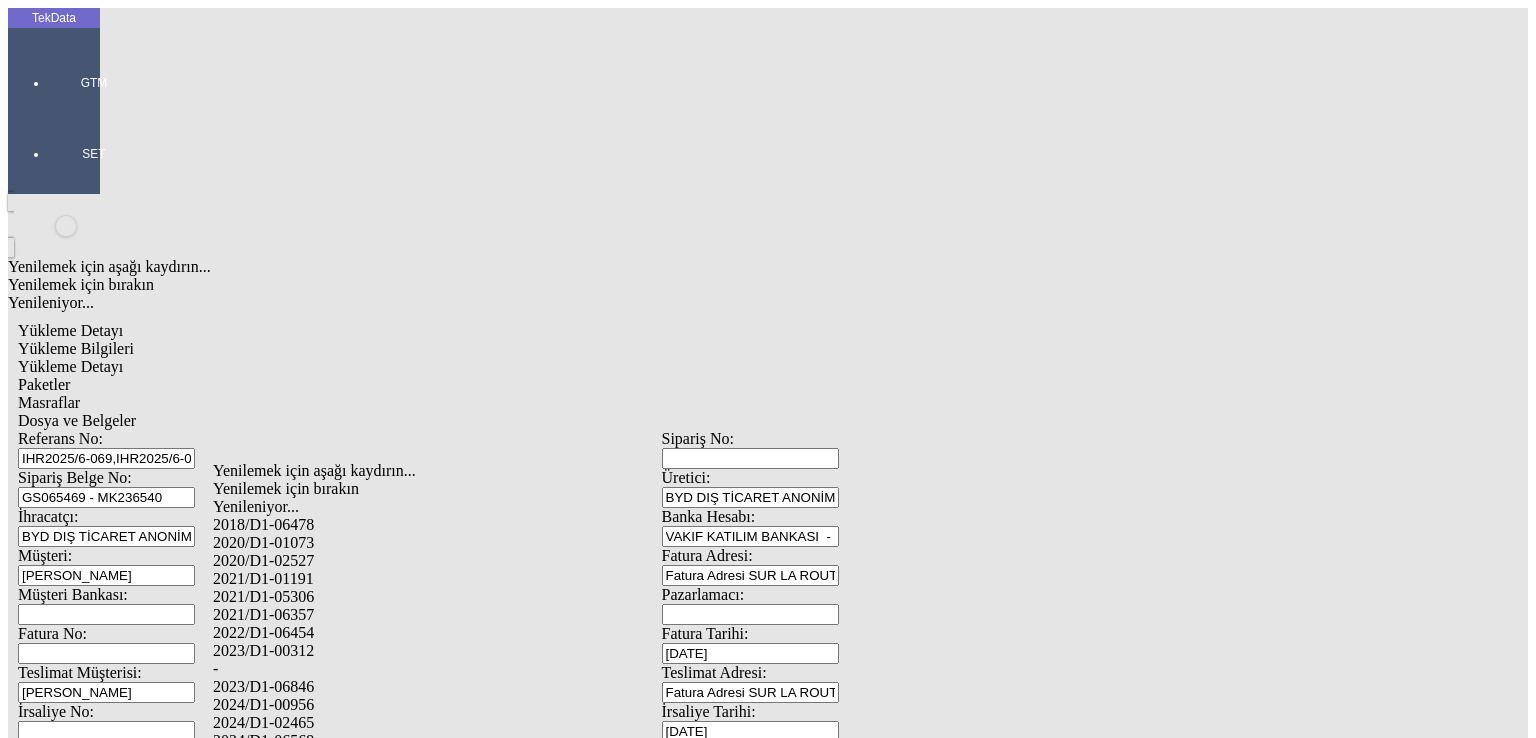 click on "2024/D1-00956" at bounding box center [506, 705] 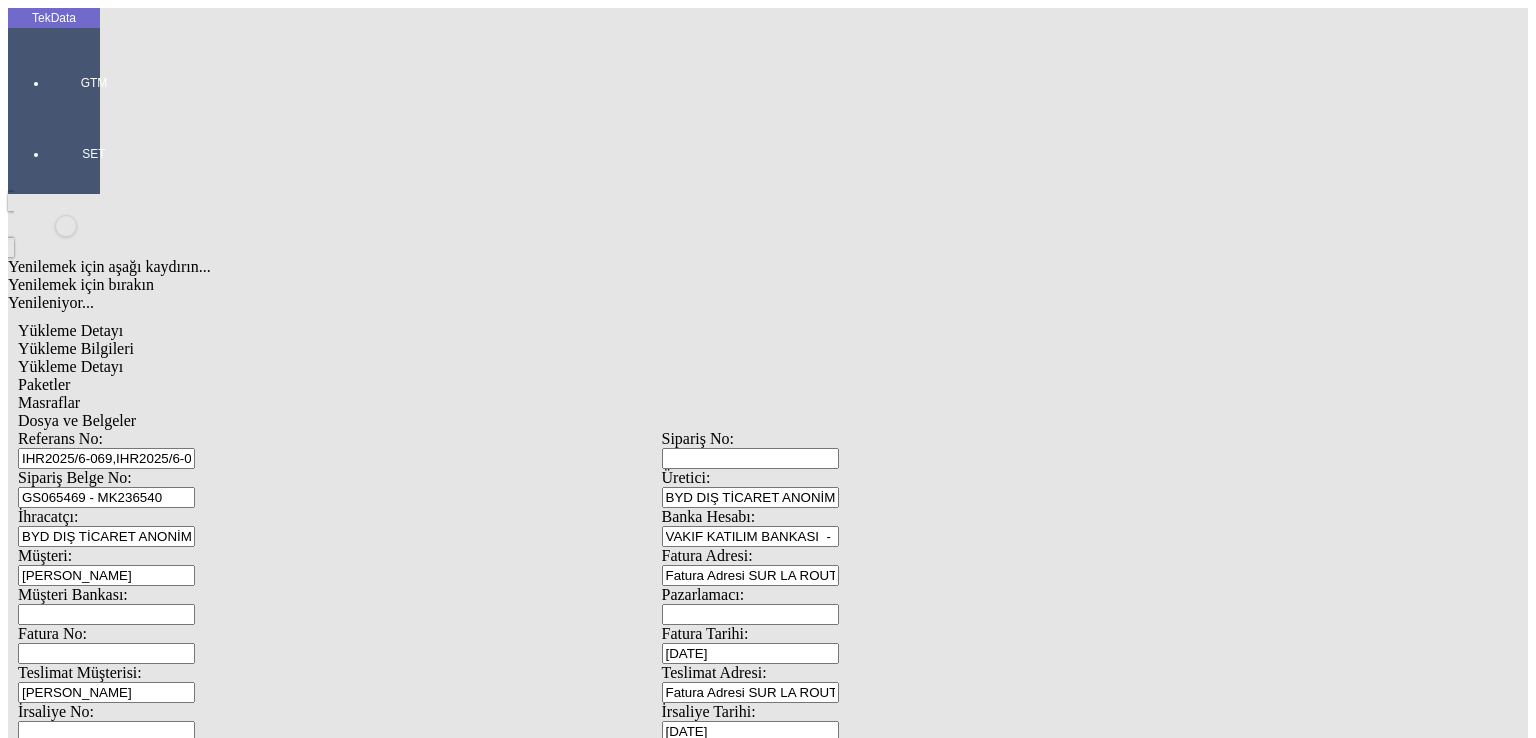 click on "Kaydet" at bounding box center [410, 2487] 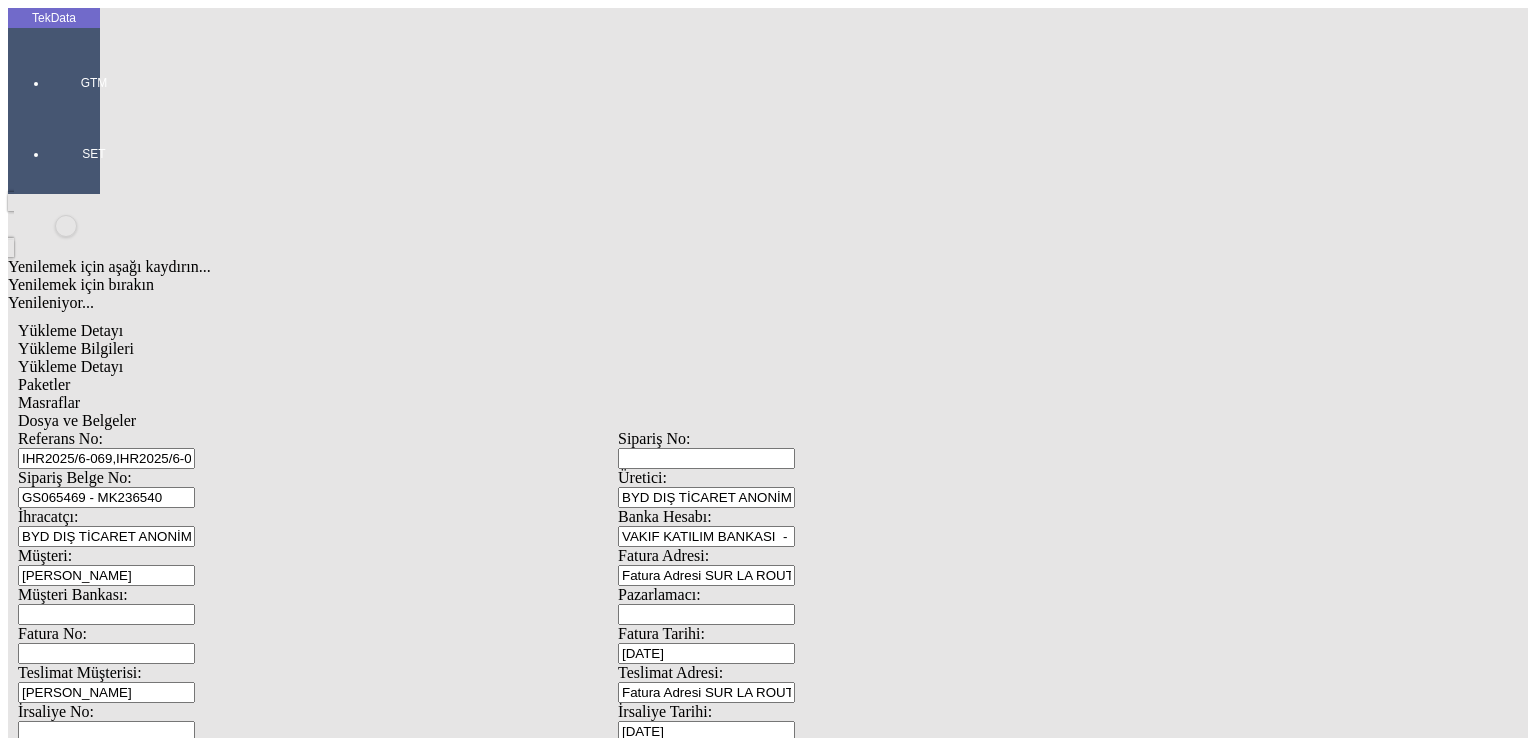 click on "Dosya ve Belgeler" 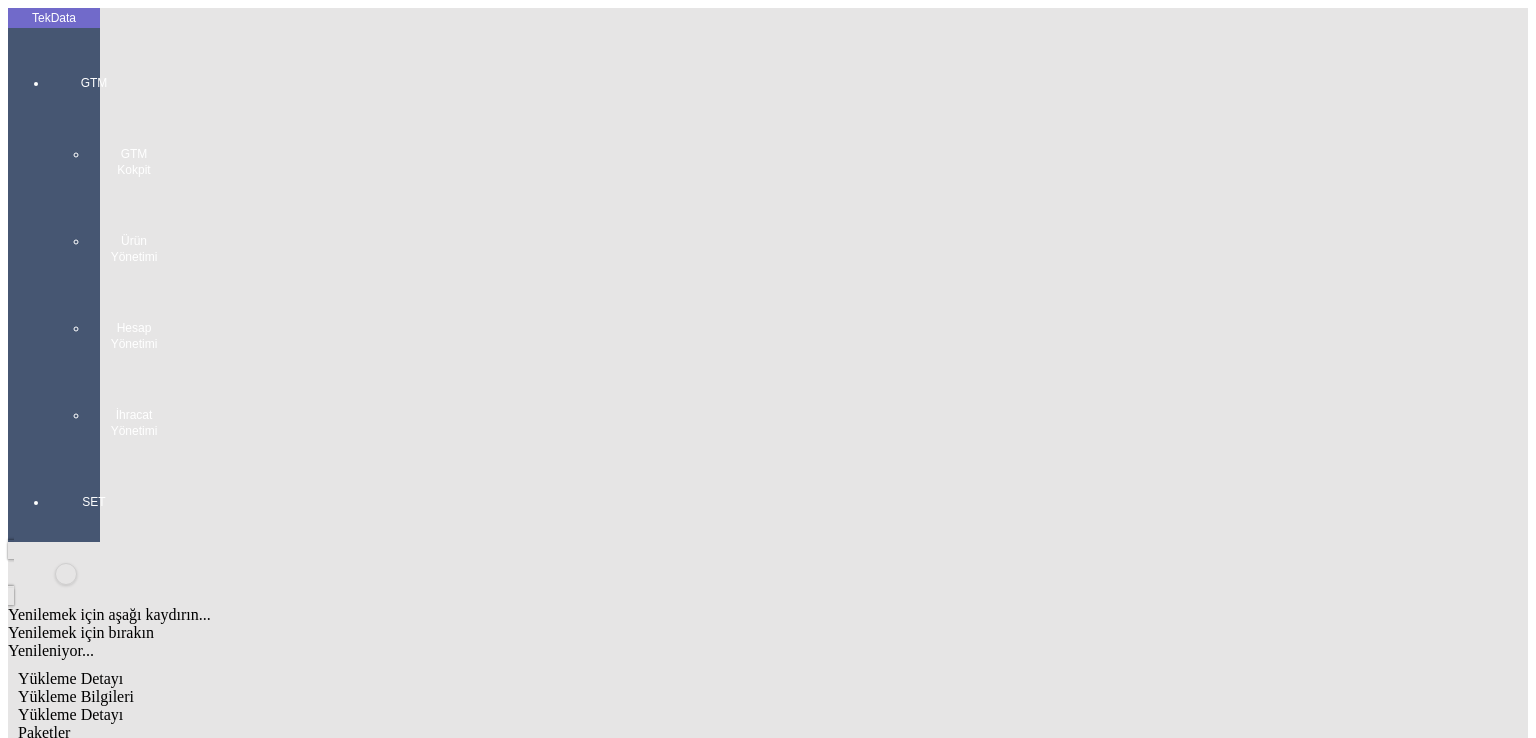 click on "GTM  GTM Kokpit  Ürün Yönetimi  Hesap Yönetimi  İhracat Yönetimi" at bounding box center [94, 249] 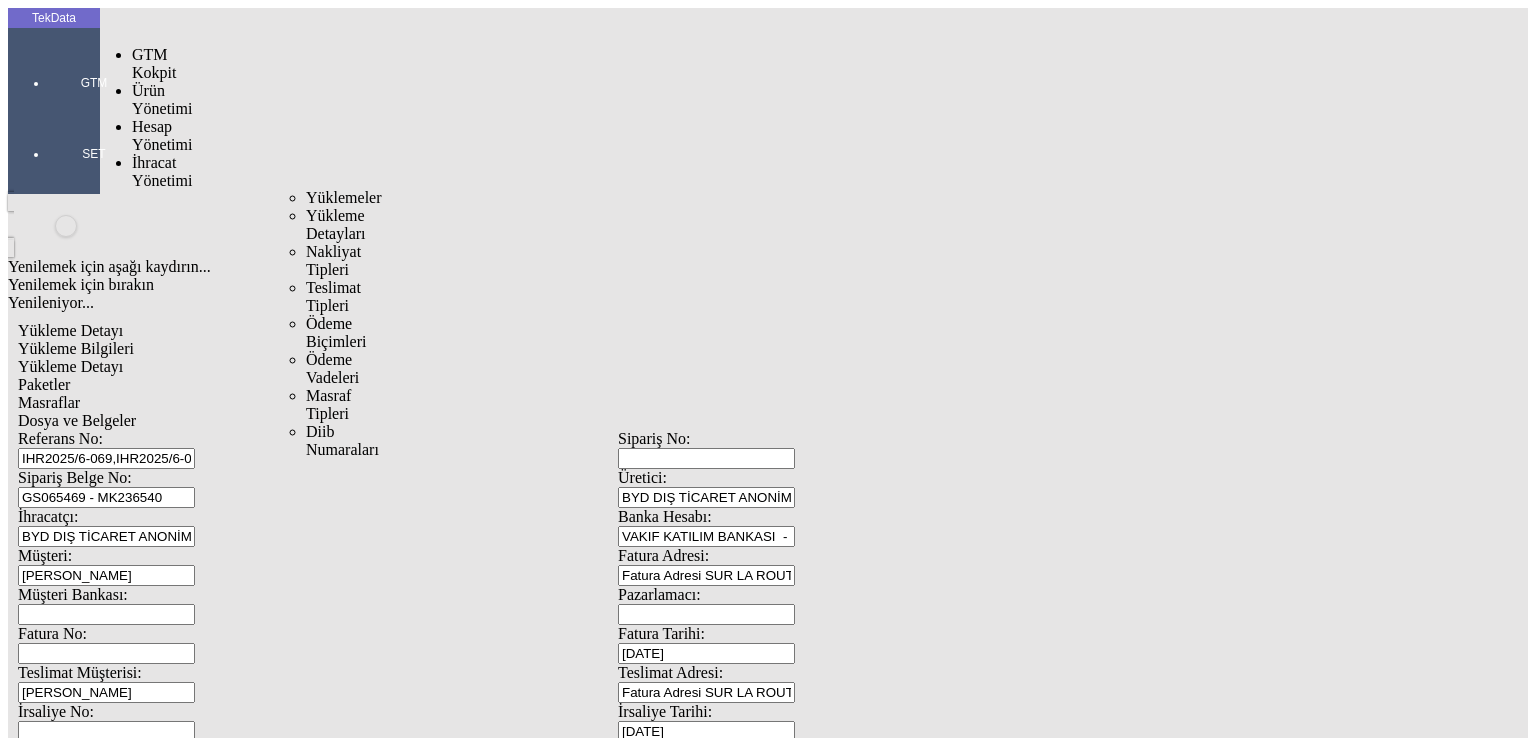 click on "İhracat Yönetimi" at bounding box center [162, 171] 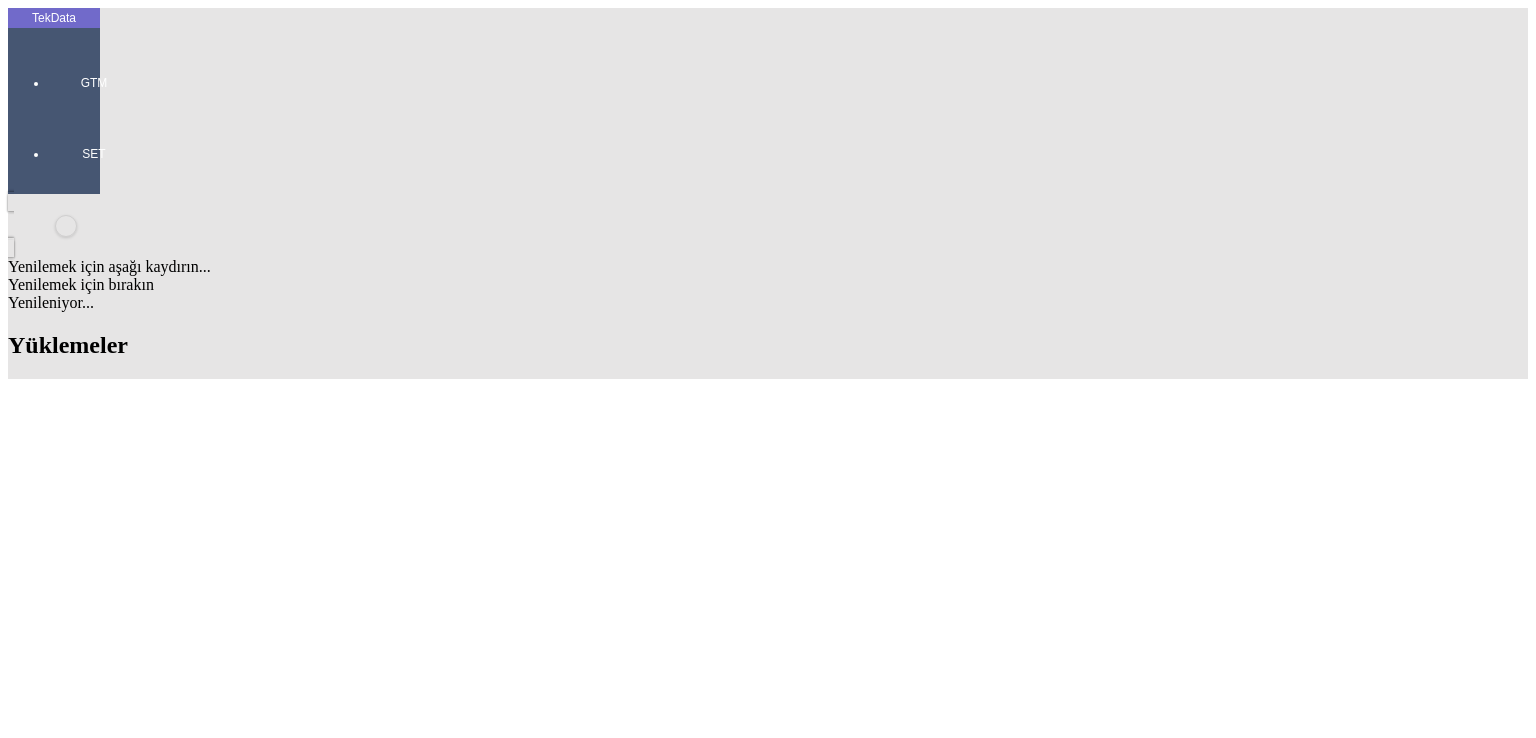 scroll, scrollTop: 500, scrollLeft: 0, axis: vertical 